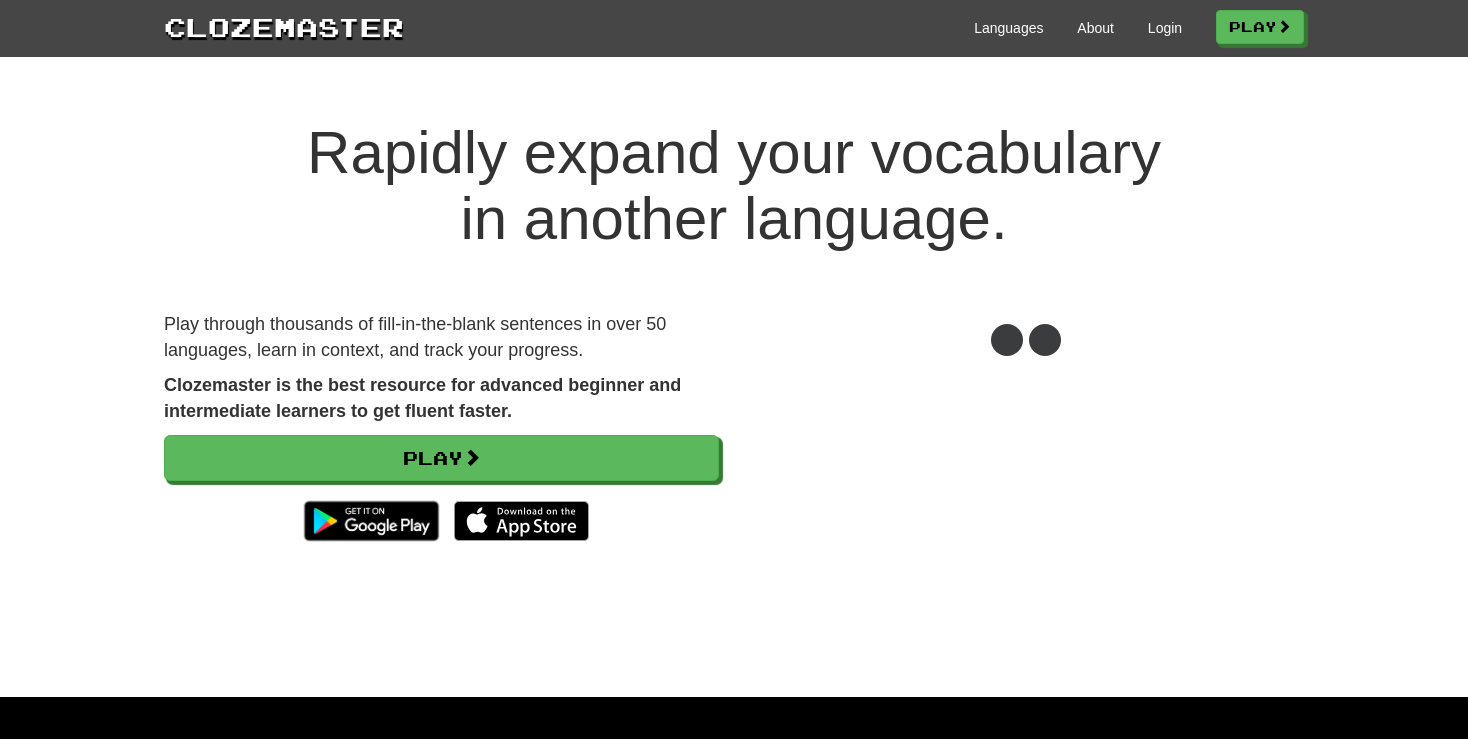 scroll, scrollTop: 0, scrollLeft: 0, axis: both 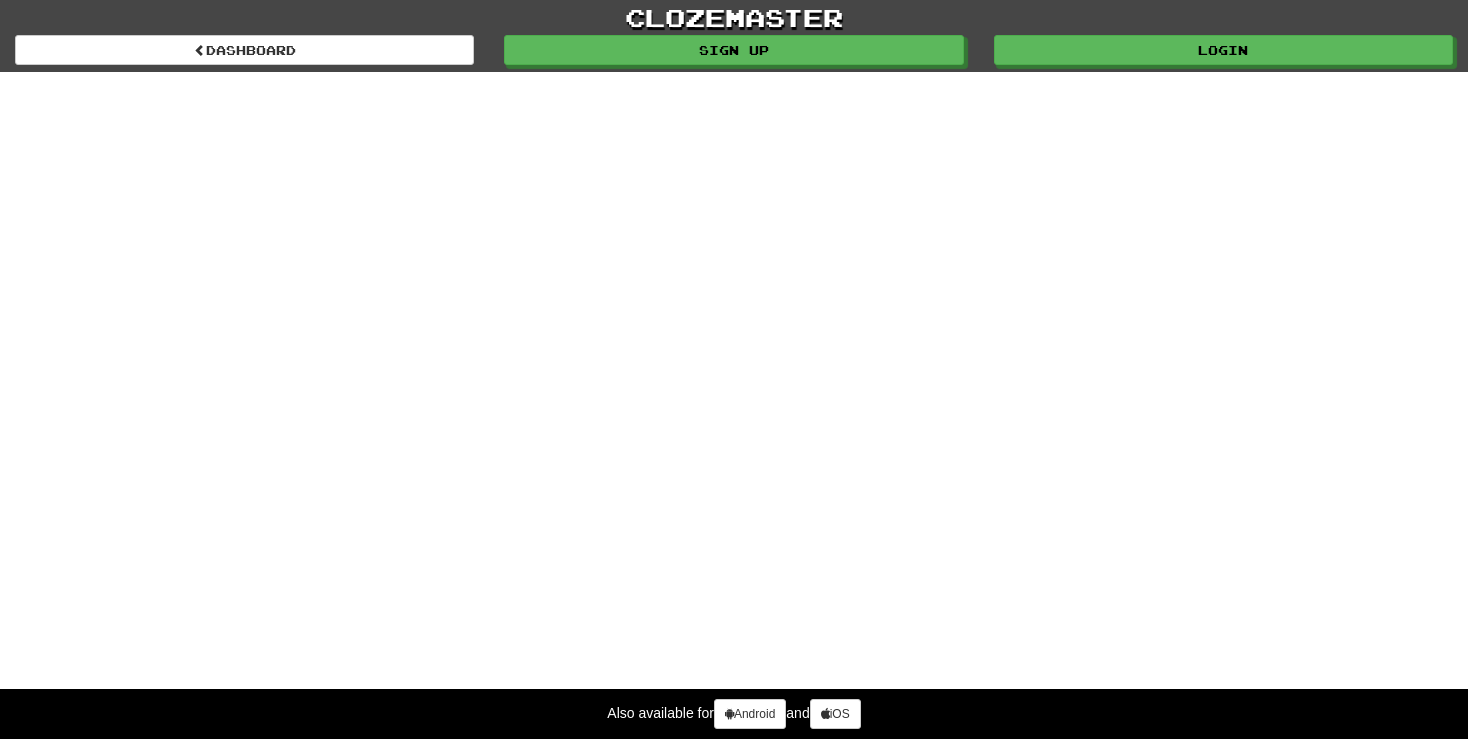 select on "*******" 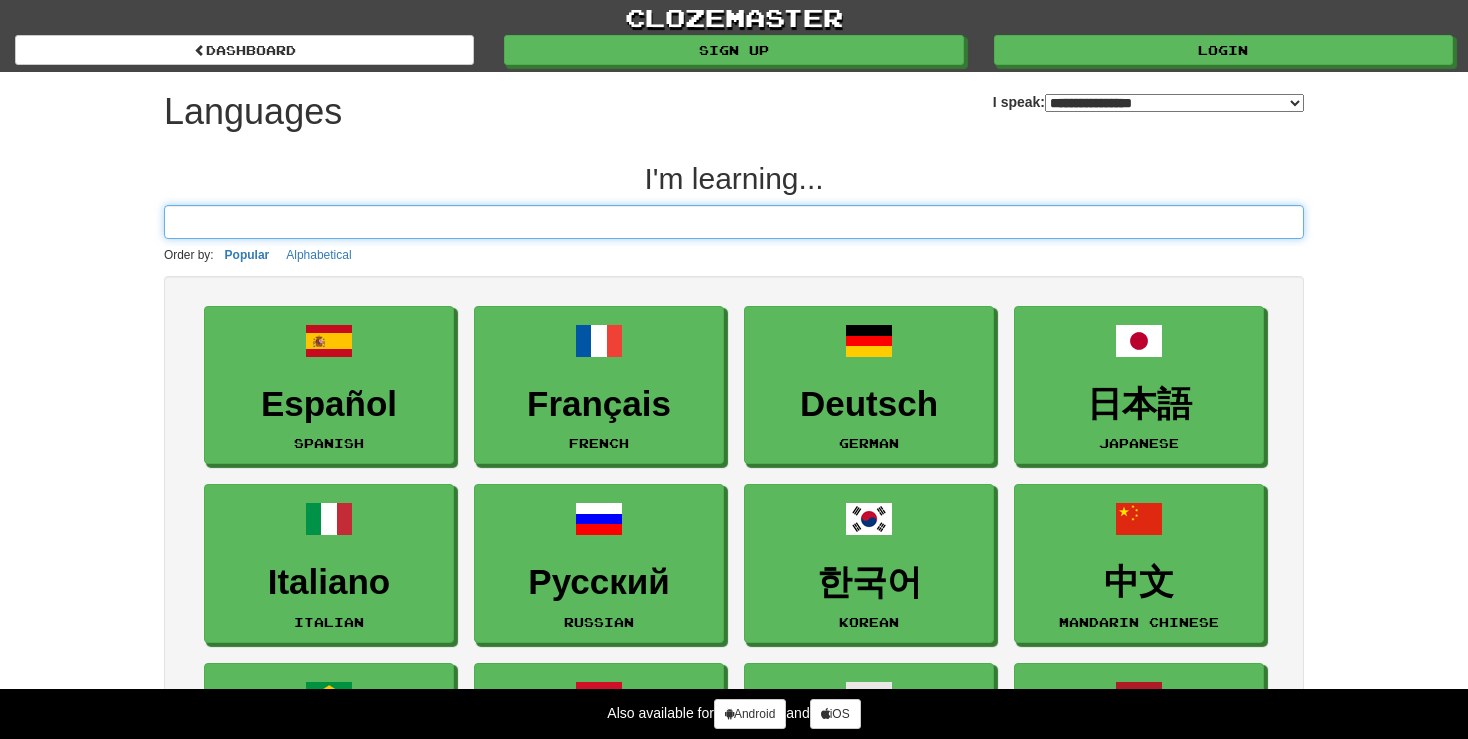 scroll, scrollTop: 0, scrollLeft: 0, axis: both 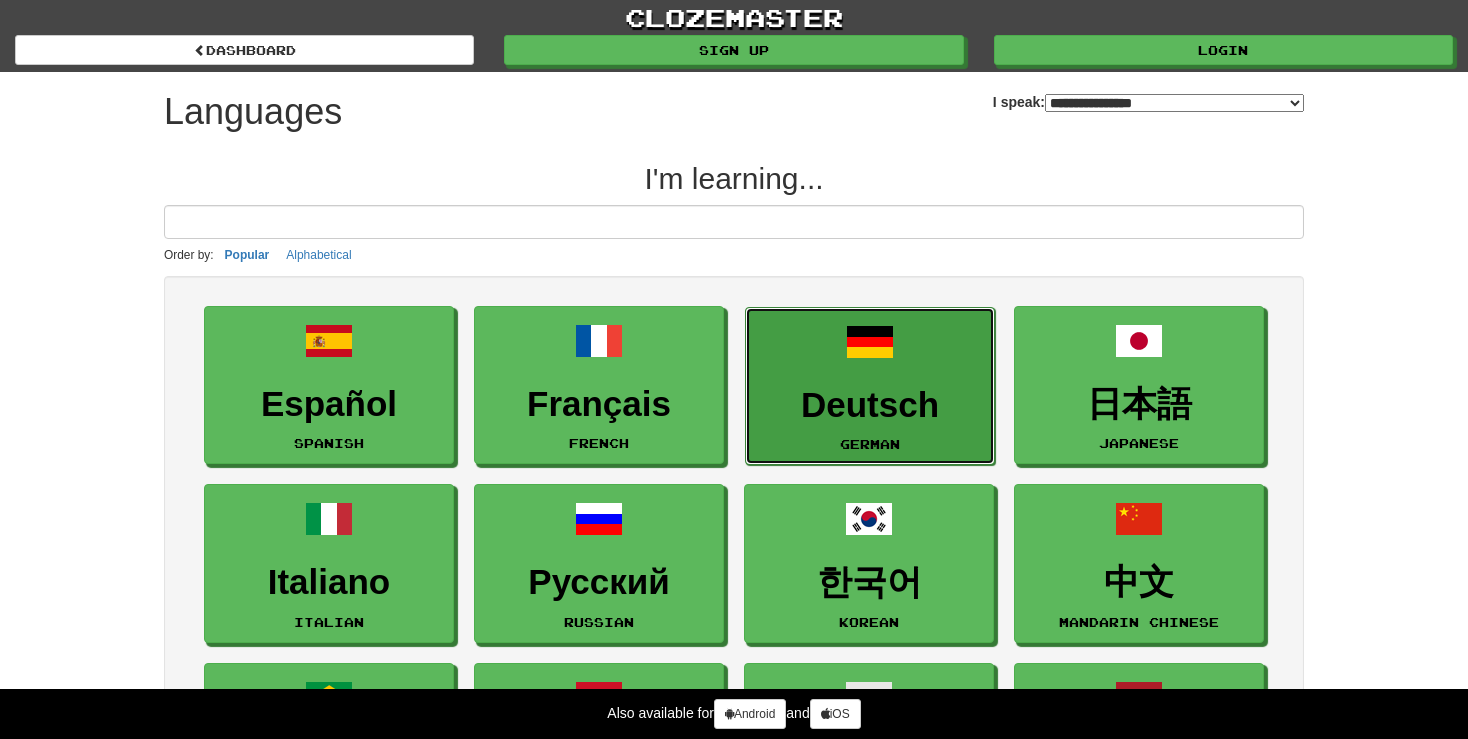 click on "Deutsch" at bounding box center [870, 405] 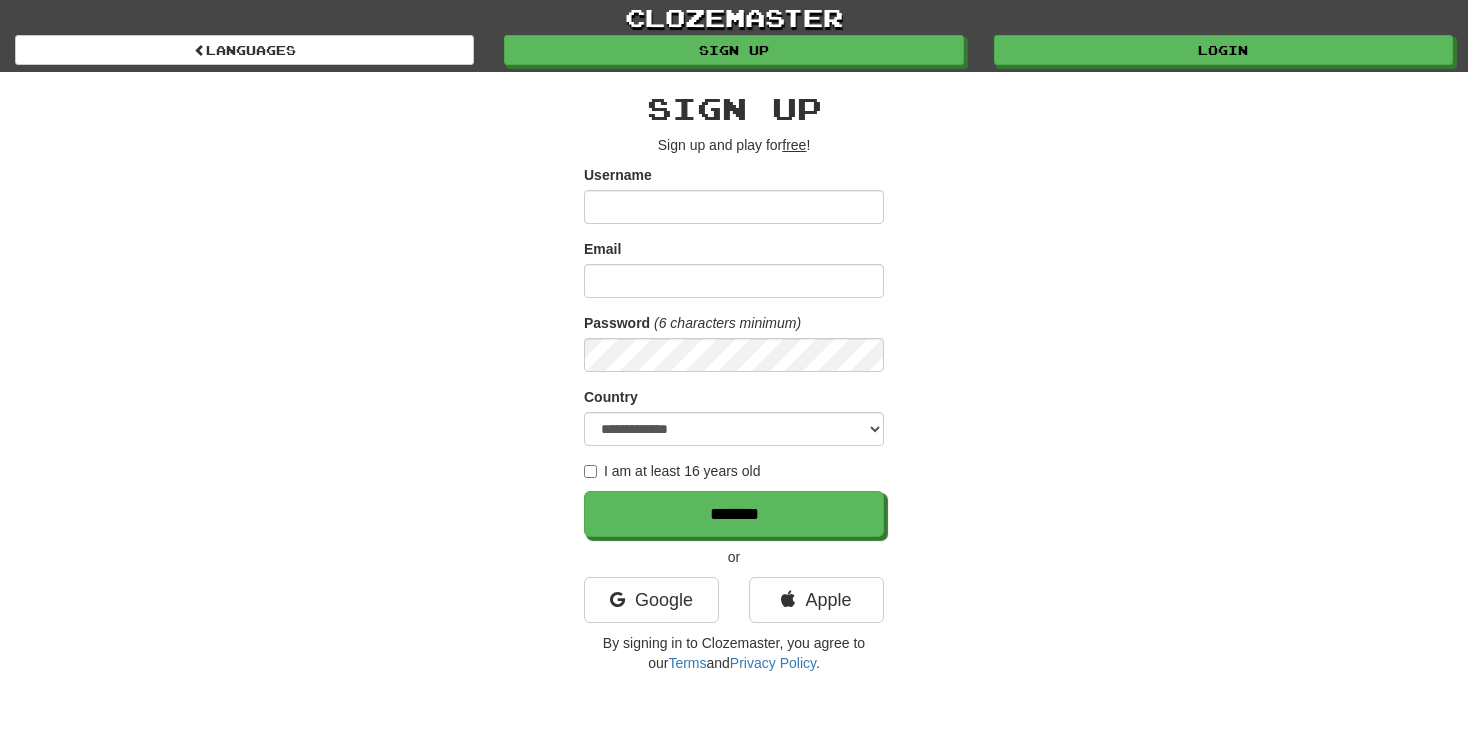 scroll, scrollTop: 0, scrollLeft: 0, axis: both 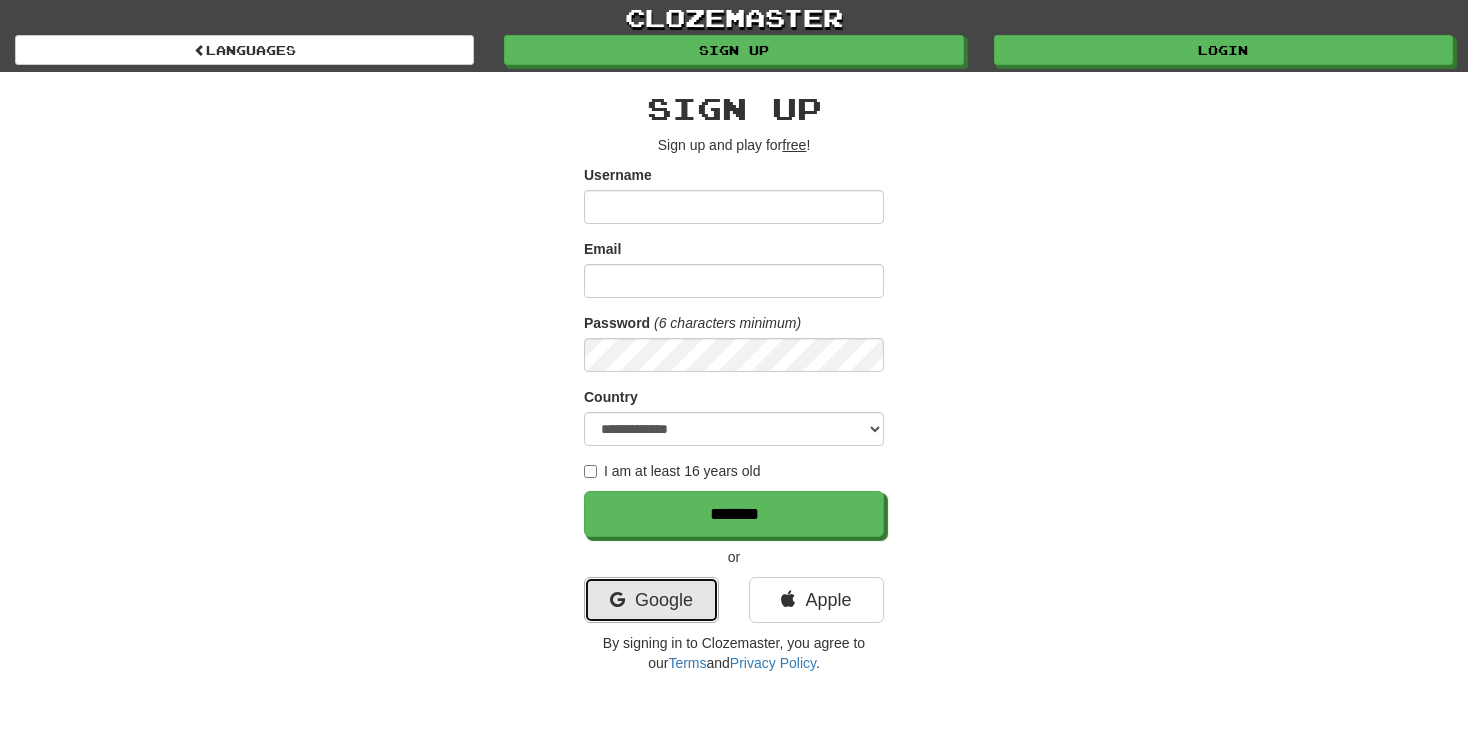click on "Google" at bounding box center [651, 600] 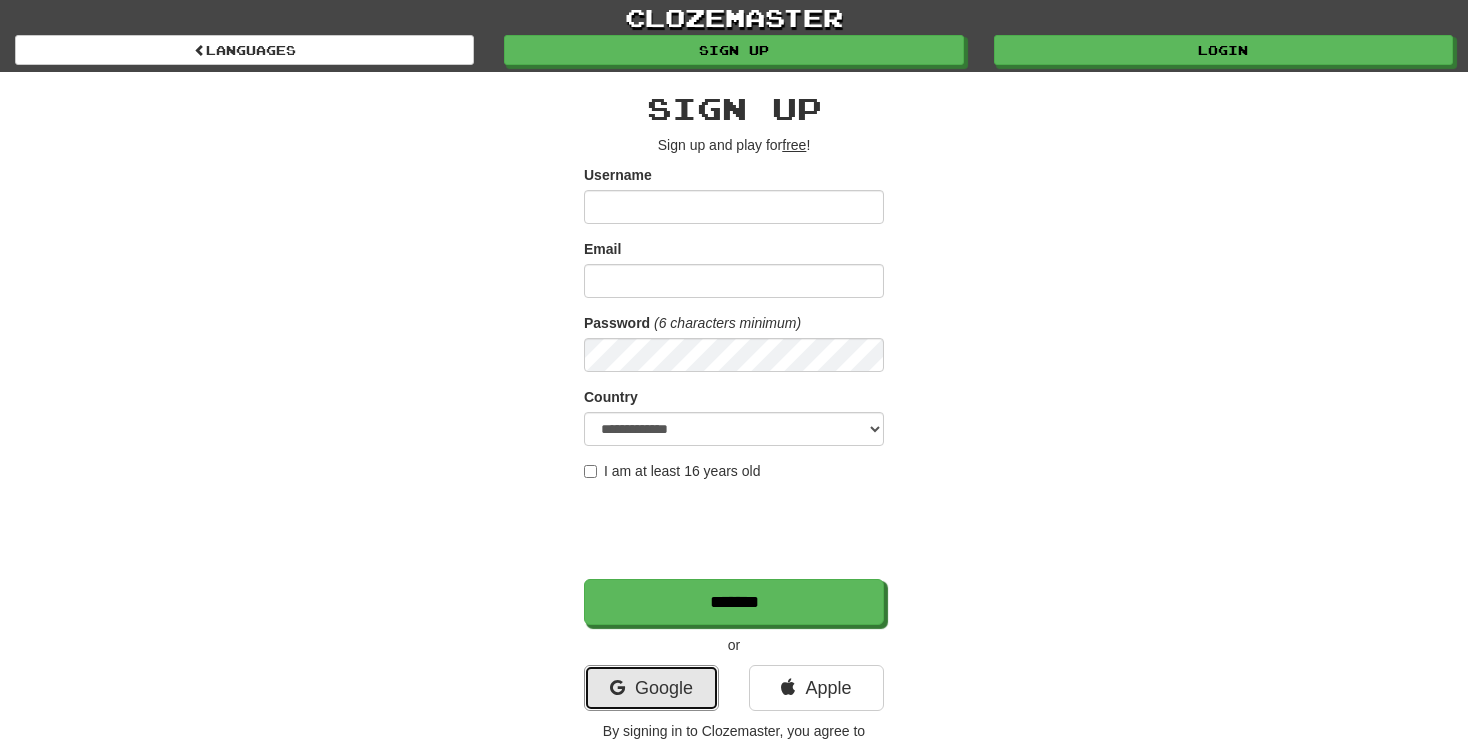 scroll, scrollTop: 65, scrollLeft: 0, axis: vertical 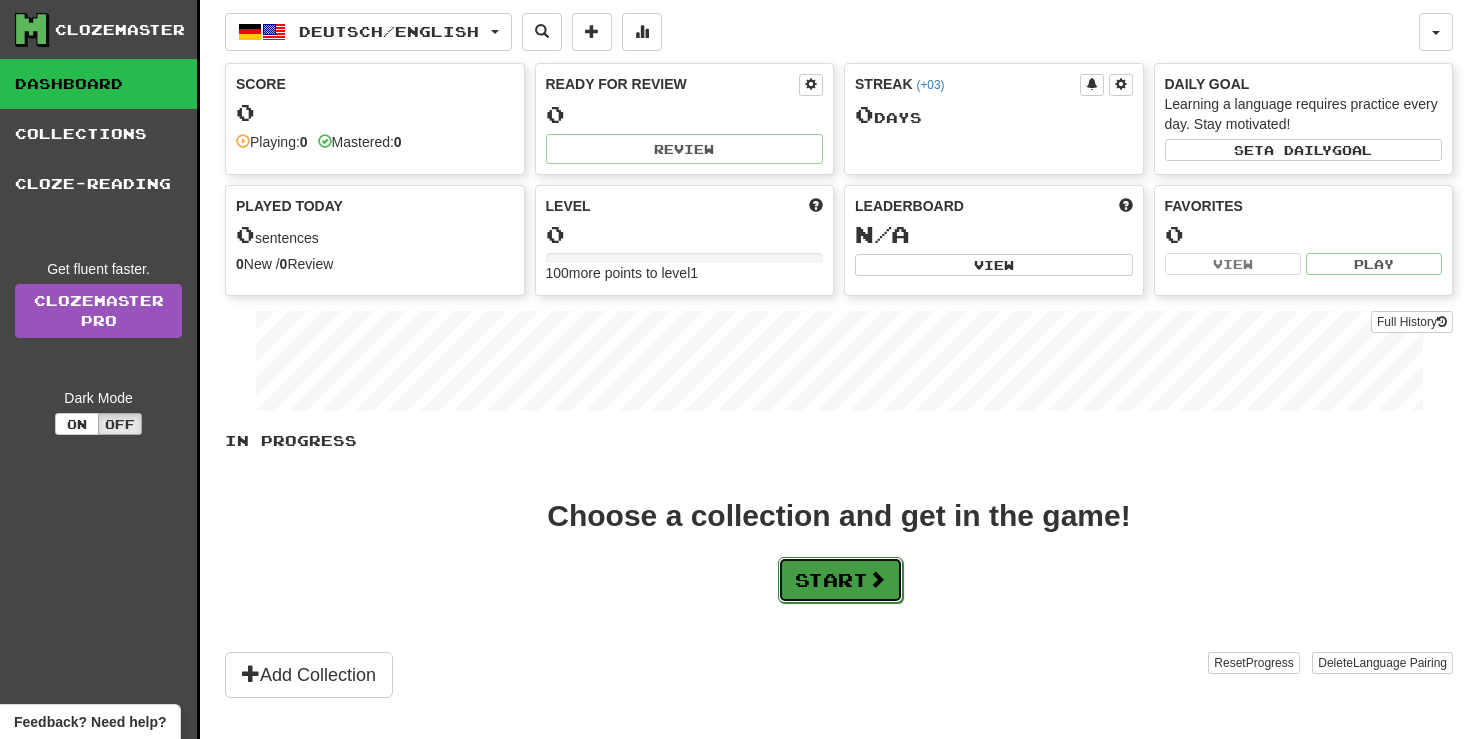 click on "Start" at bounding box center (840, 580) 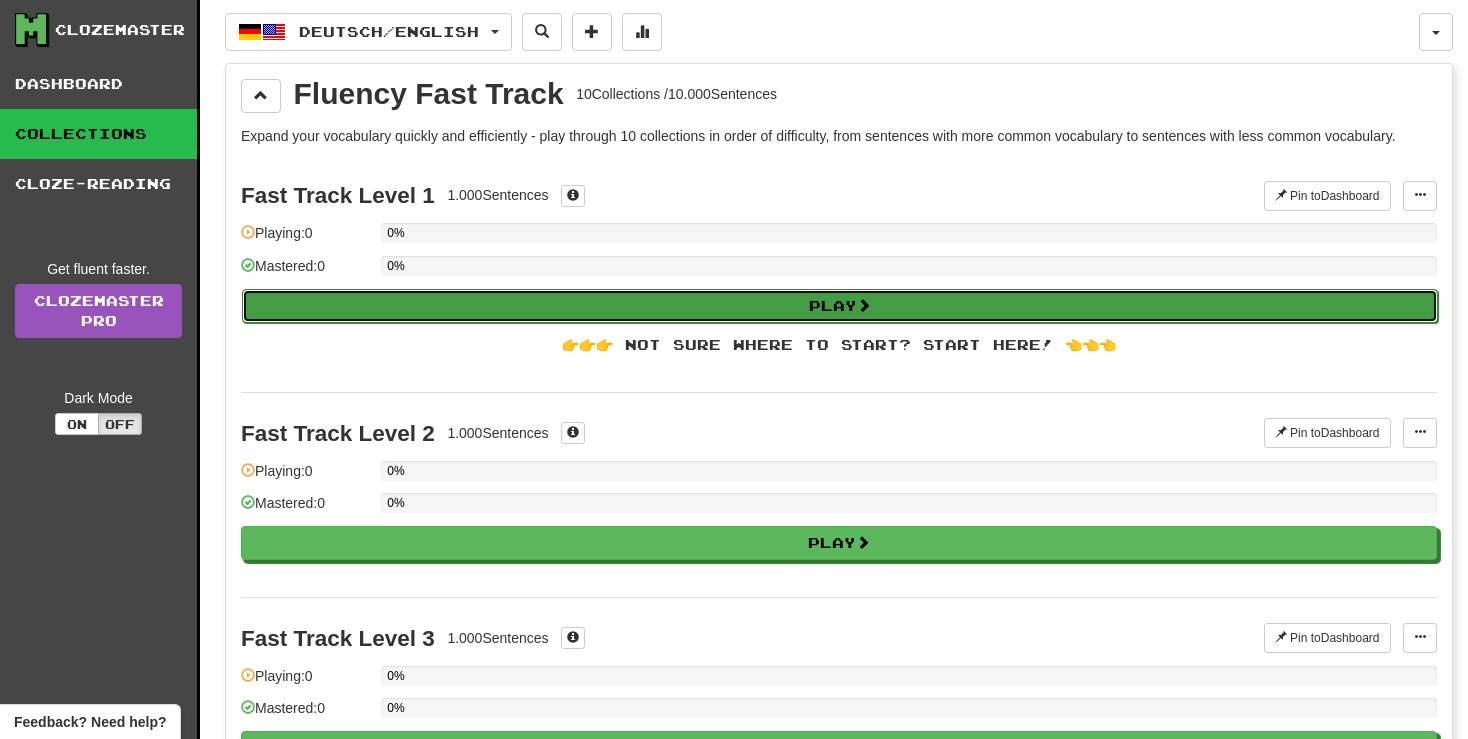 click on "Play" at bounding box center (840, 306) 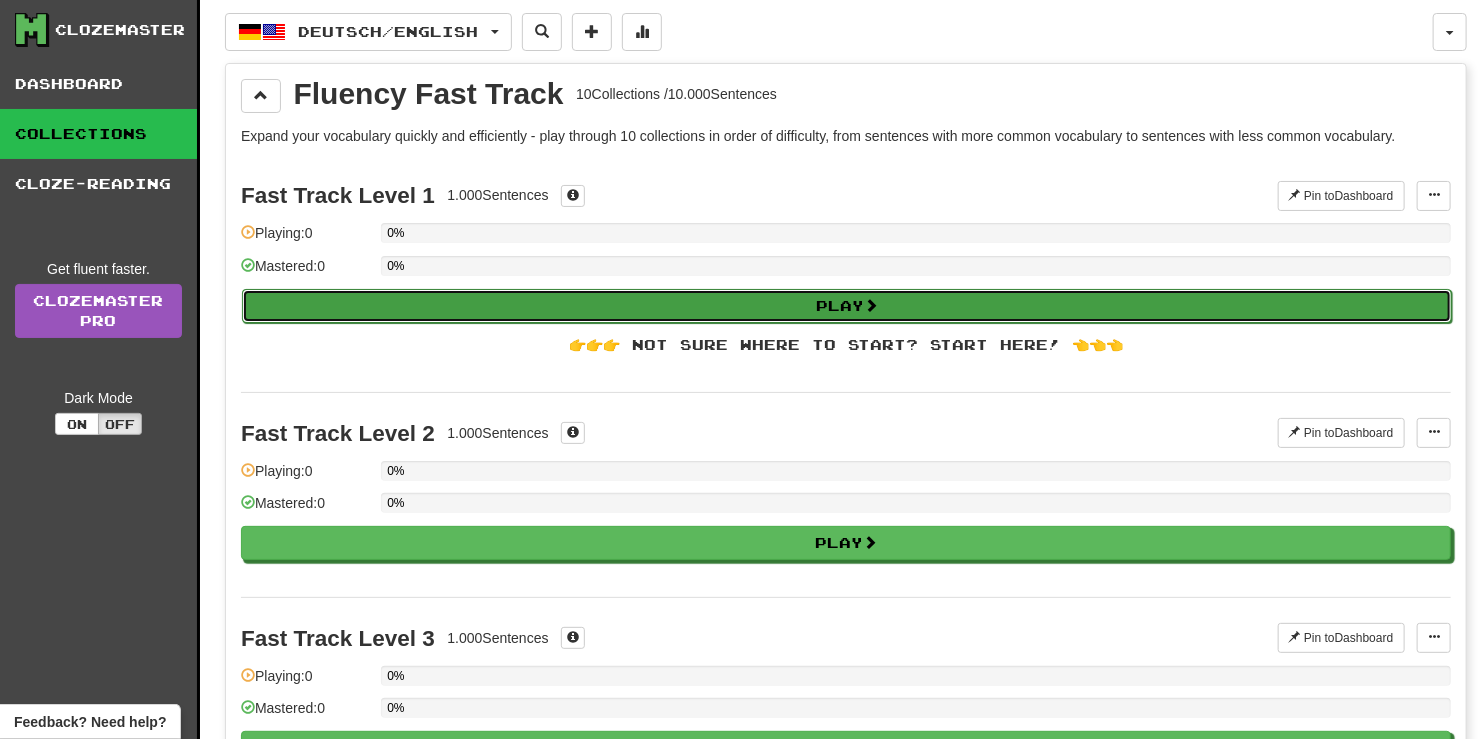 select on "**" 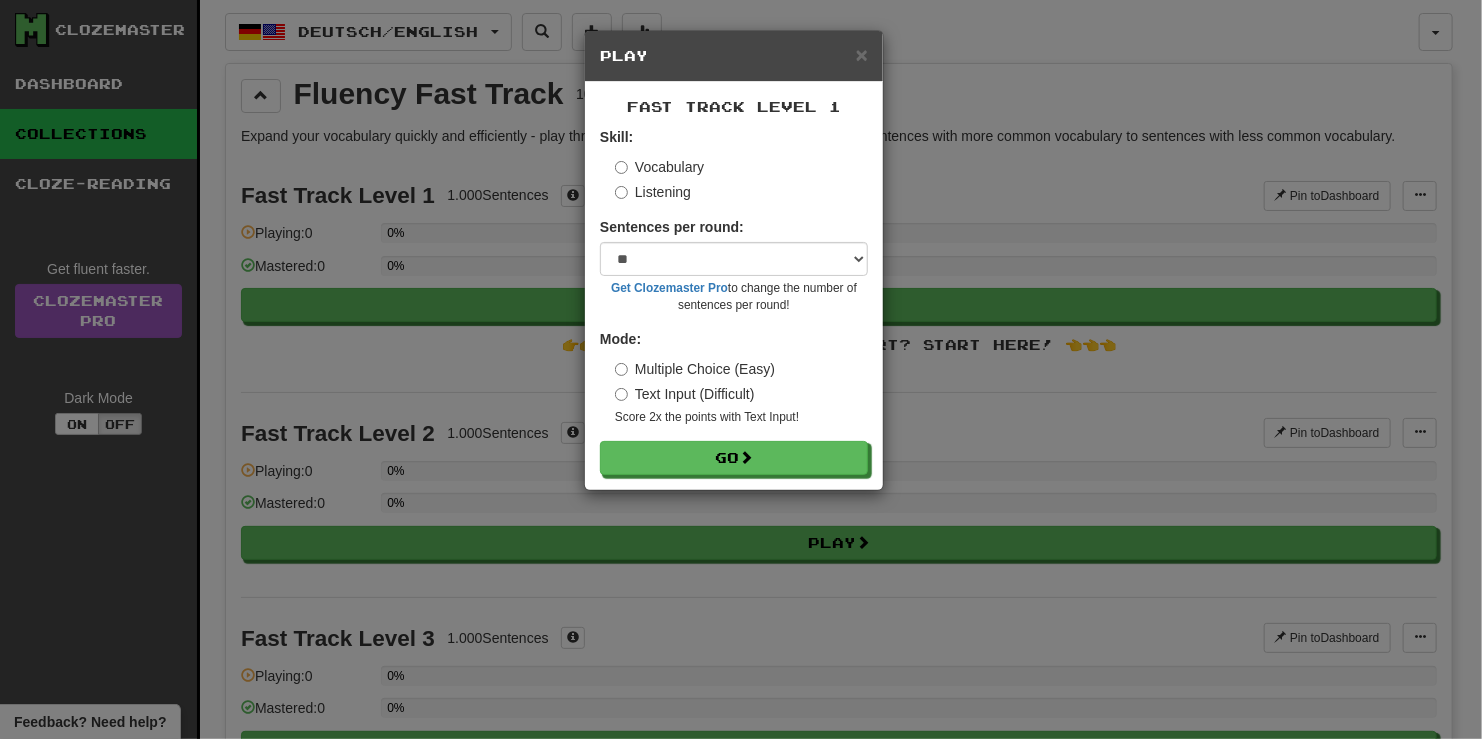 click on "Text Input (Difficult)" at bounding box center [685, 394] 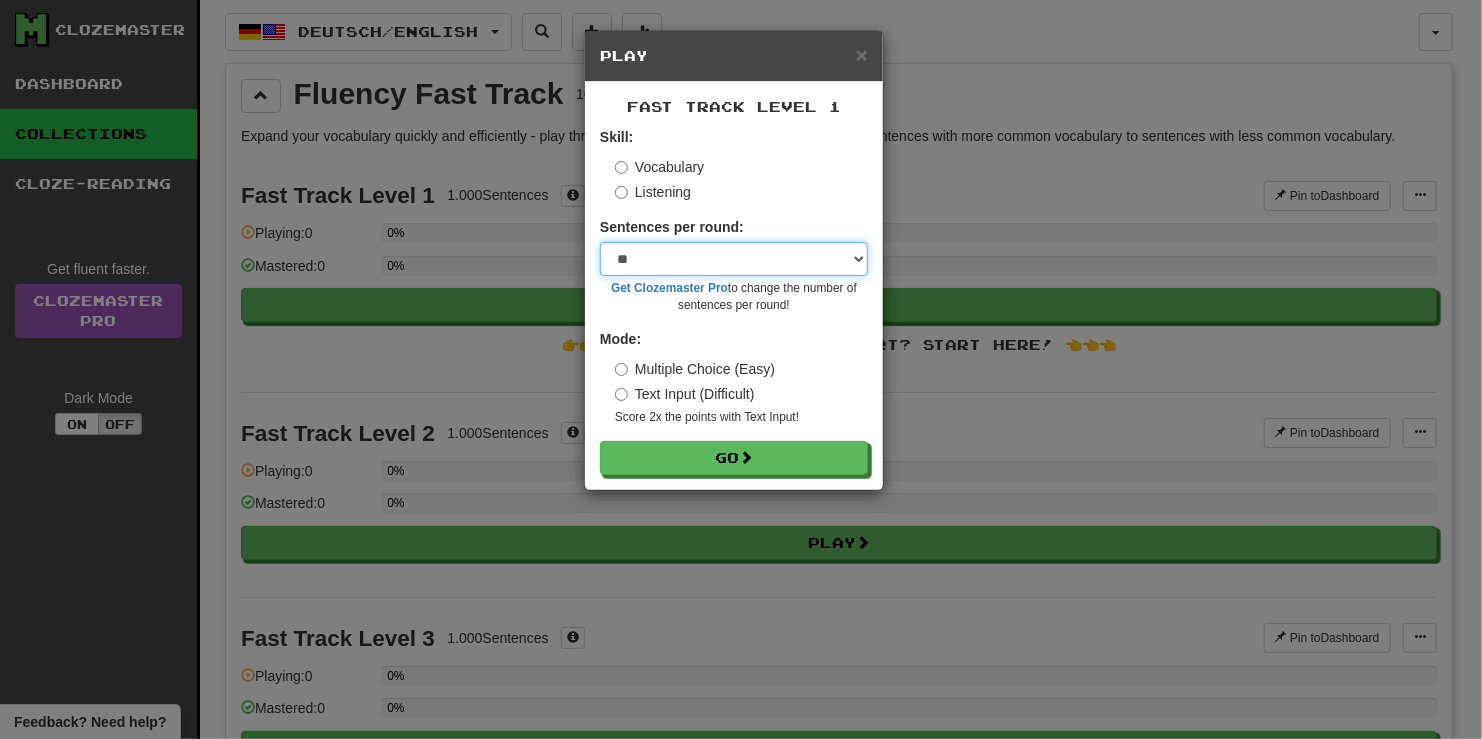 click on "* ** ** ** ** ** *** ********" at bounding box center [734, 259] 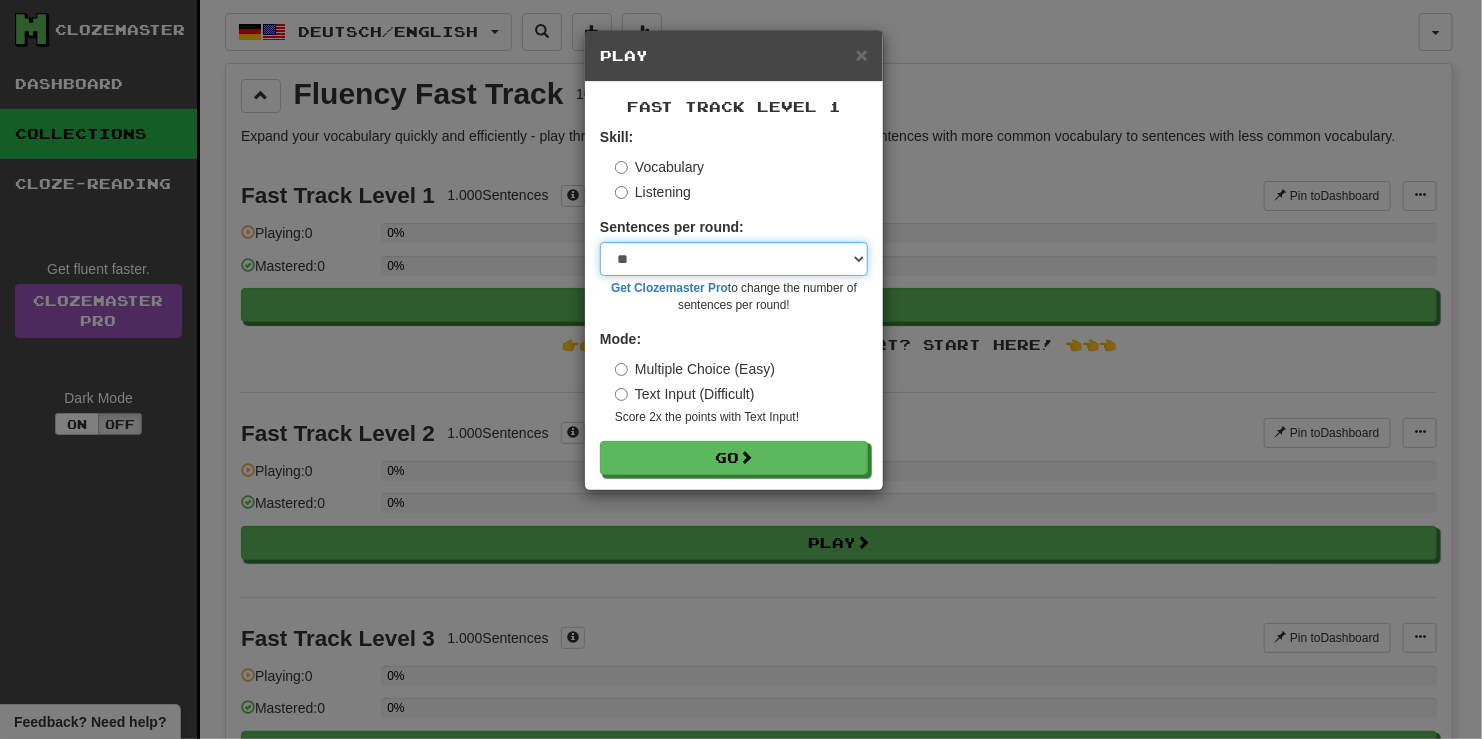 click on "* ** ** ** ** ** *** ********" at bounding box center (734, 259) 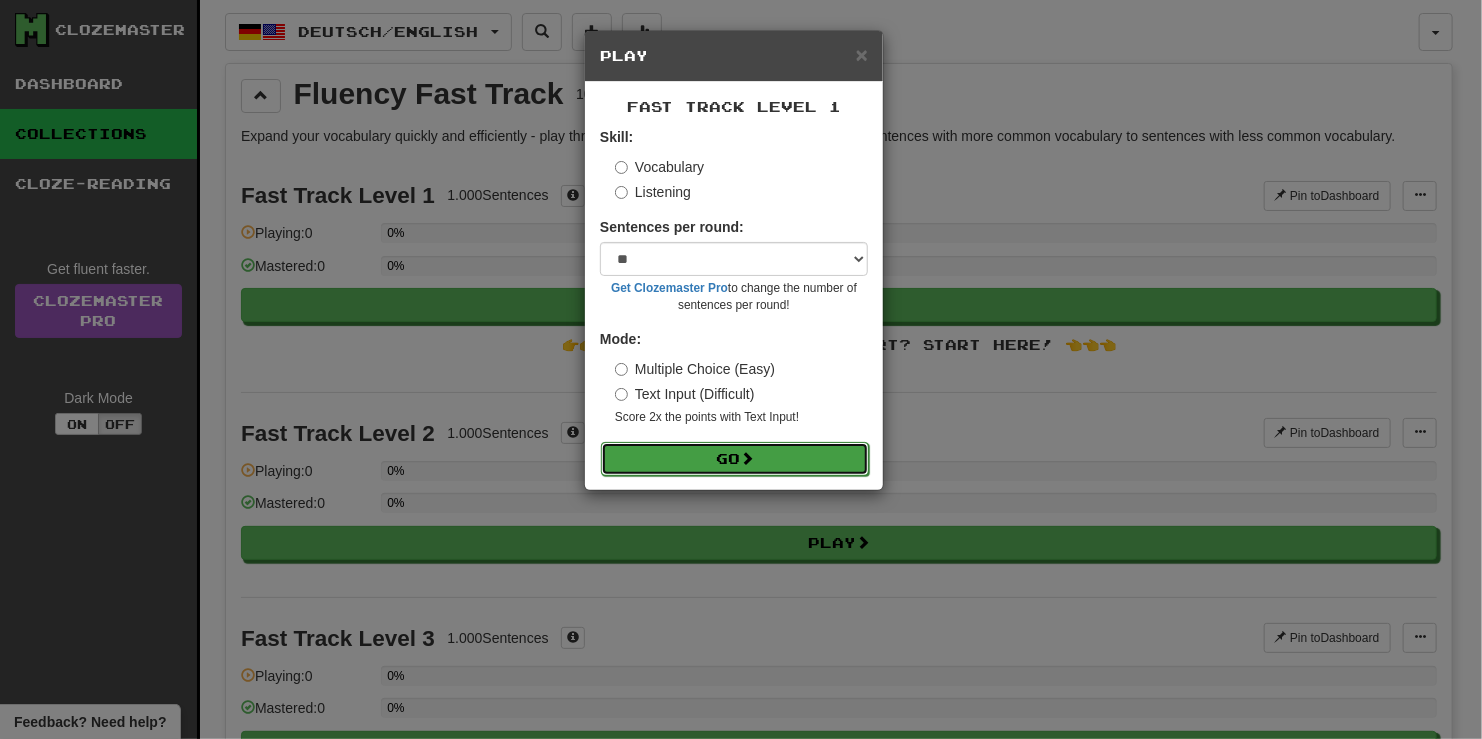click on "Go" at bounding box center [735, 459] 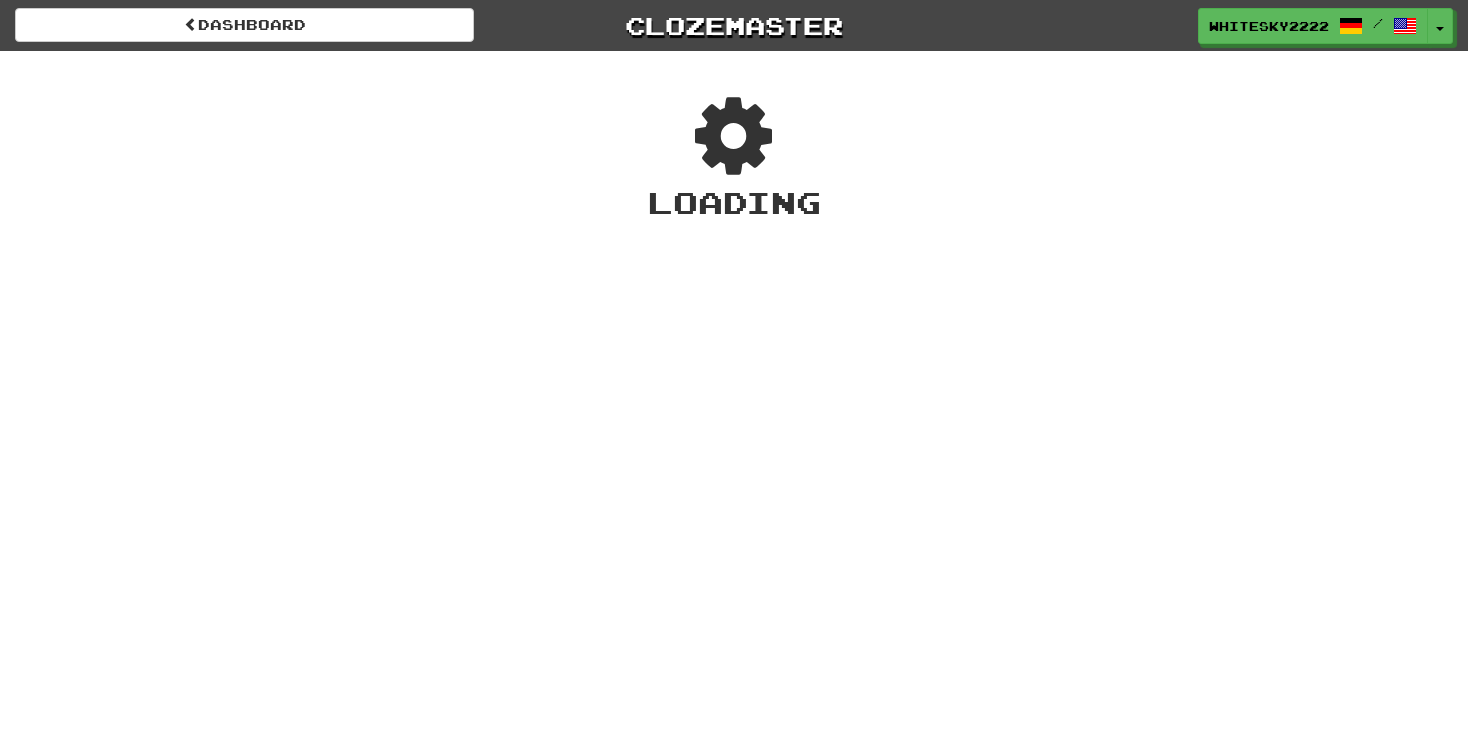 scroll, scrollTop: 0, scrollLeft: 0, axis: both 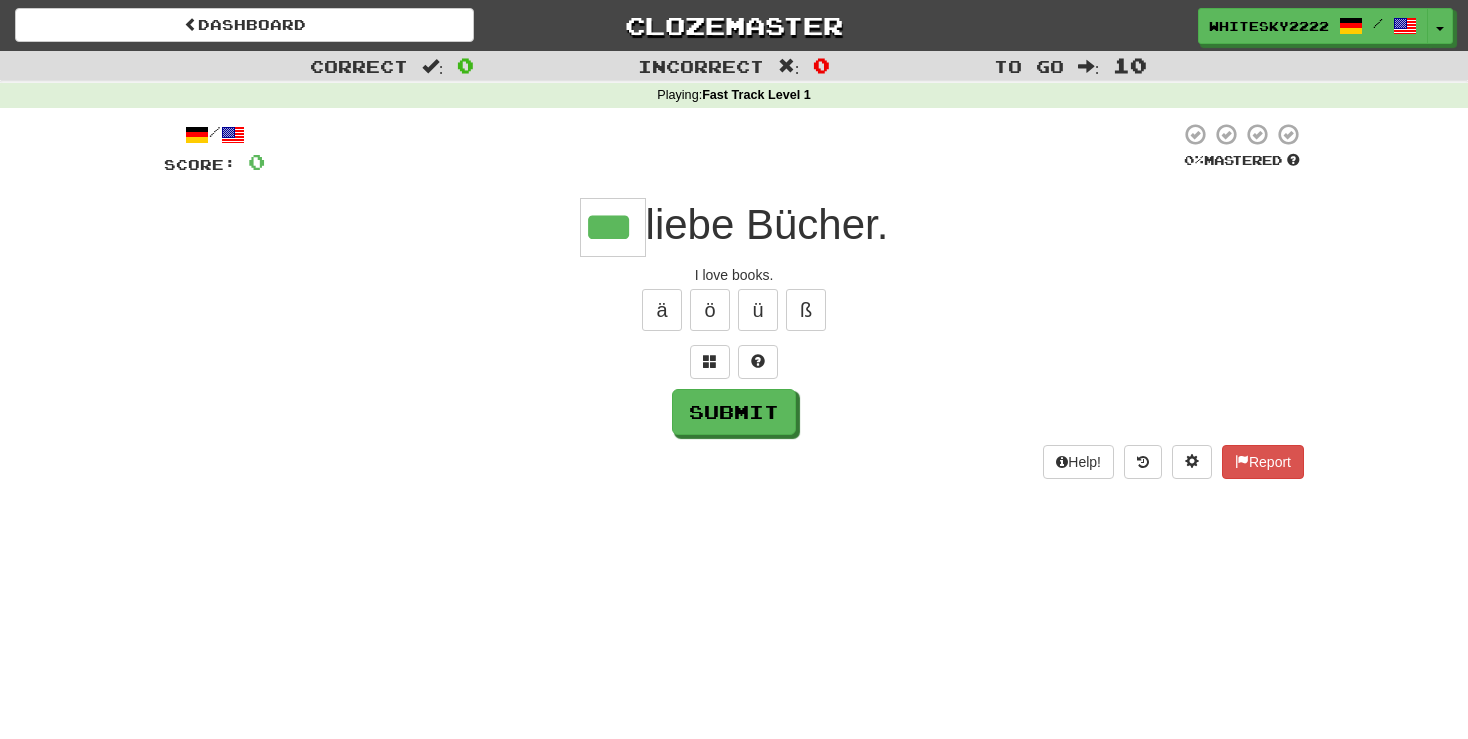 type on "***" 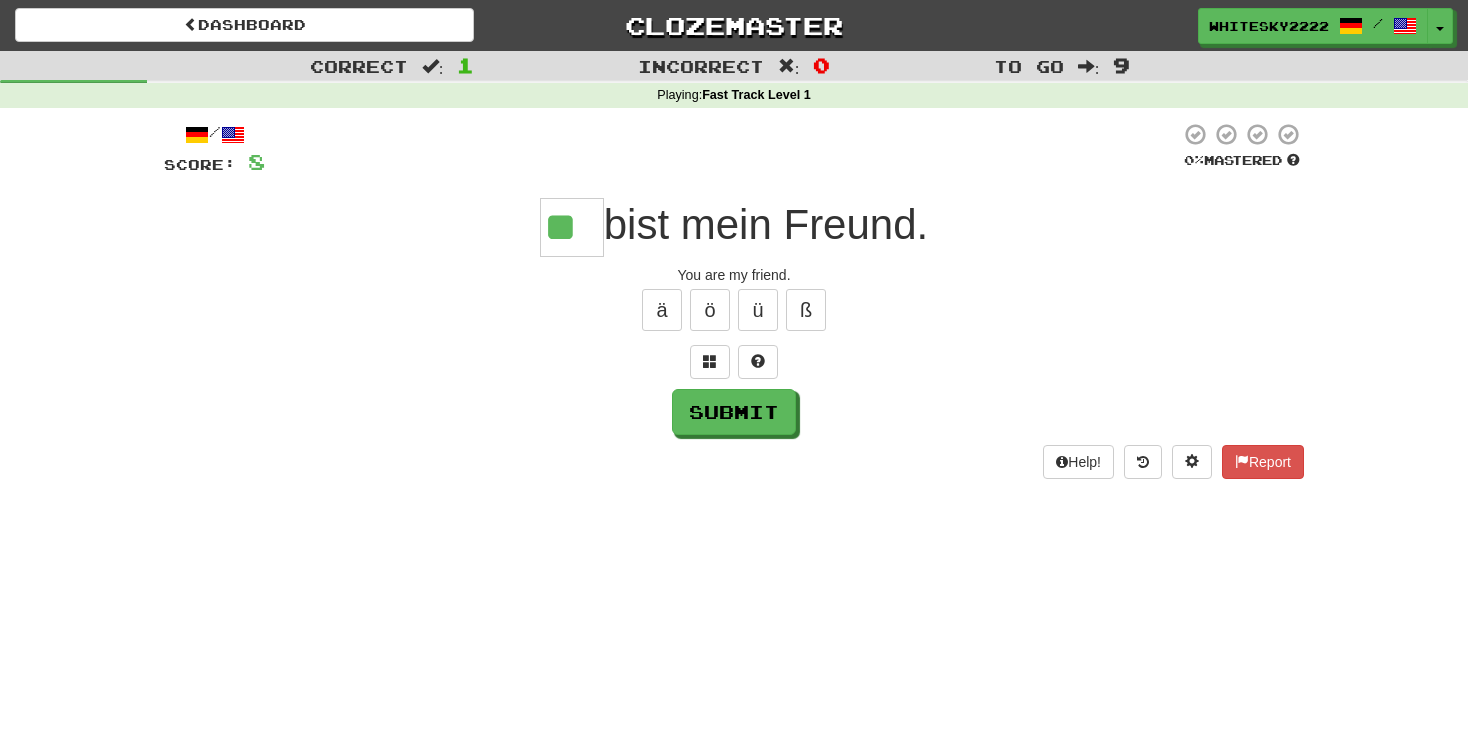 type on "**" 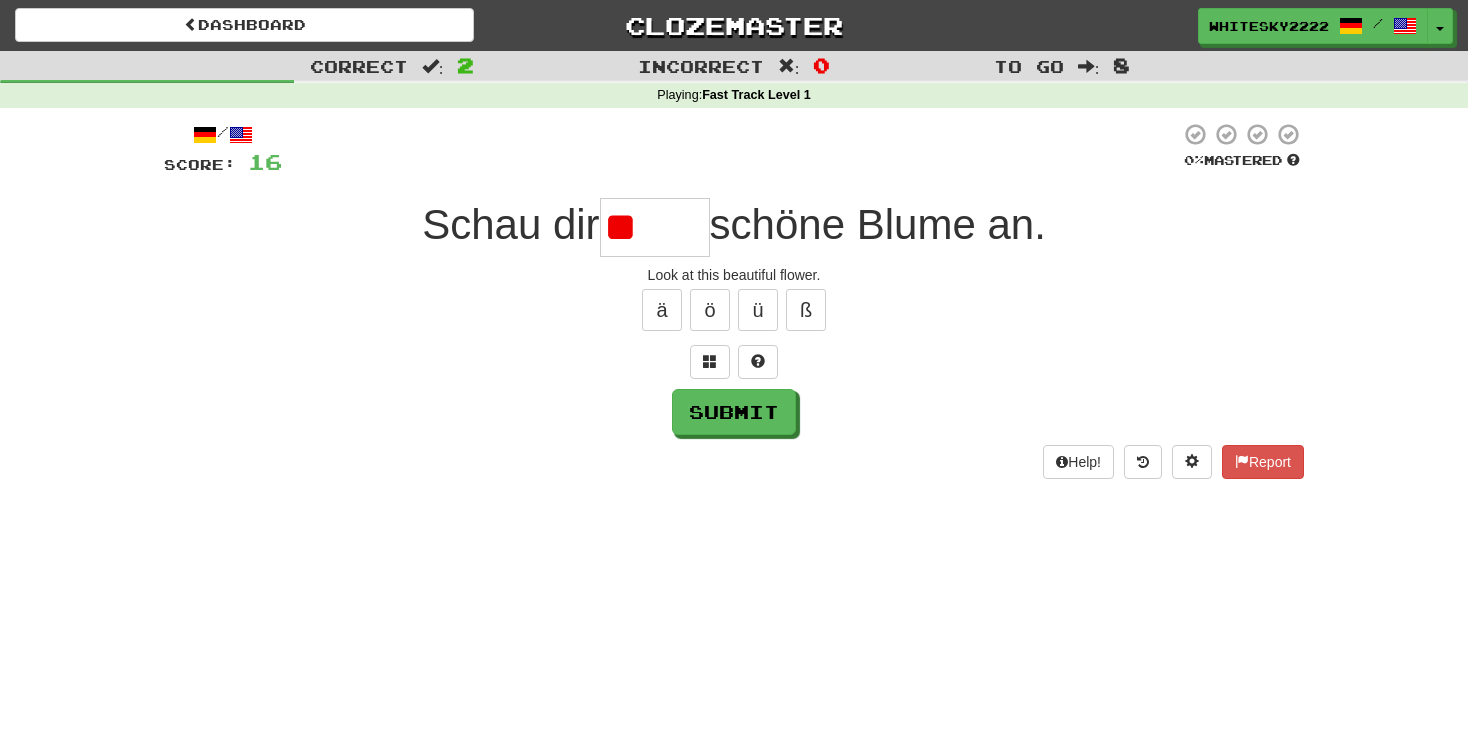 type on "*" 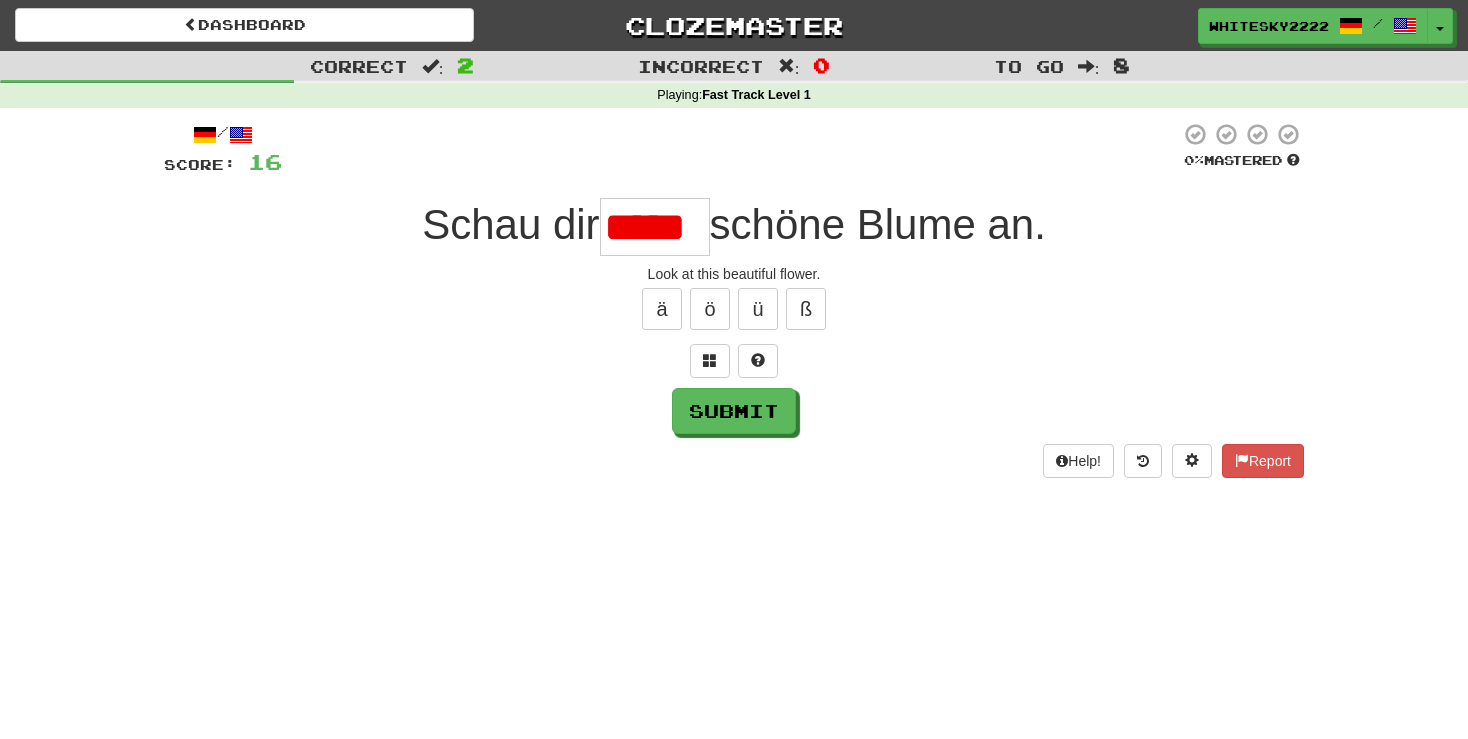 scroll, scrollTop: 0, scrollLeft: 0, axis: both 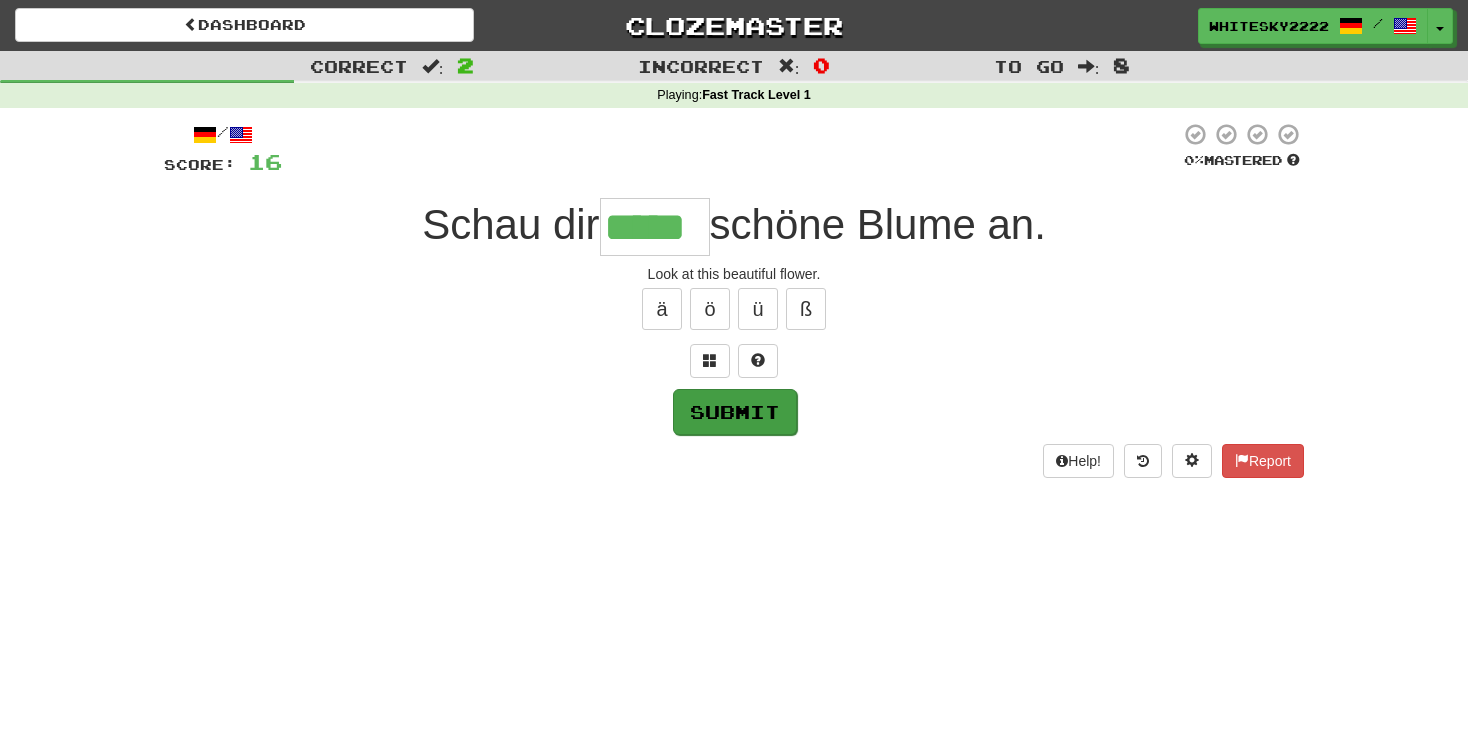 type on "*****" 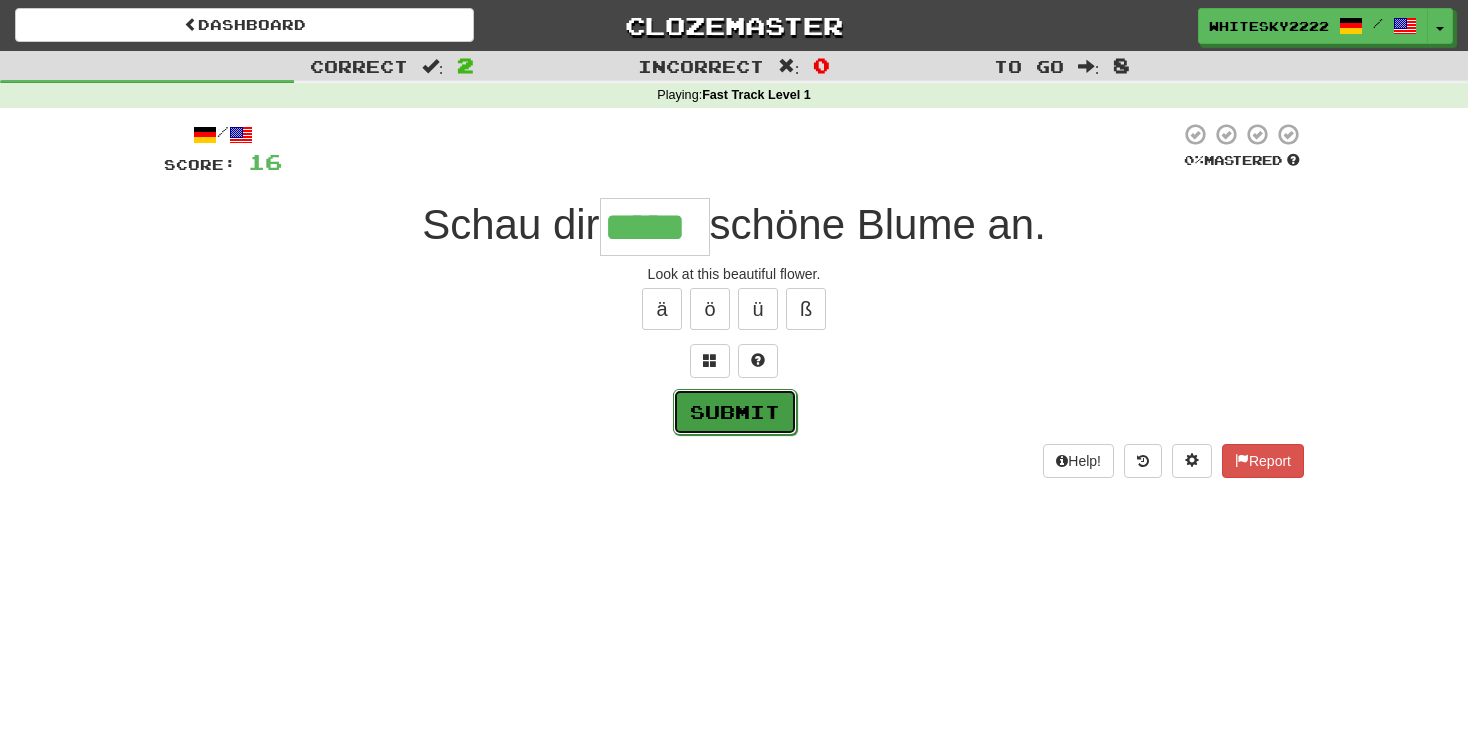 click on "Submit" at bounding box center (735, 412) 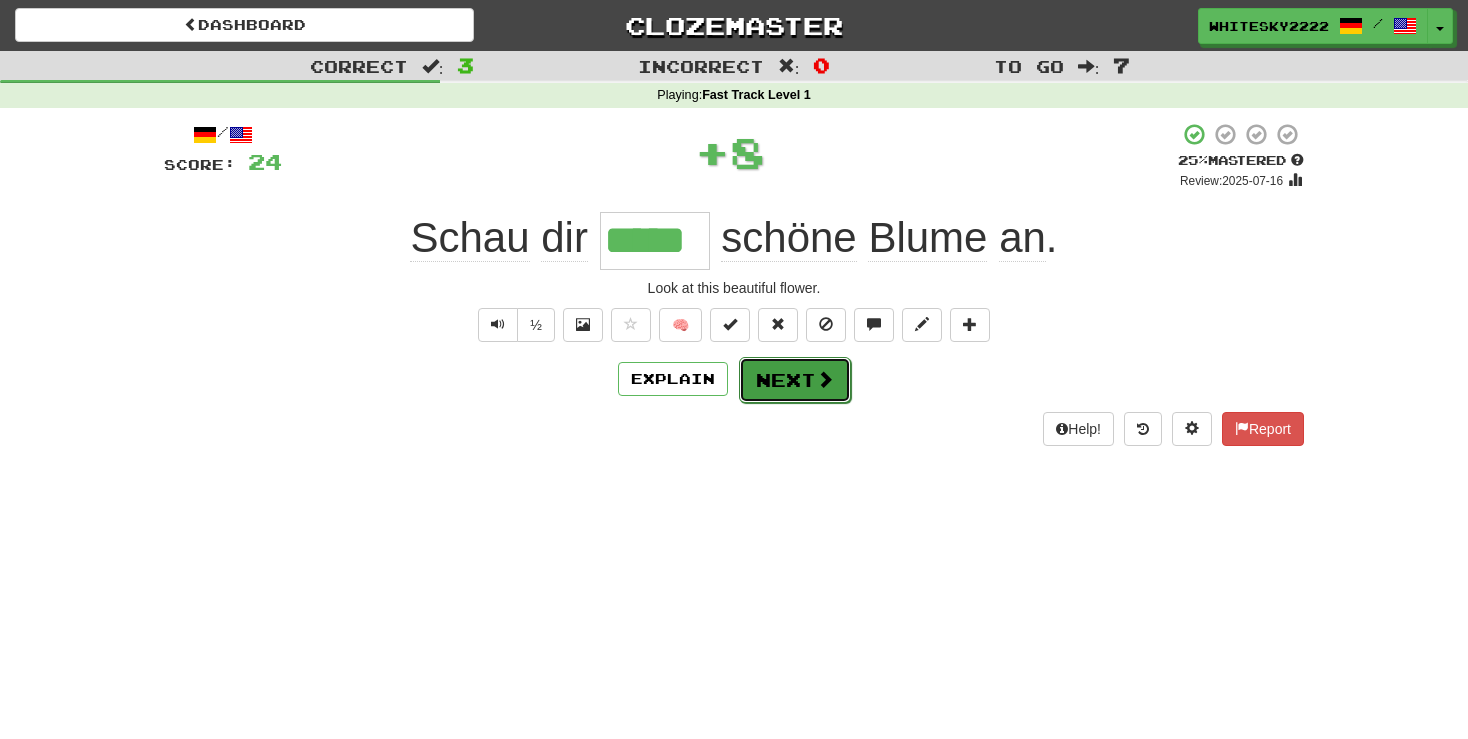 click on "Next" at bounding box center (795, 380) 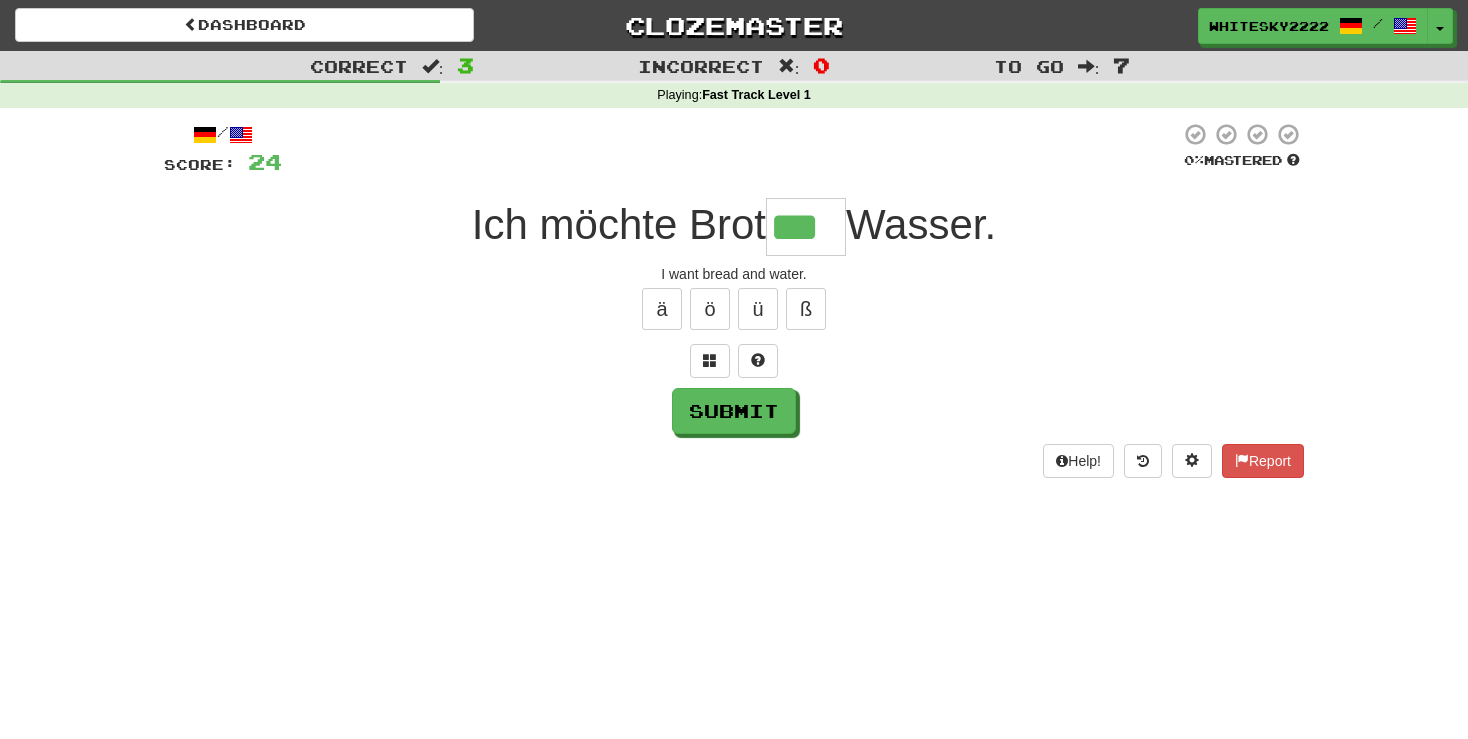 type on "***" 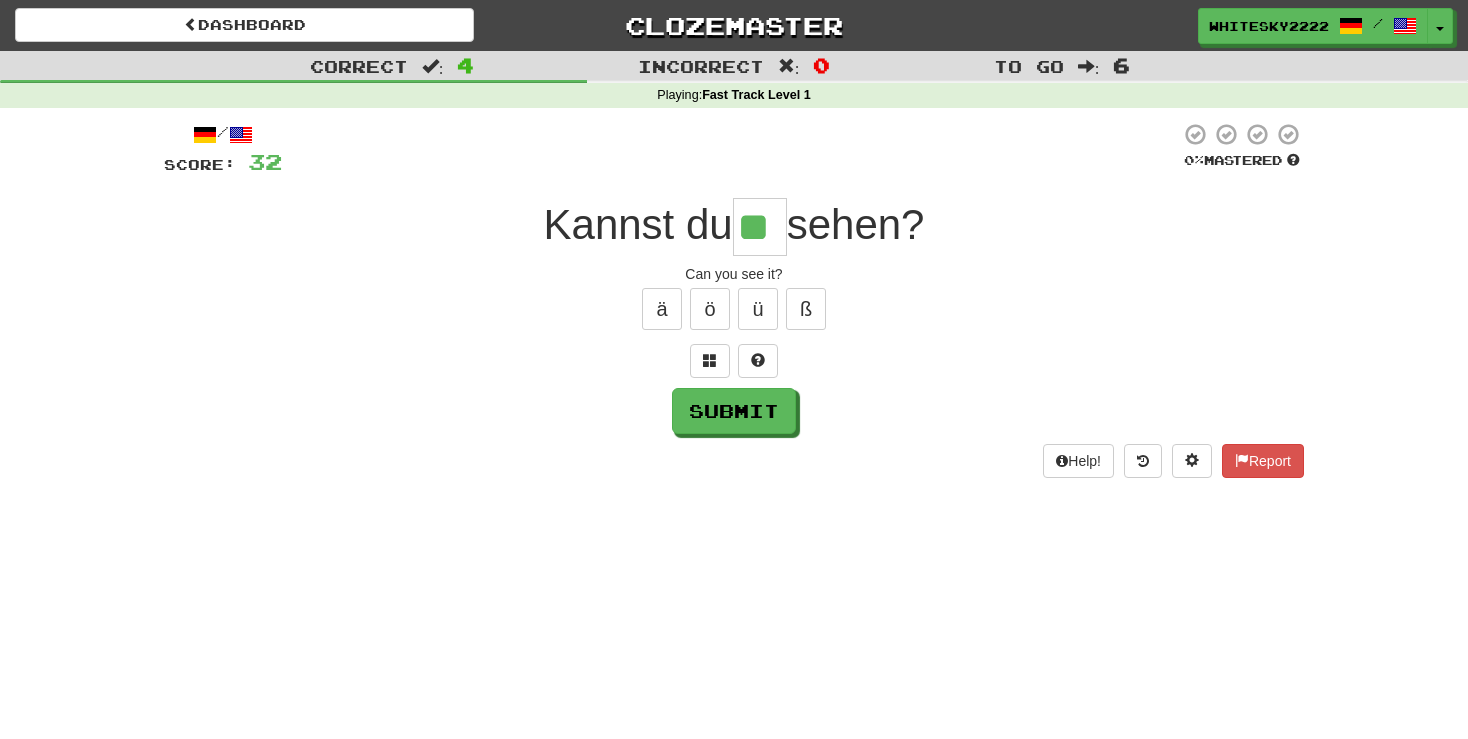 type on "**" 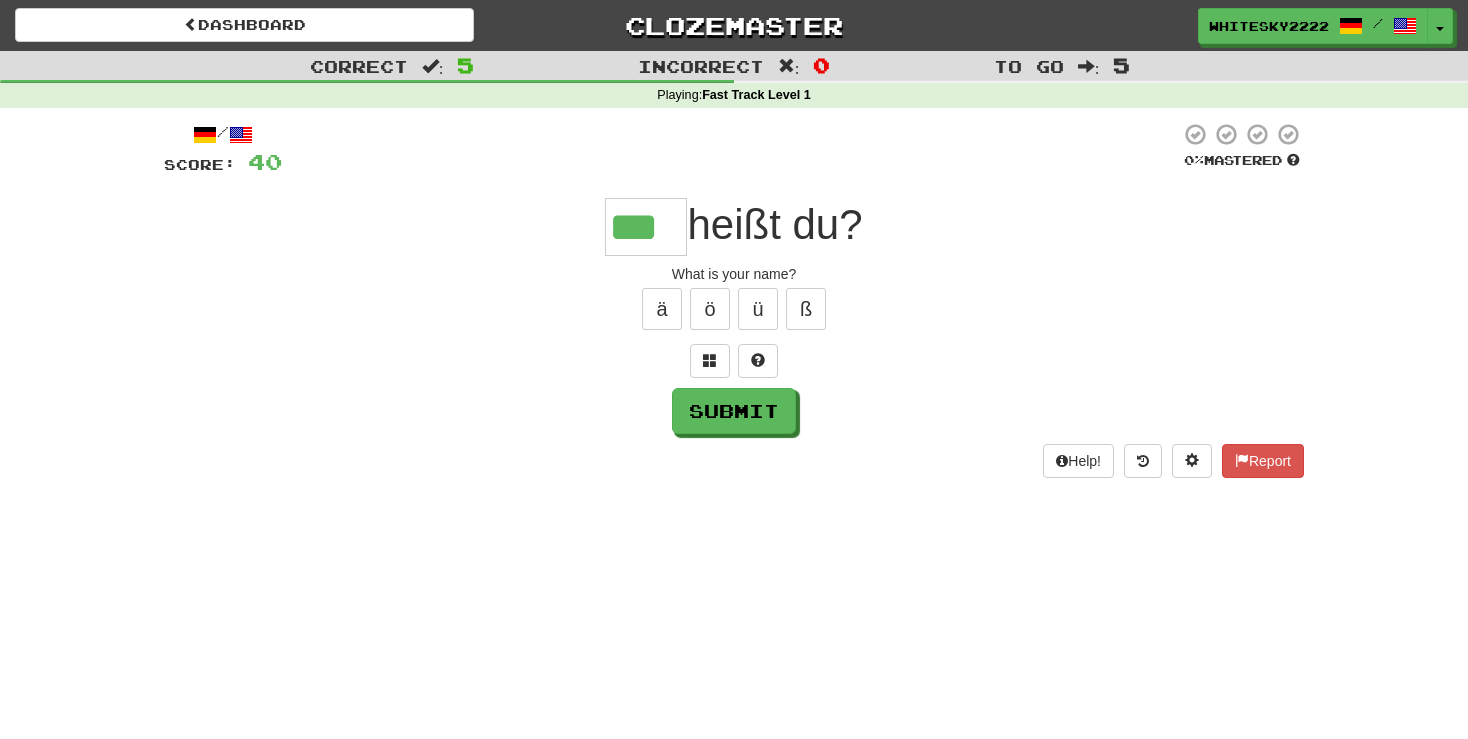 type on "***" 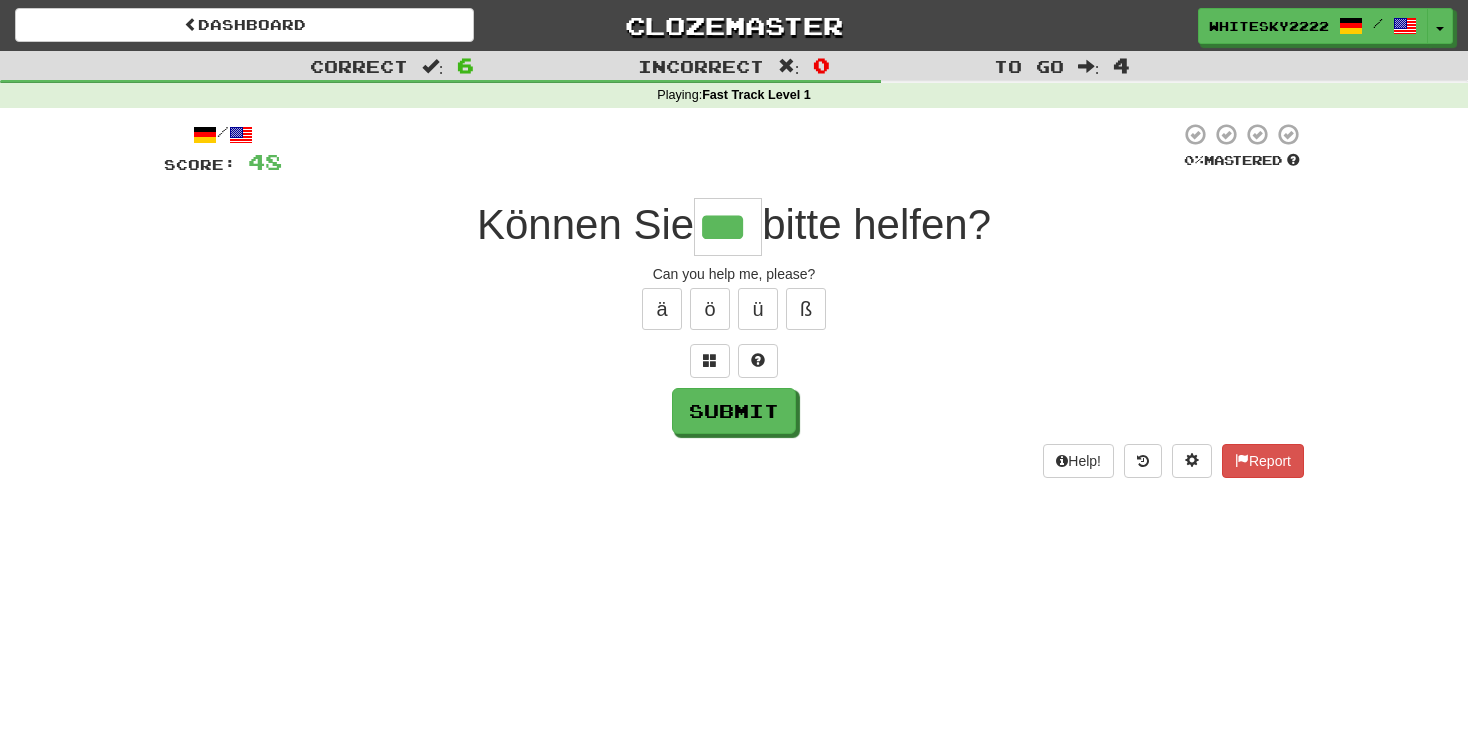 type on "***" 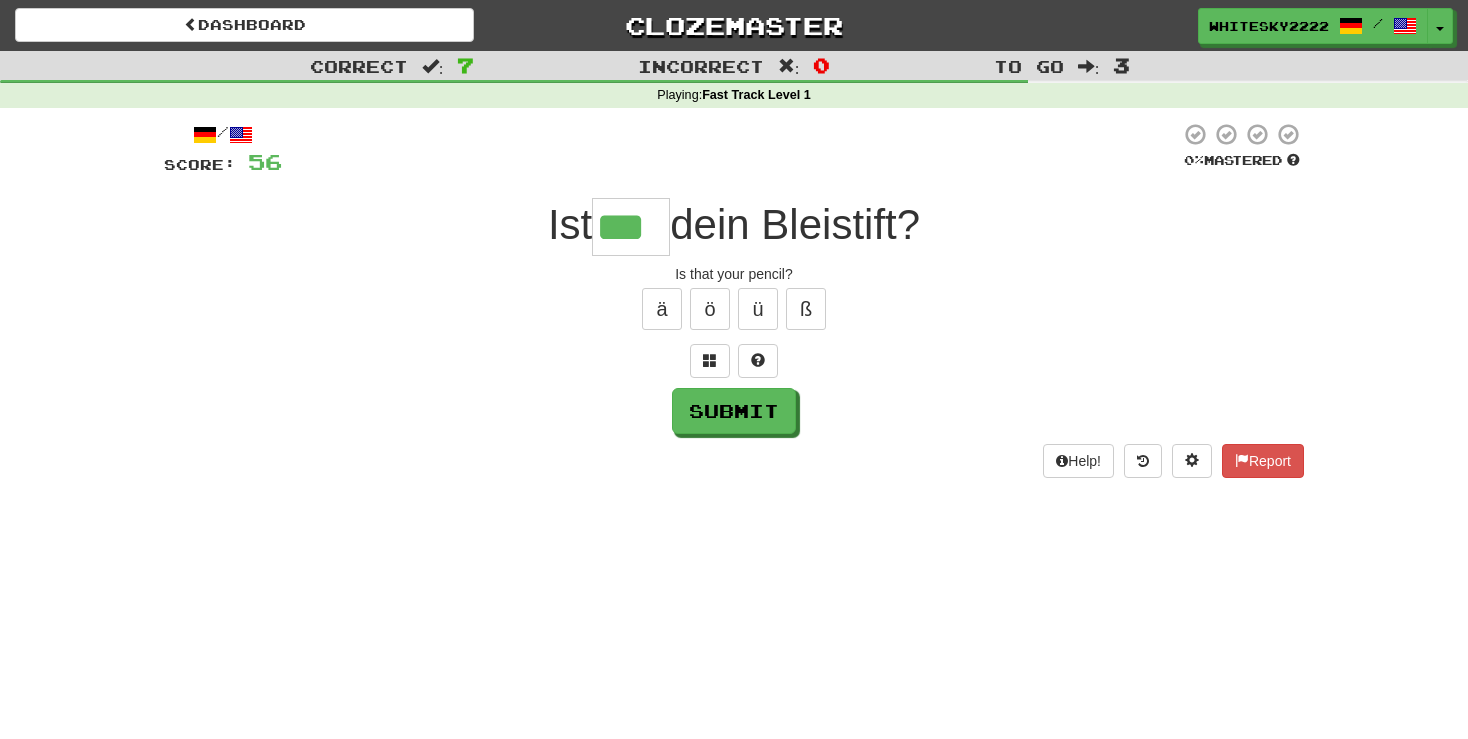 type on "***" 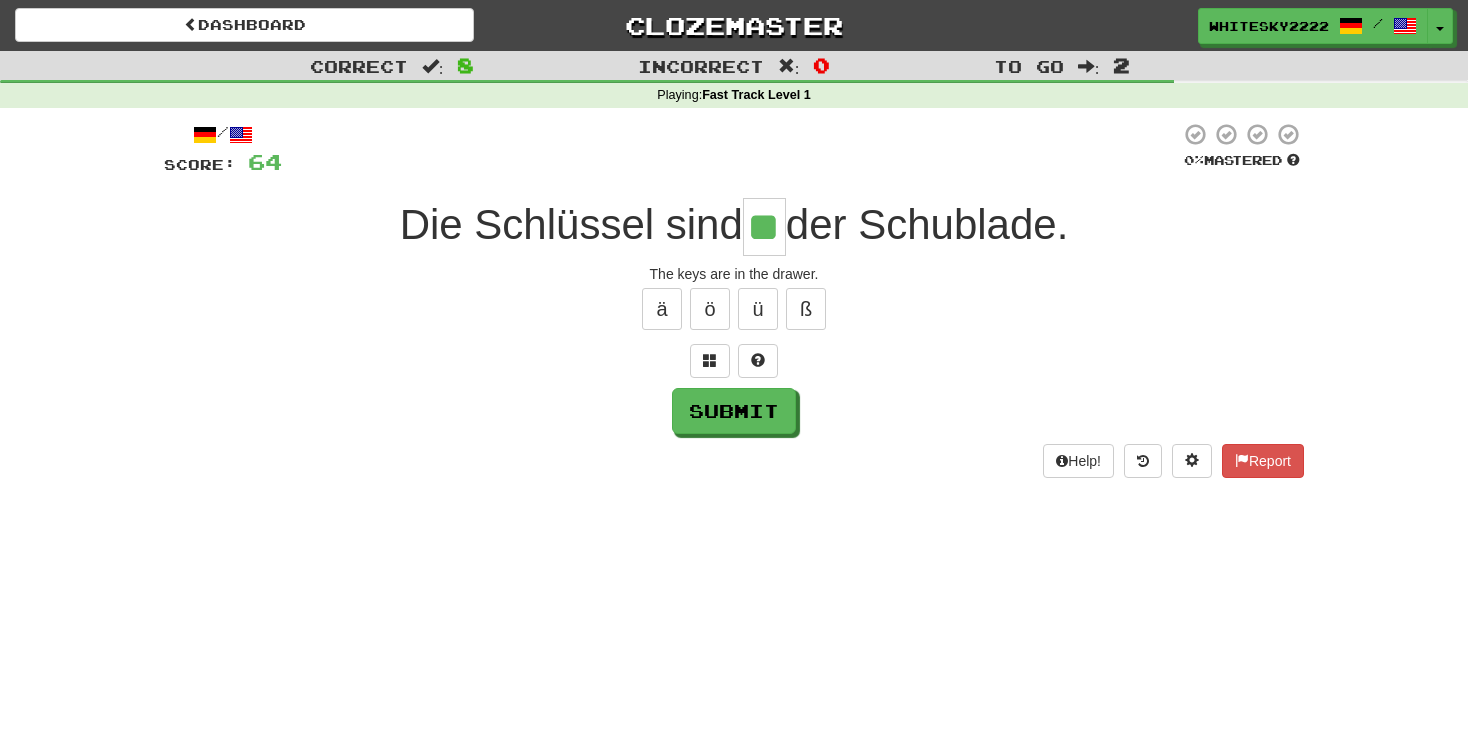 type on "**" 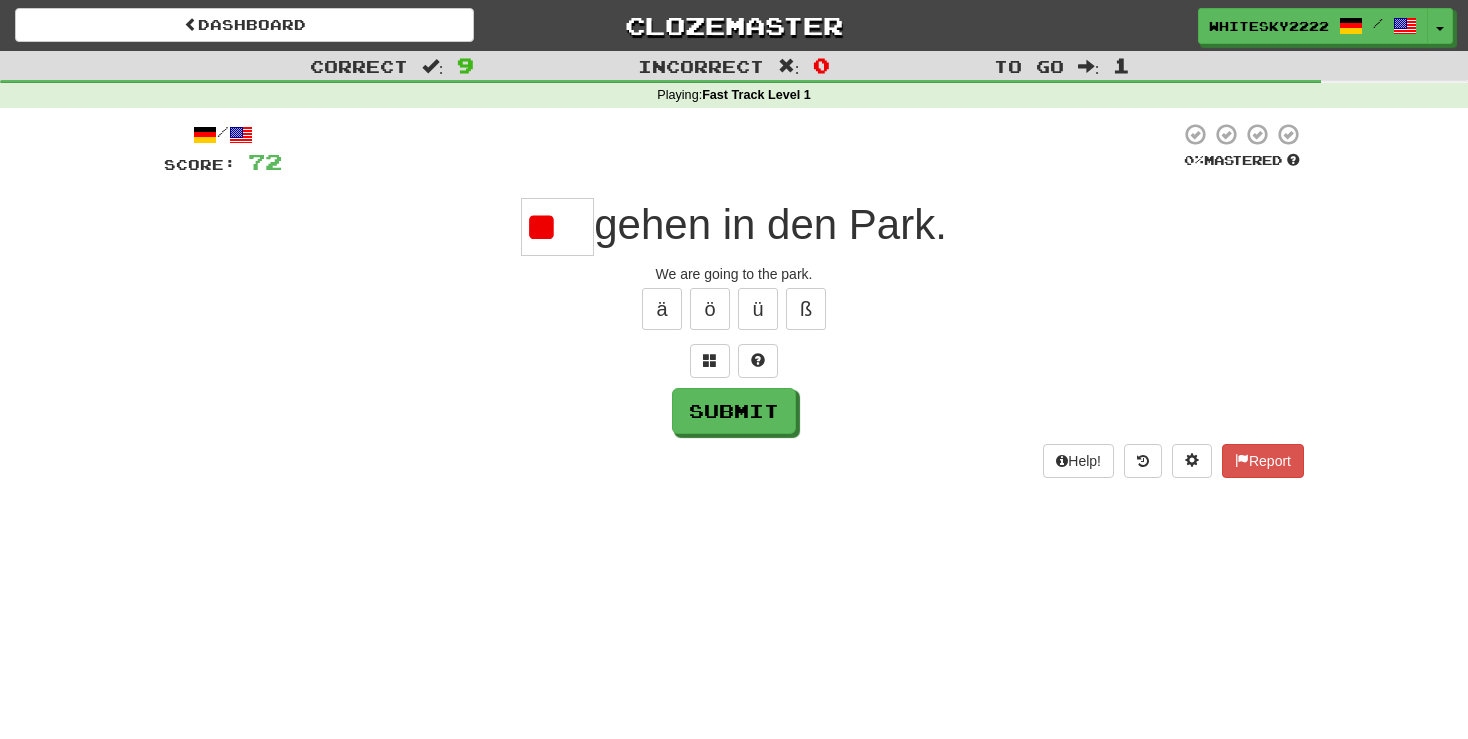 scroll, scrollTop: 0, scrollLeft: 0, axis: both 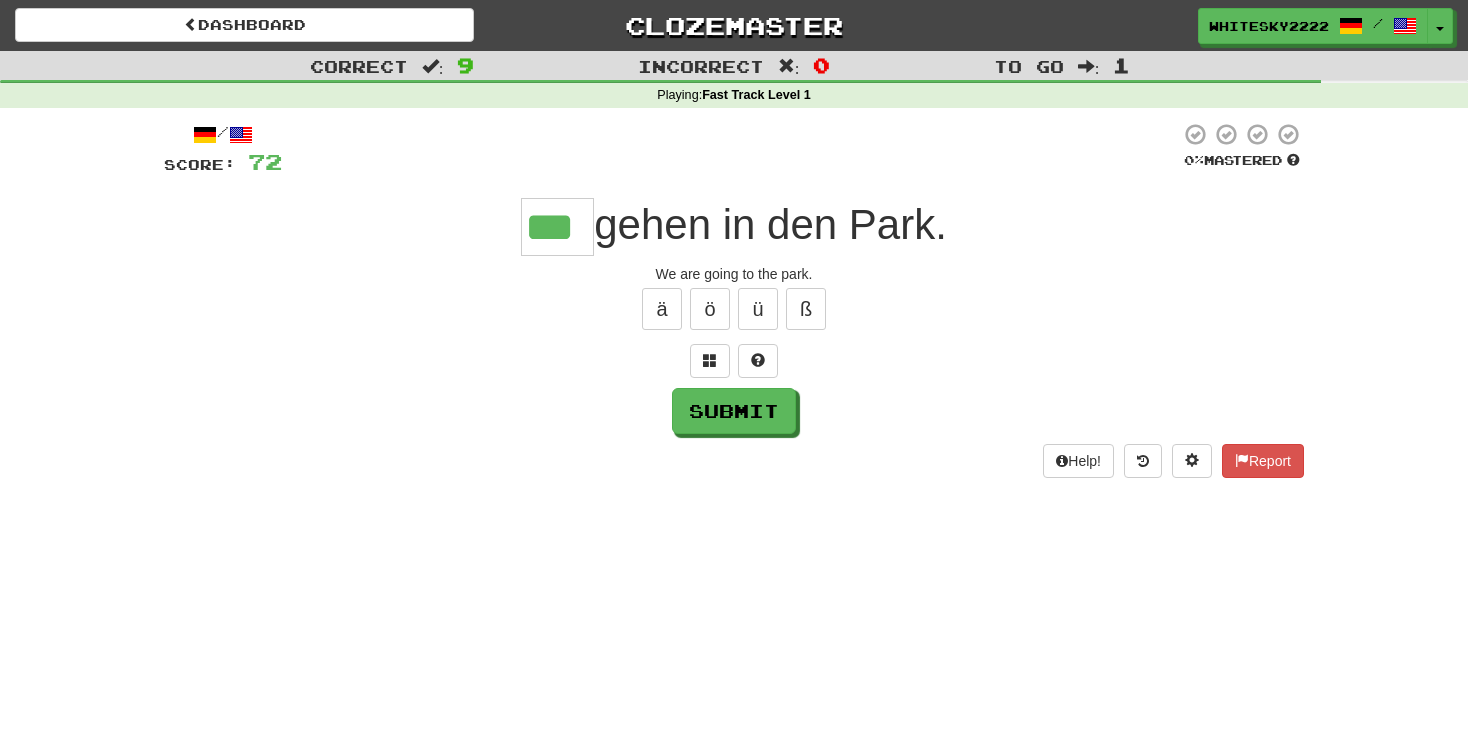 type on "***" 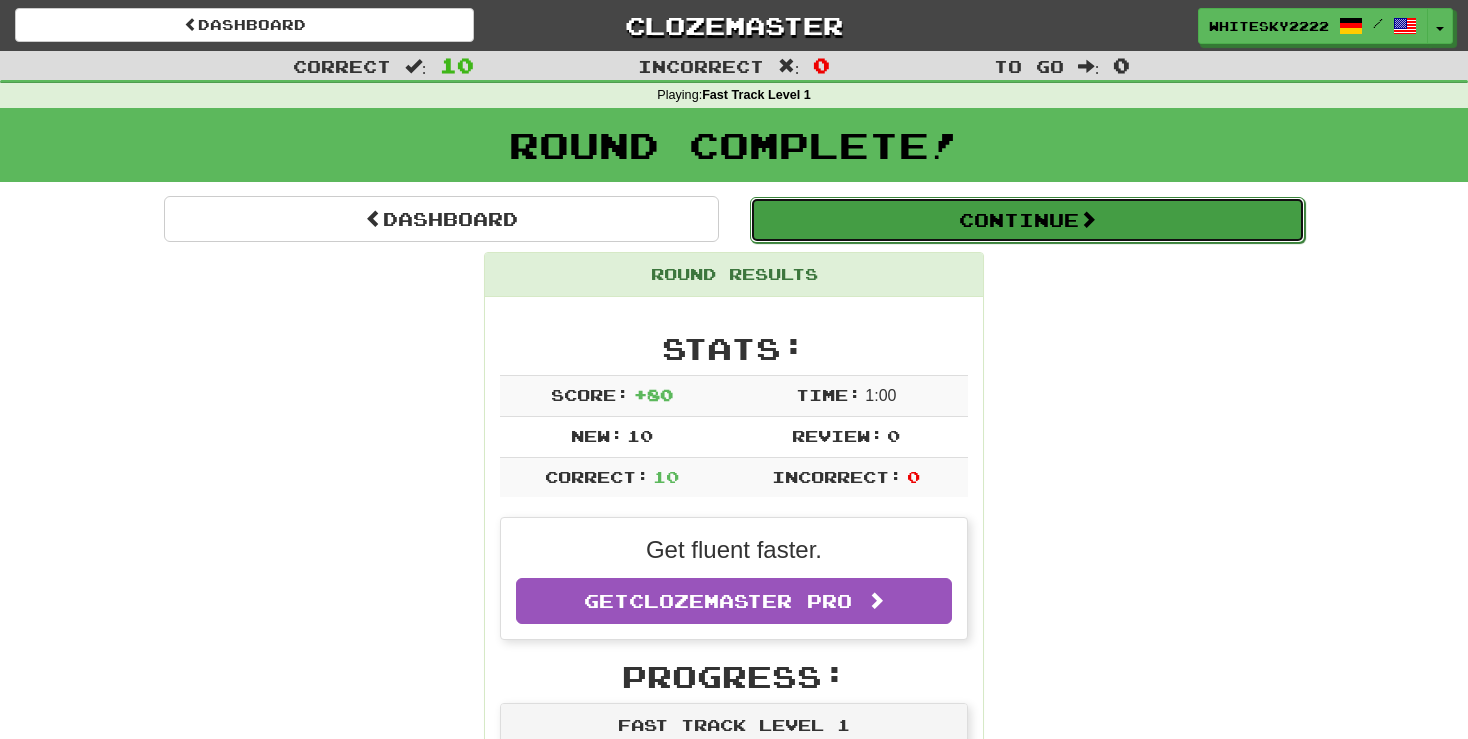 click on "Continue" at bounding box center [1027, 220] 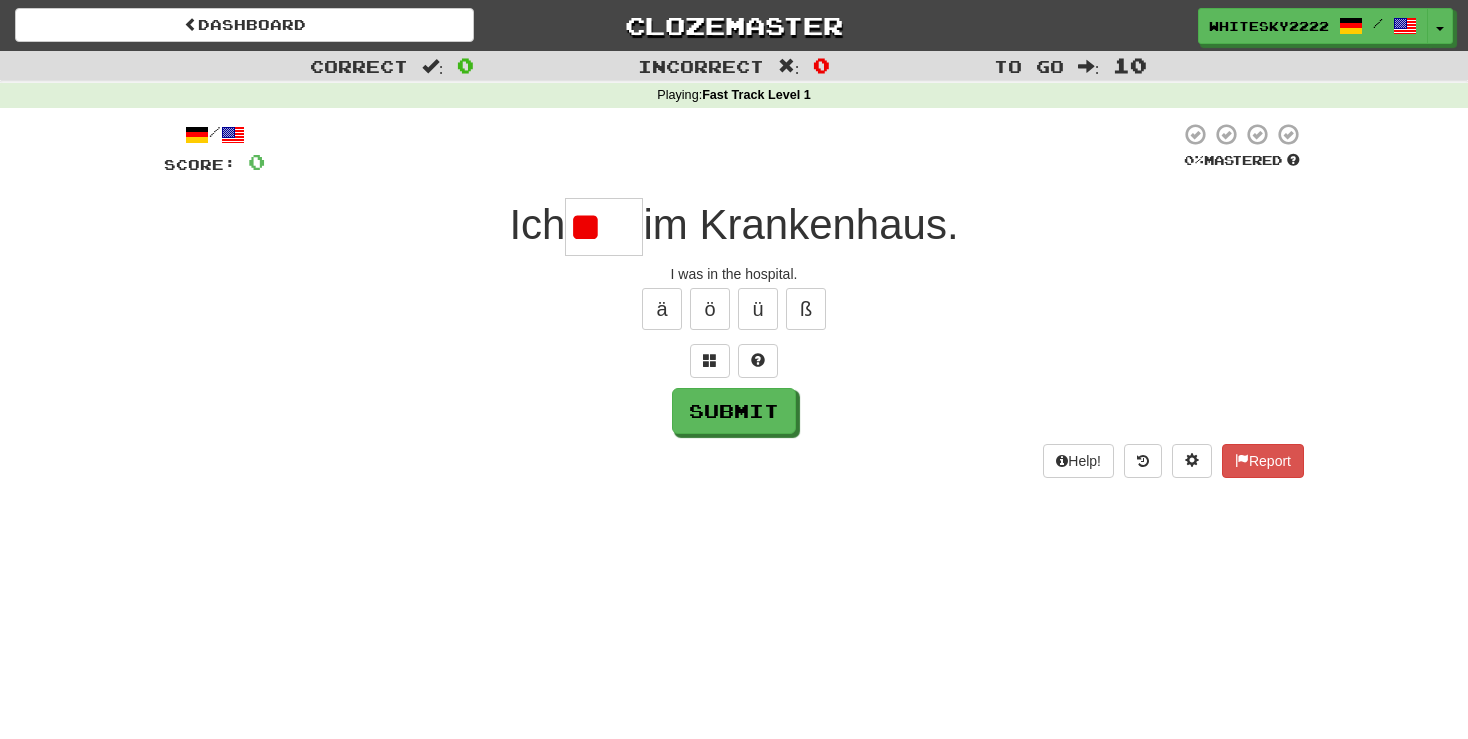 scroll, scrollTop: 0, scrollLeft: 0, axis: both 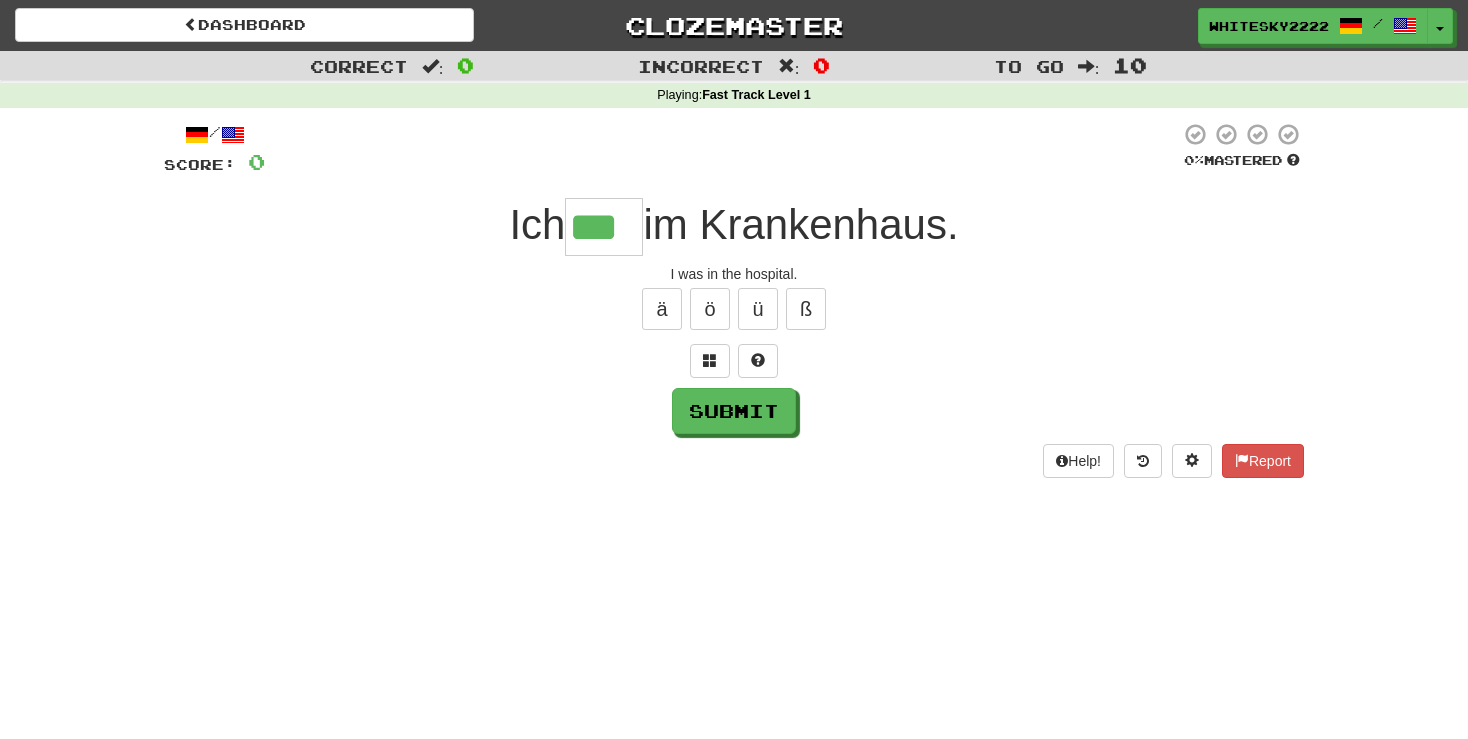 type on "***" 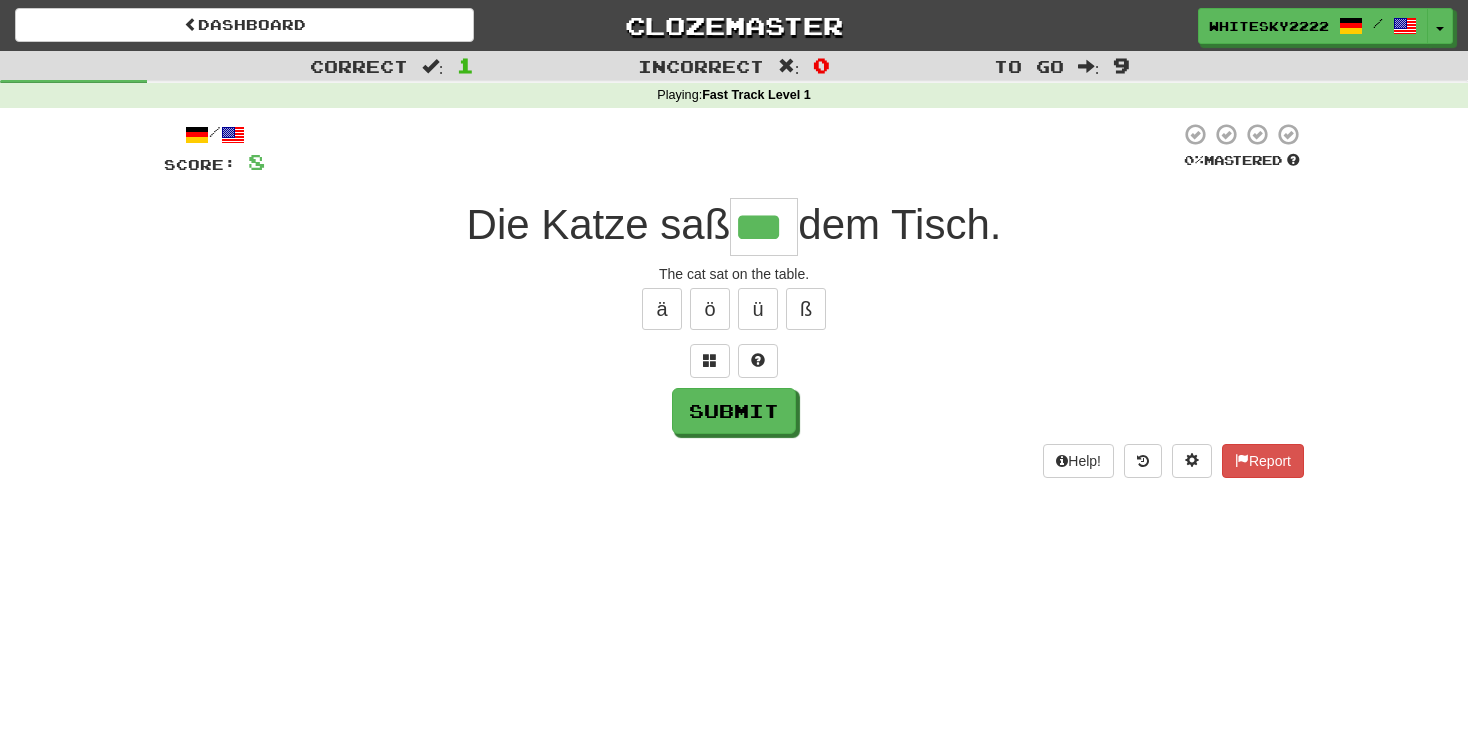 type on "***" 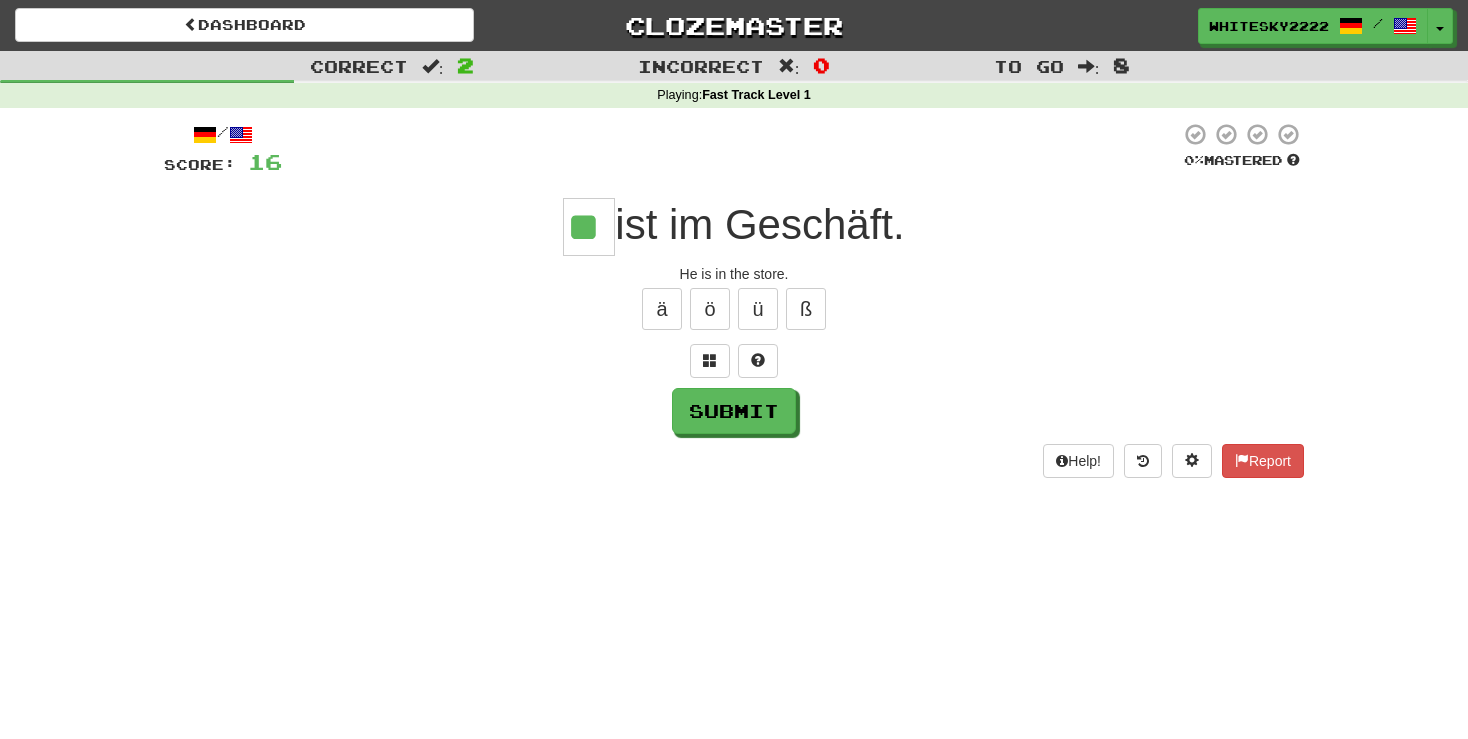 type on "**" 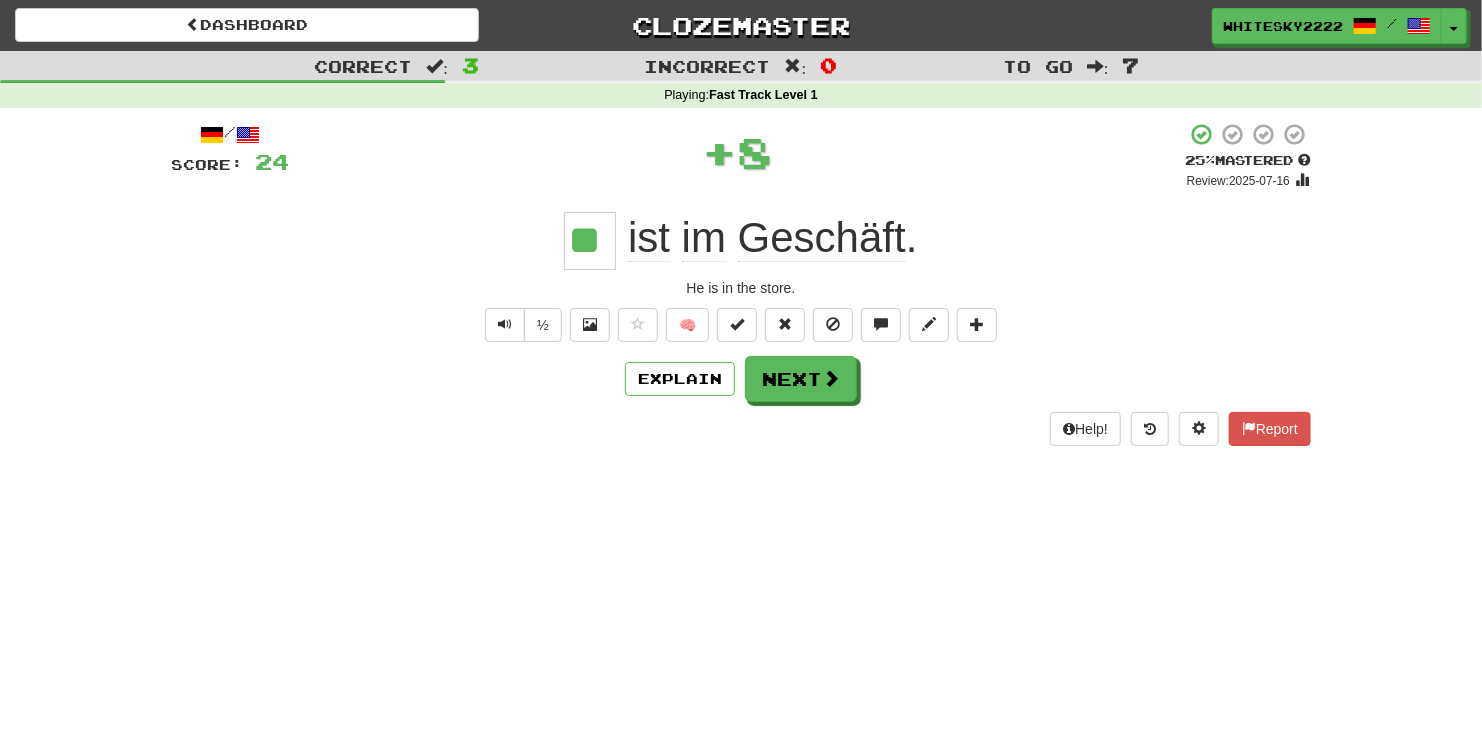 type 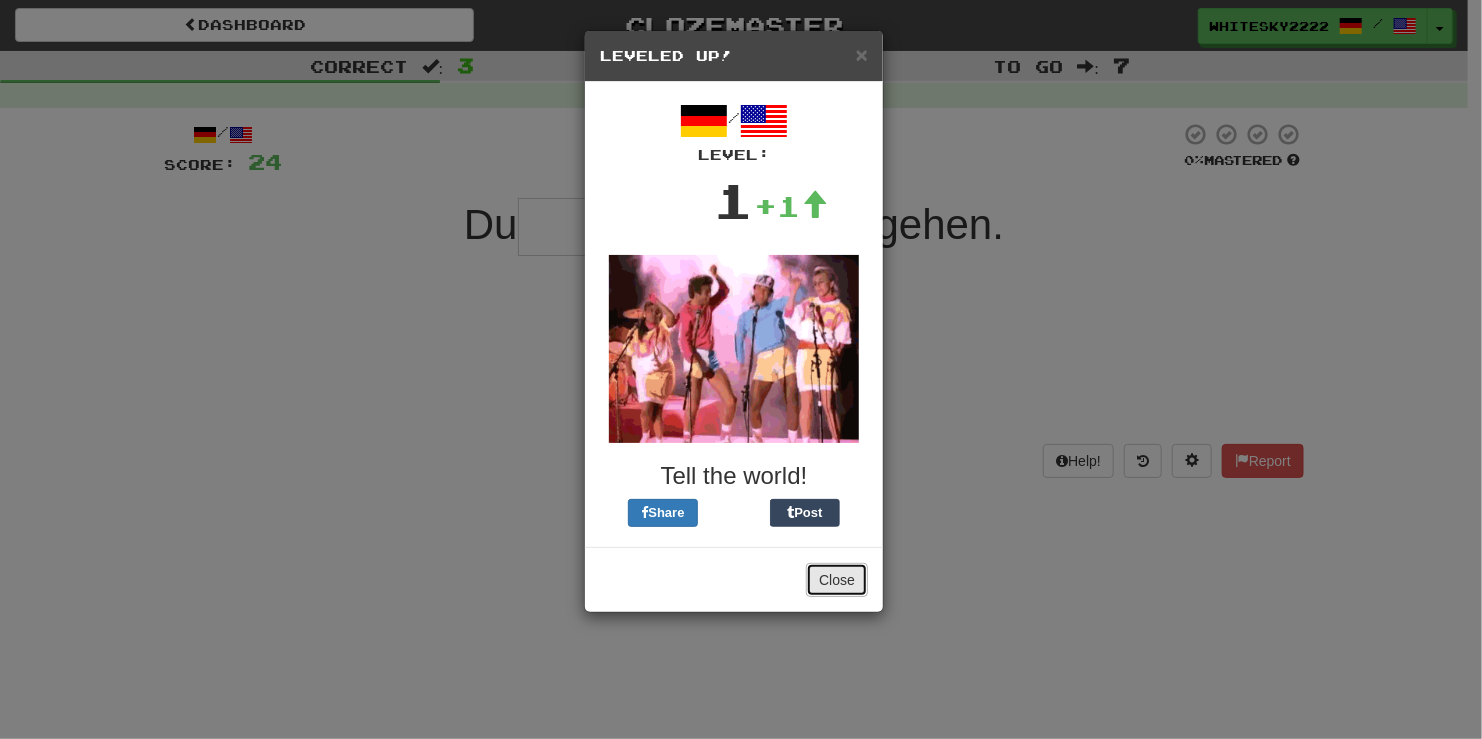 click on "Close" at bounding box center (837, 580) 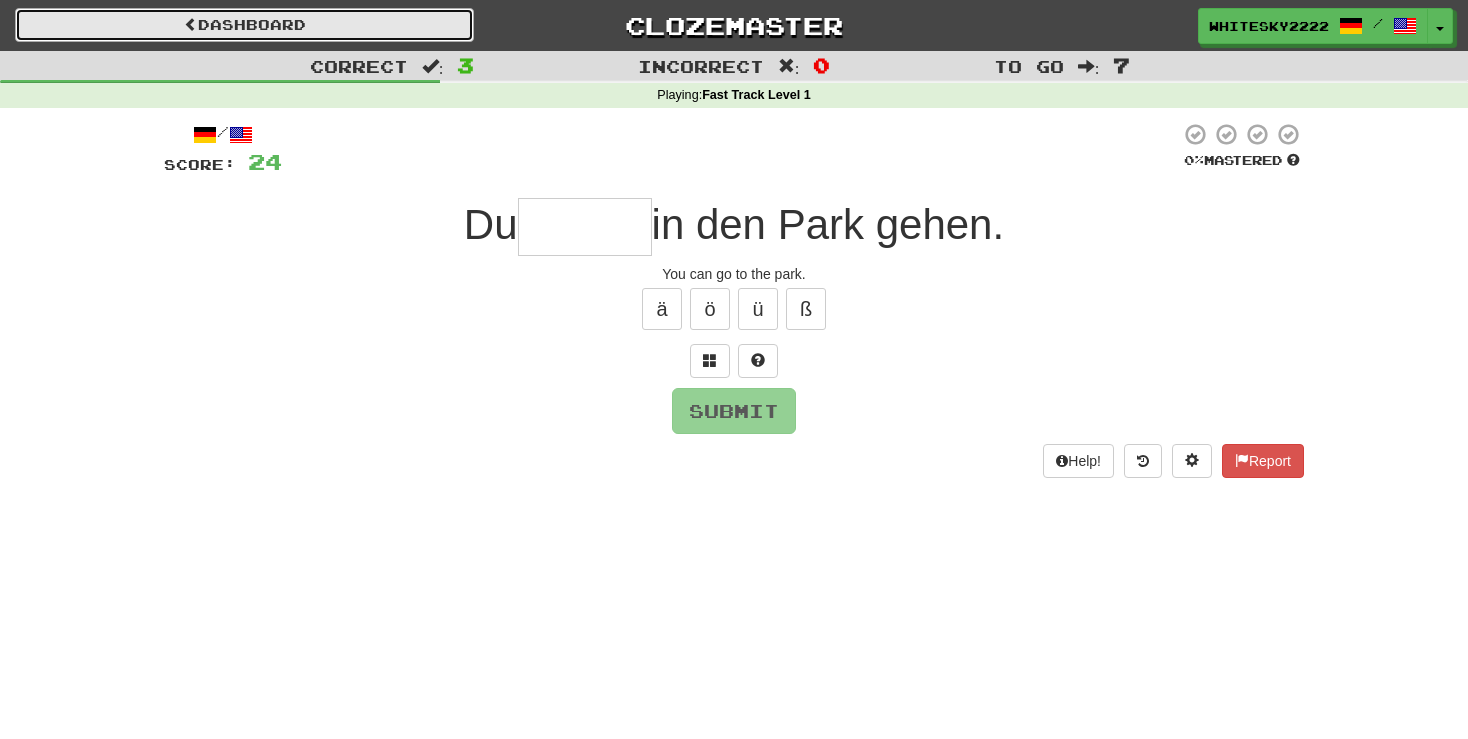 click on "Dashboard" at bounding box center (244, 25) 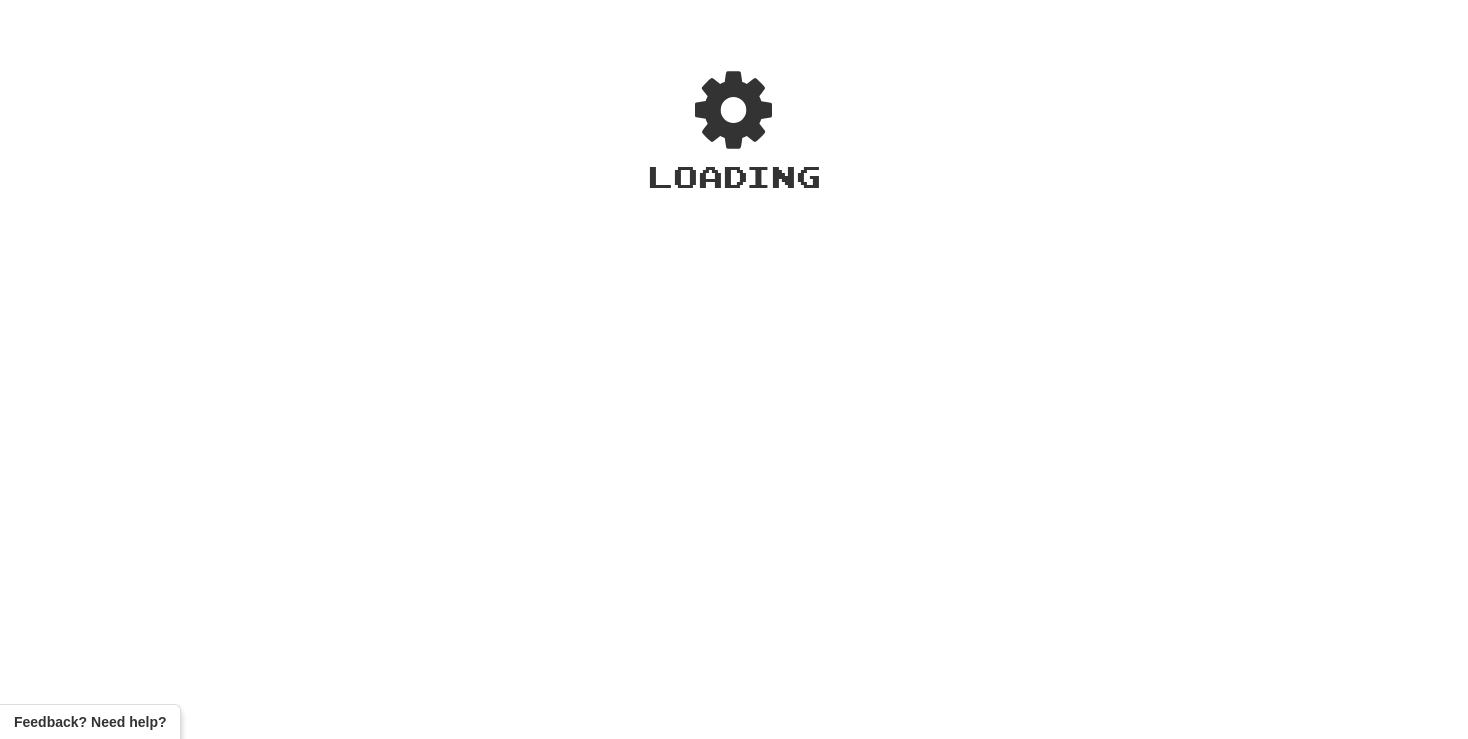 scroll, scrollTop: 0, scrollLeft: 0, axis: both 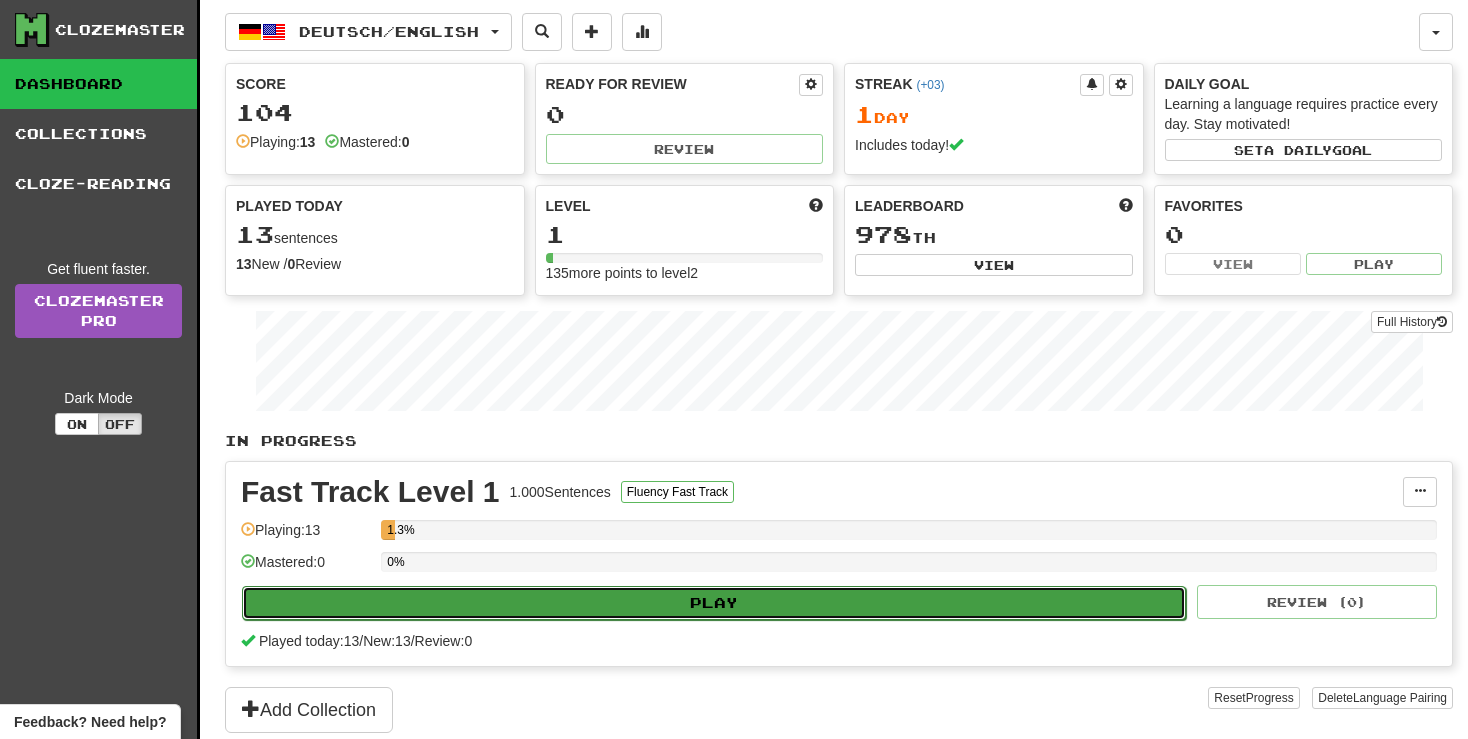 click on "Play" at bounding box center [714, 603] 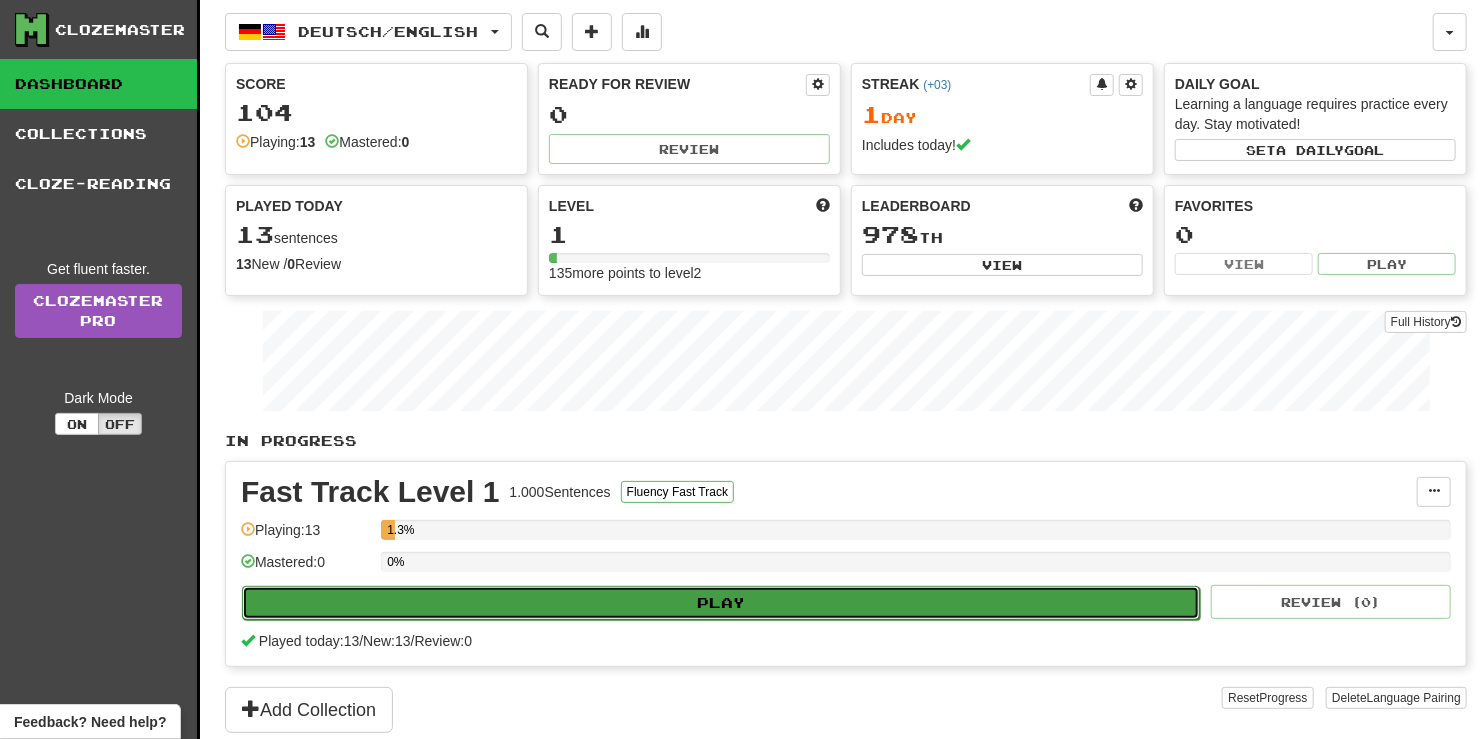 select on "**" 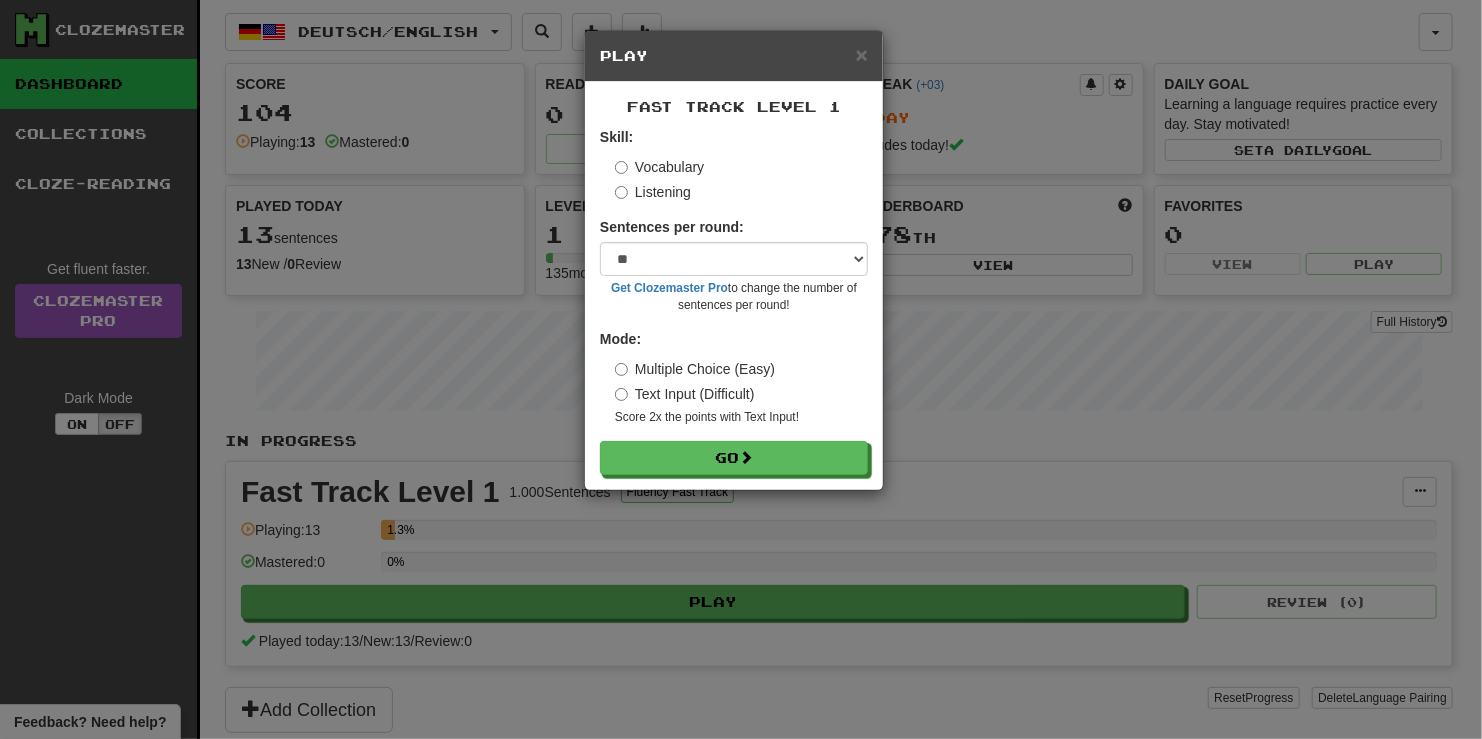 click on "Fast Track Level 1" at bounding box center (734, 106) 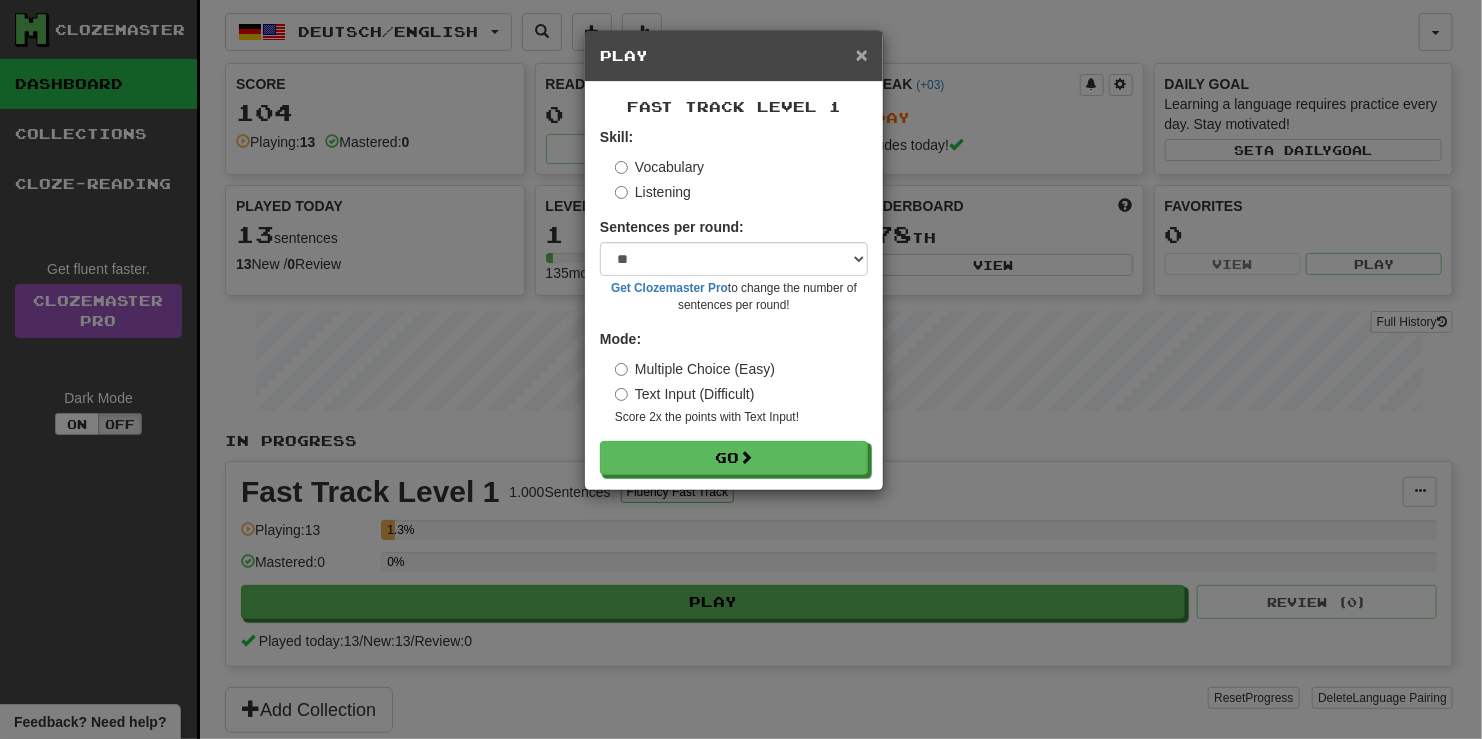 click on "×" at bounding box center [862, 54] 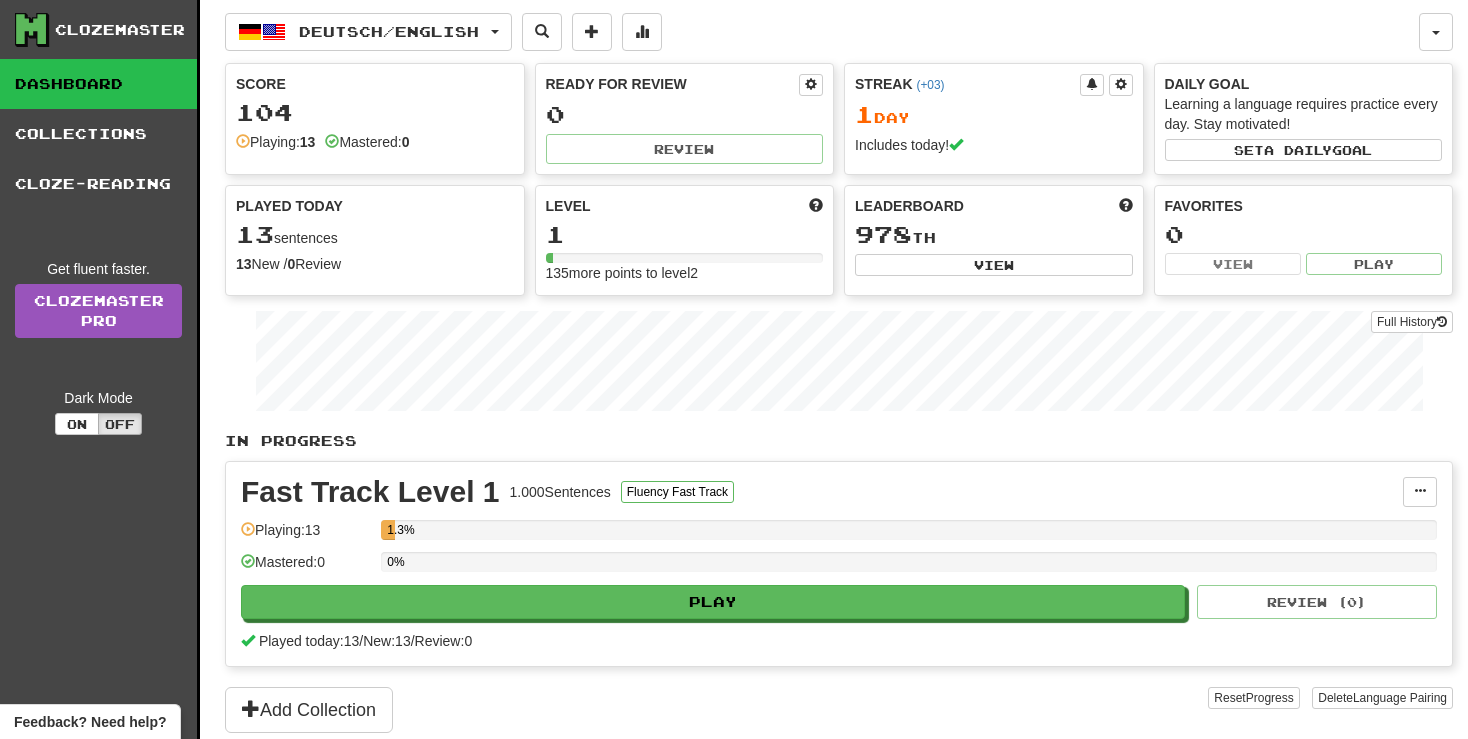 scroll, scrollTop: 100, scrollLeft: 0, axis: vertical 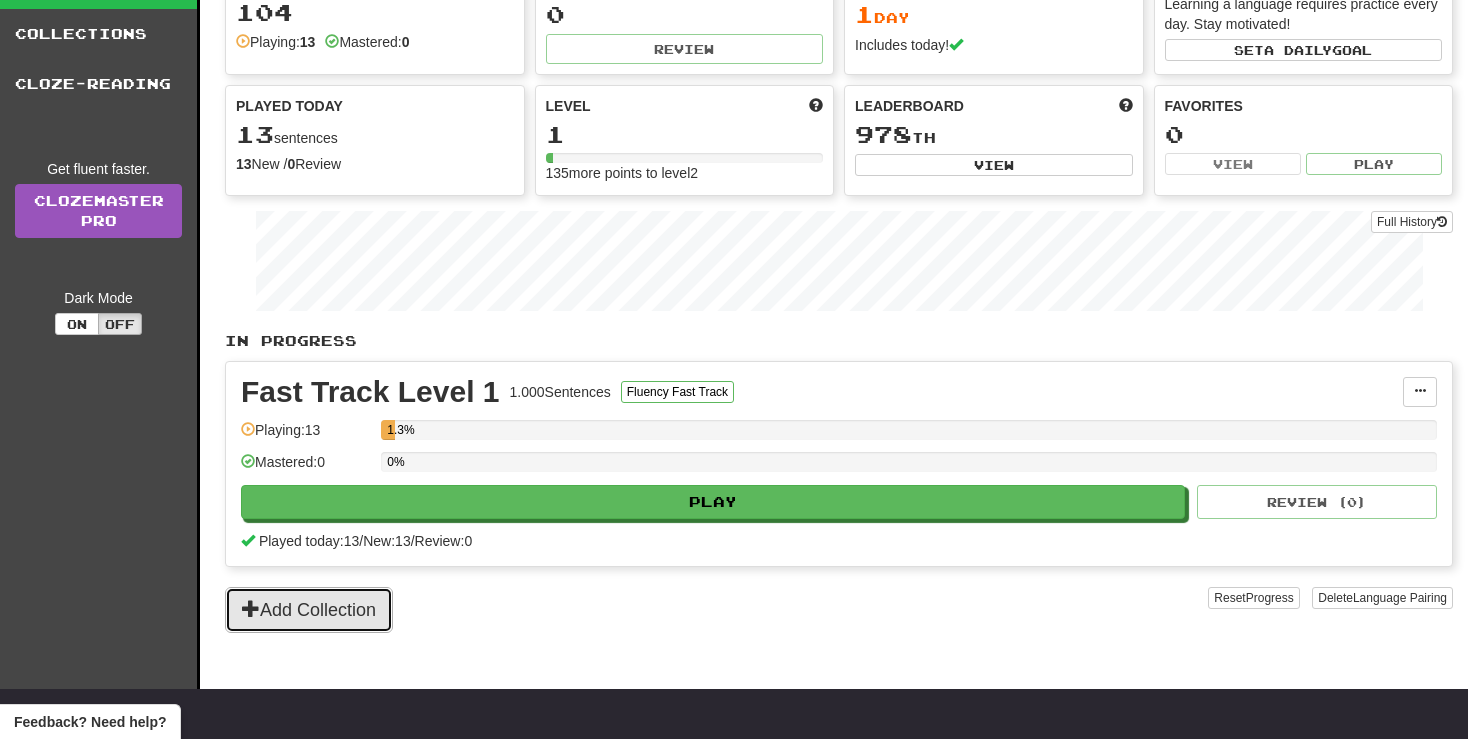 click on "Add Collection" at bounding box center (309, 610) 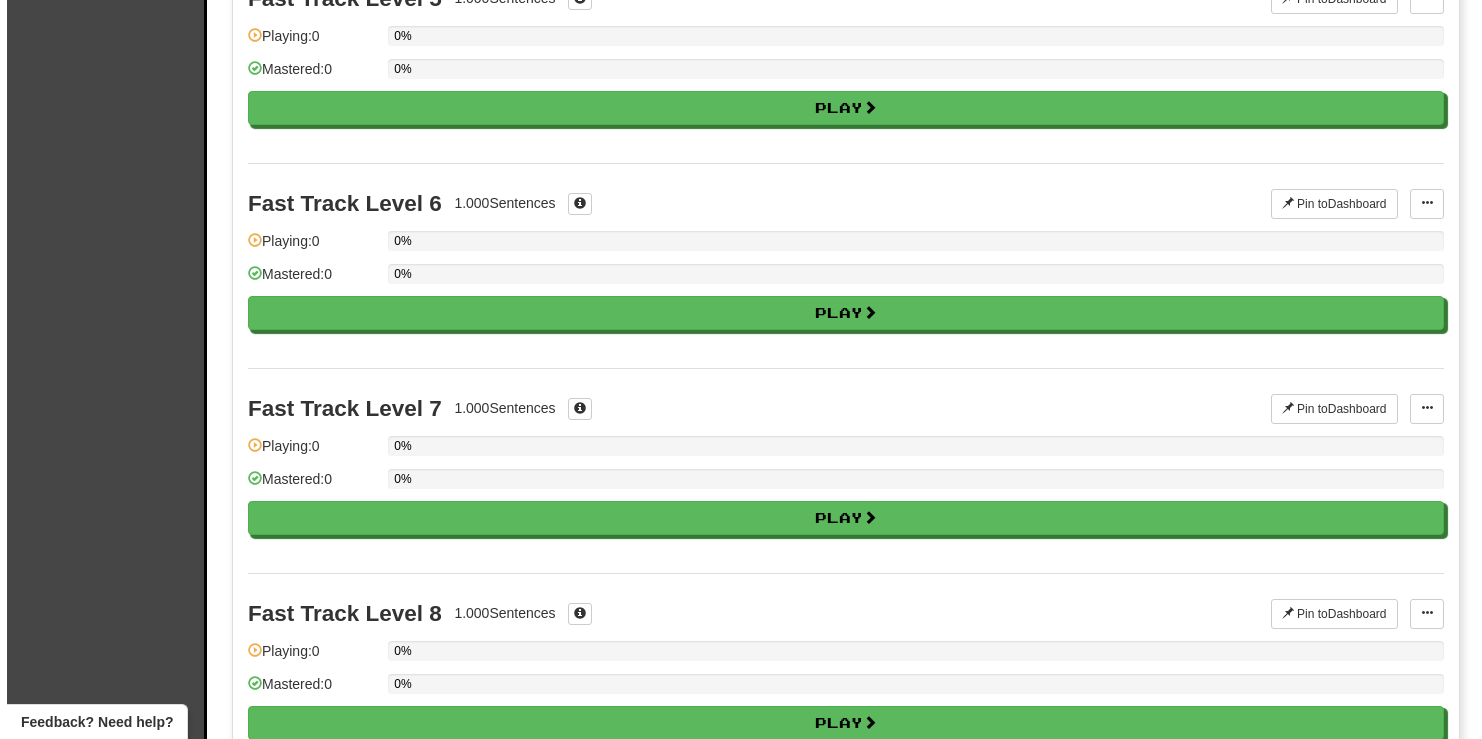 scroll, scrollTop: 1000, scrollLeft: 0, axis: vertical 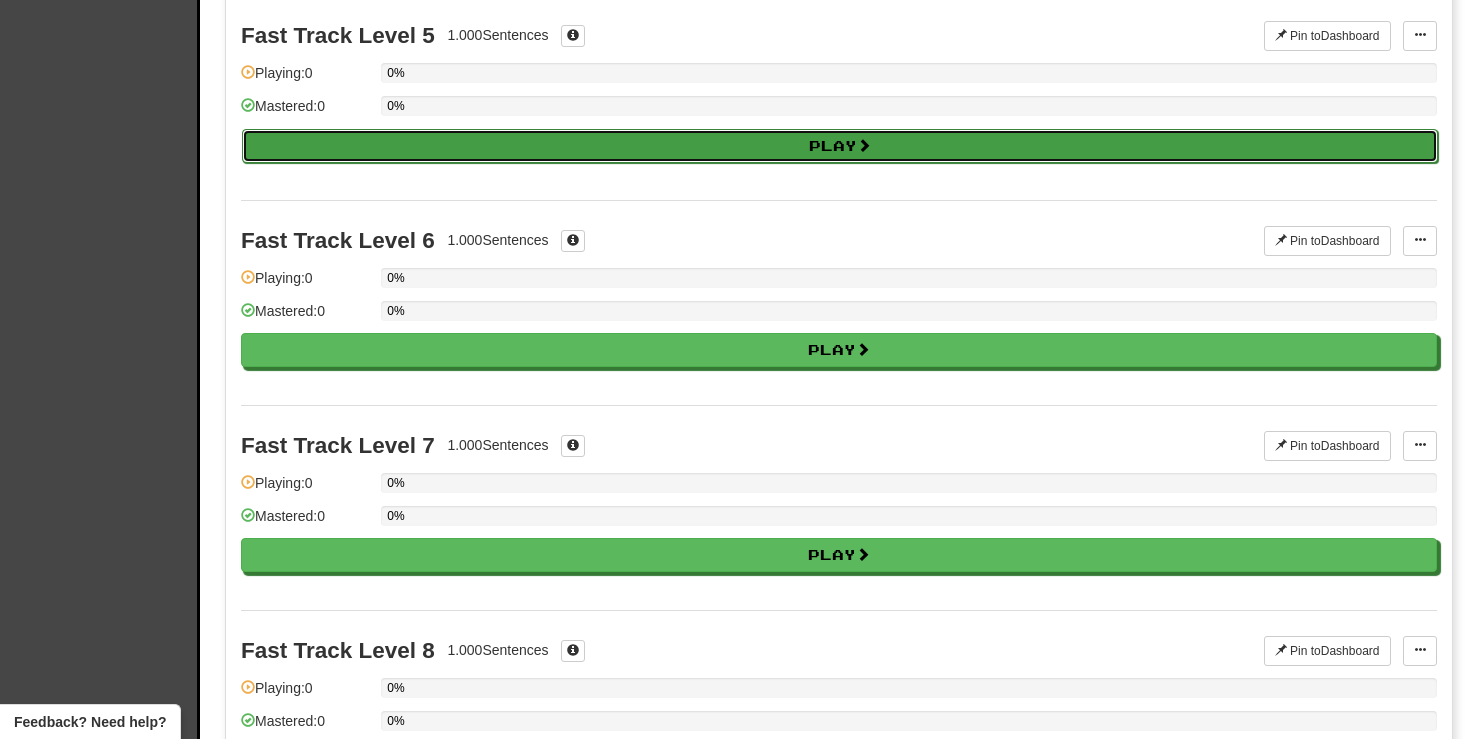 click on "Play" at bounding box center [840, 146] 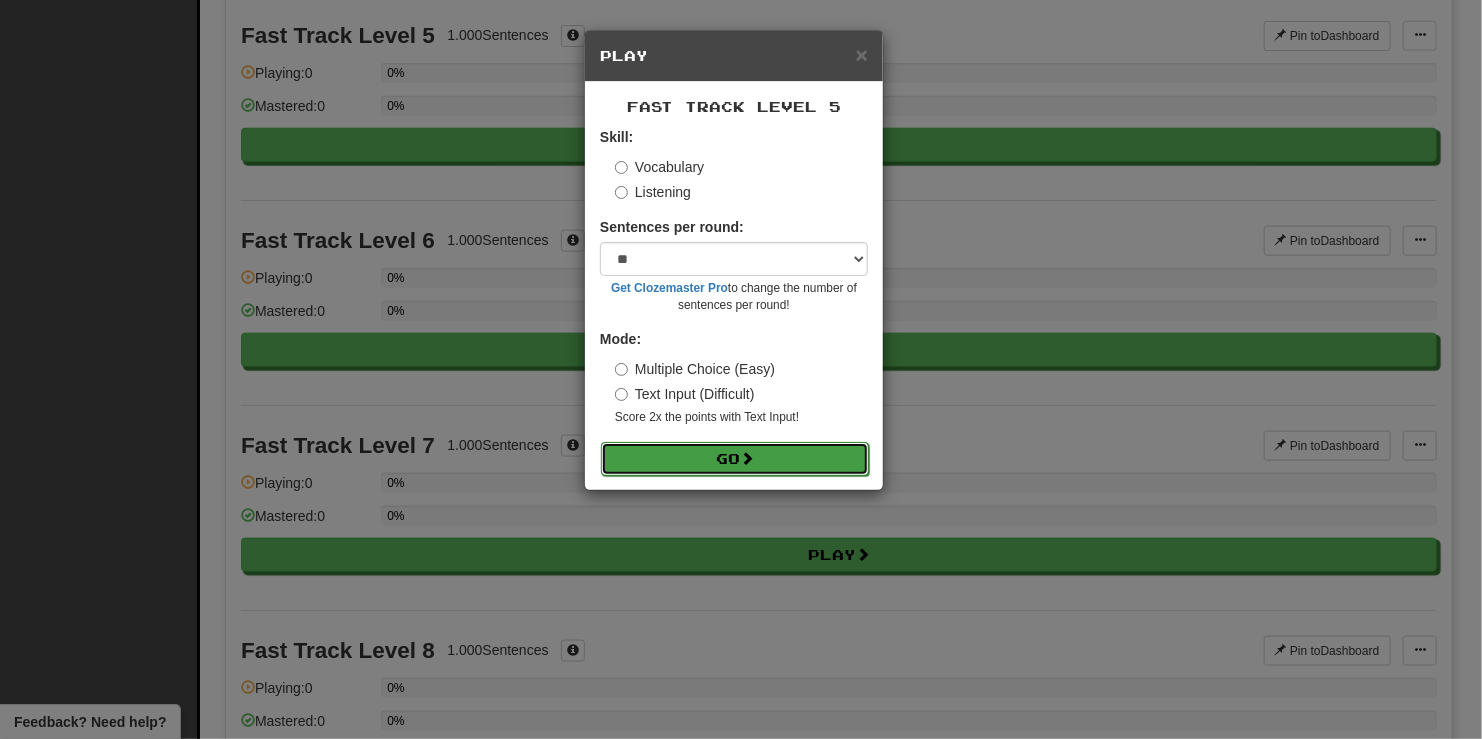 click on "Go" at bounding box center (735, 459) 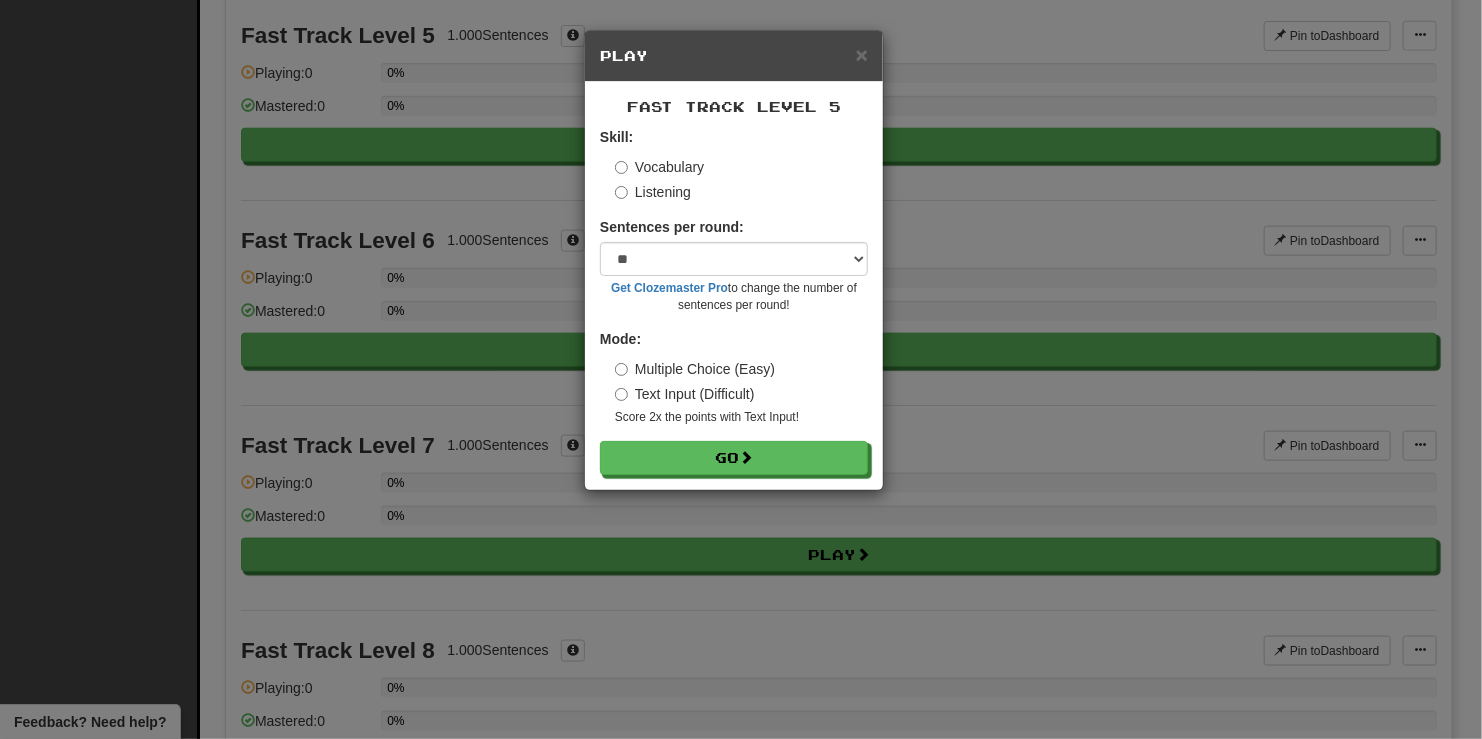 click on "Play" at bounding box center [734, 56] 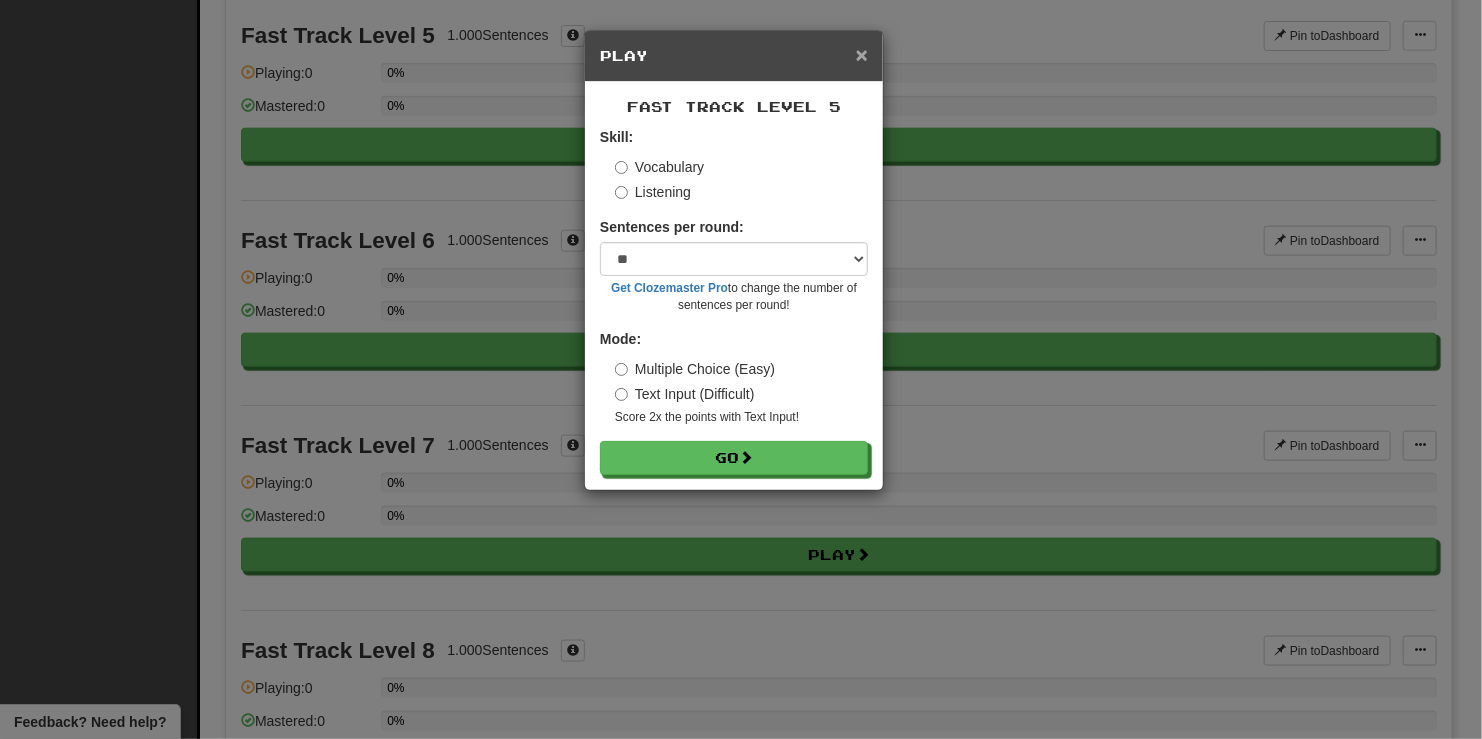 click on "×" at bounding box center [862, 54] 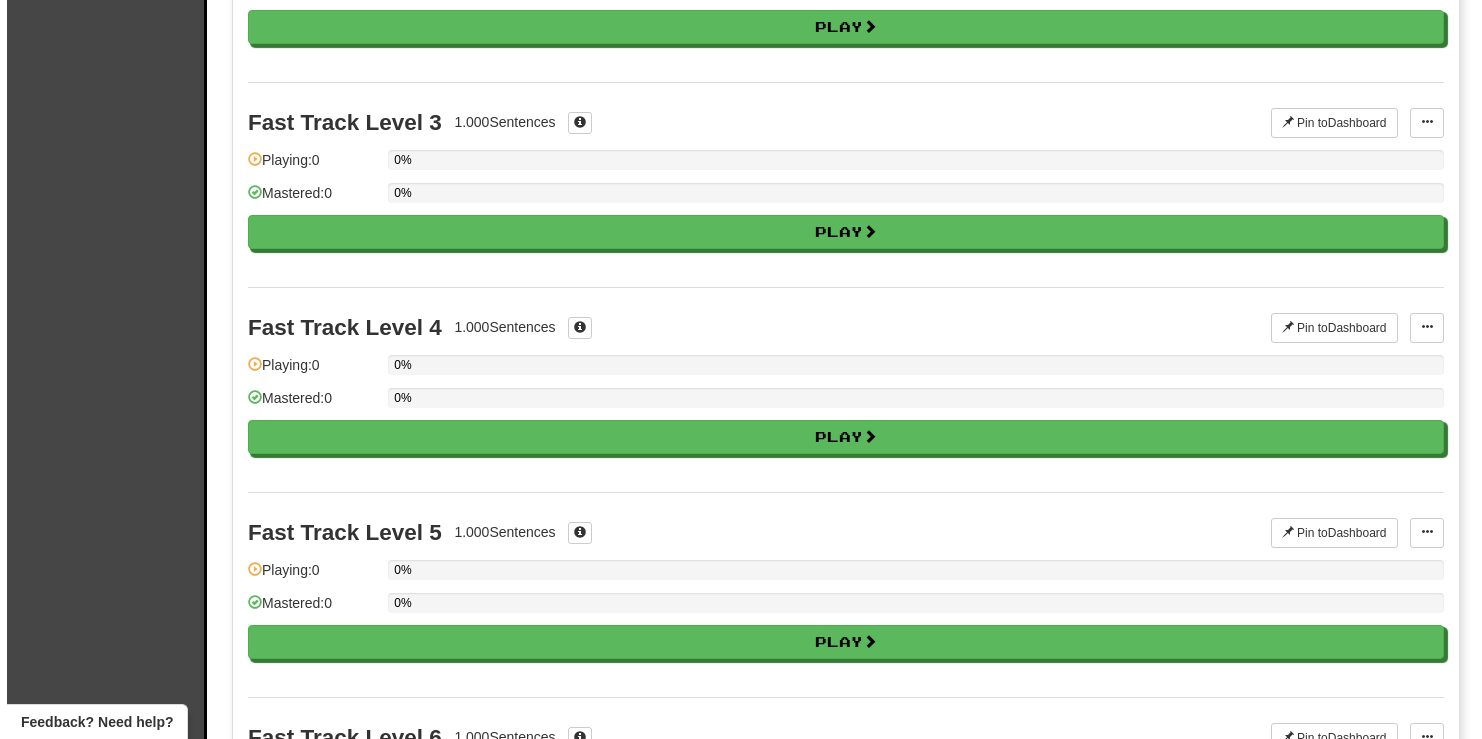 scroll, scrollTop: 500, scrollLeft: 0, axis: vertical 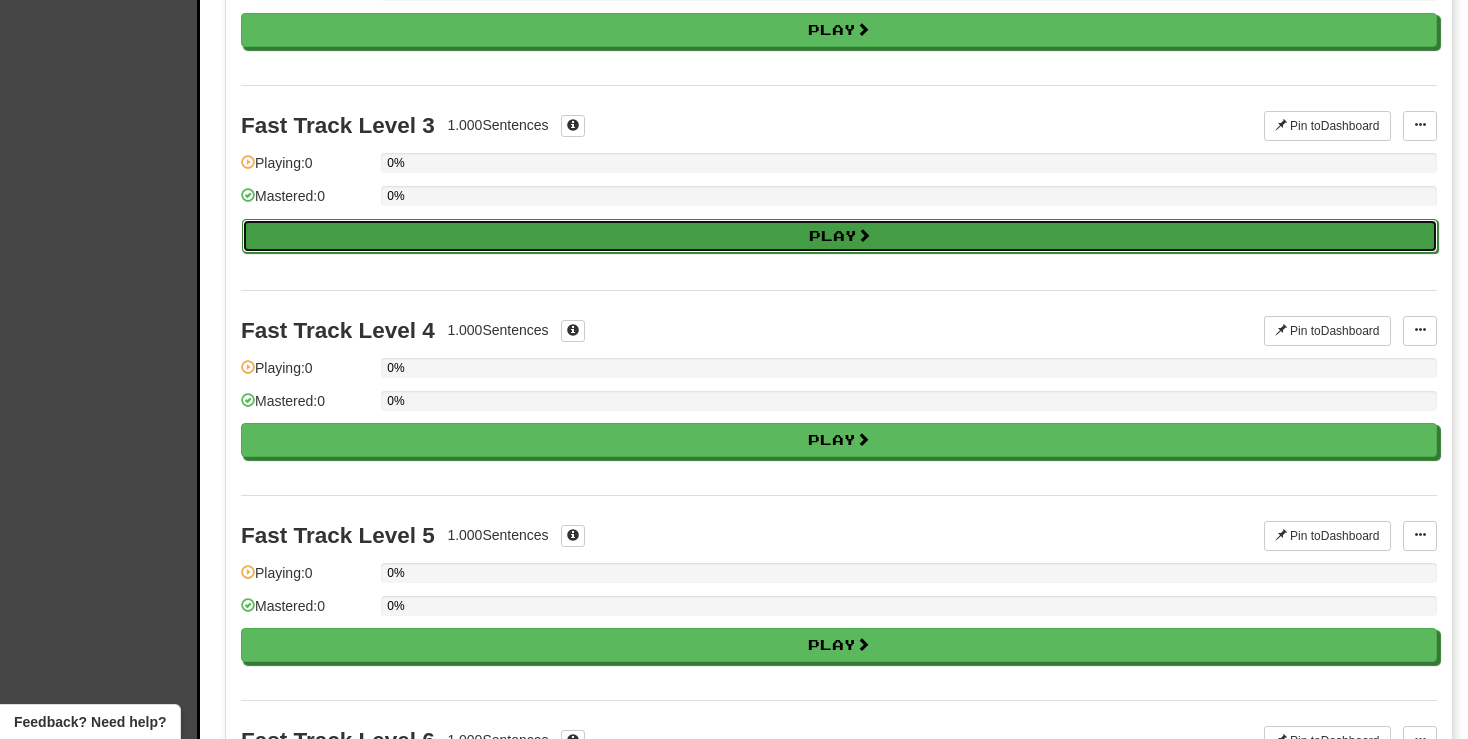 click on "Play" at bounding box center (840, 236) 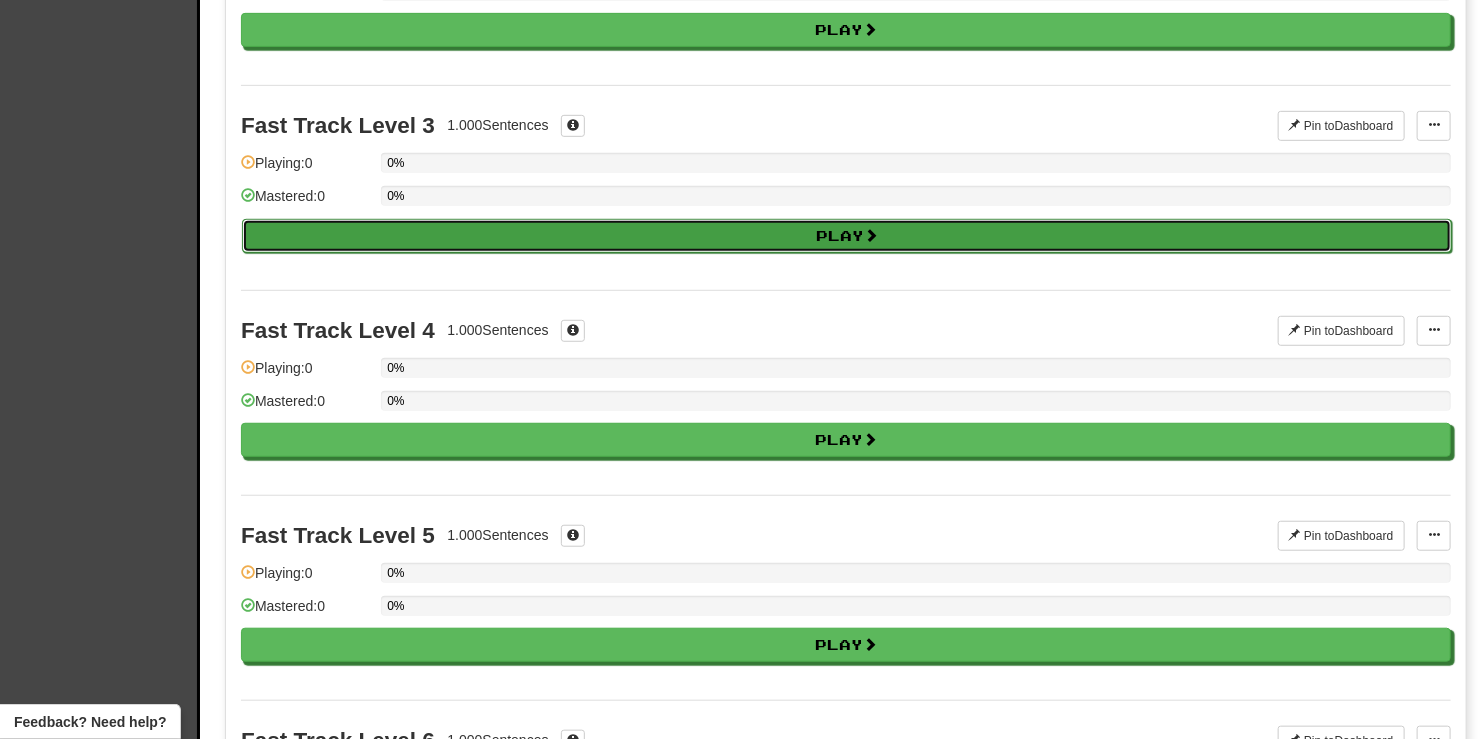 select on "**" 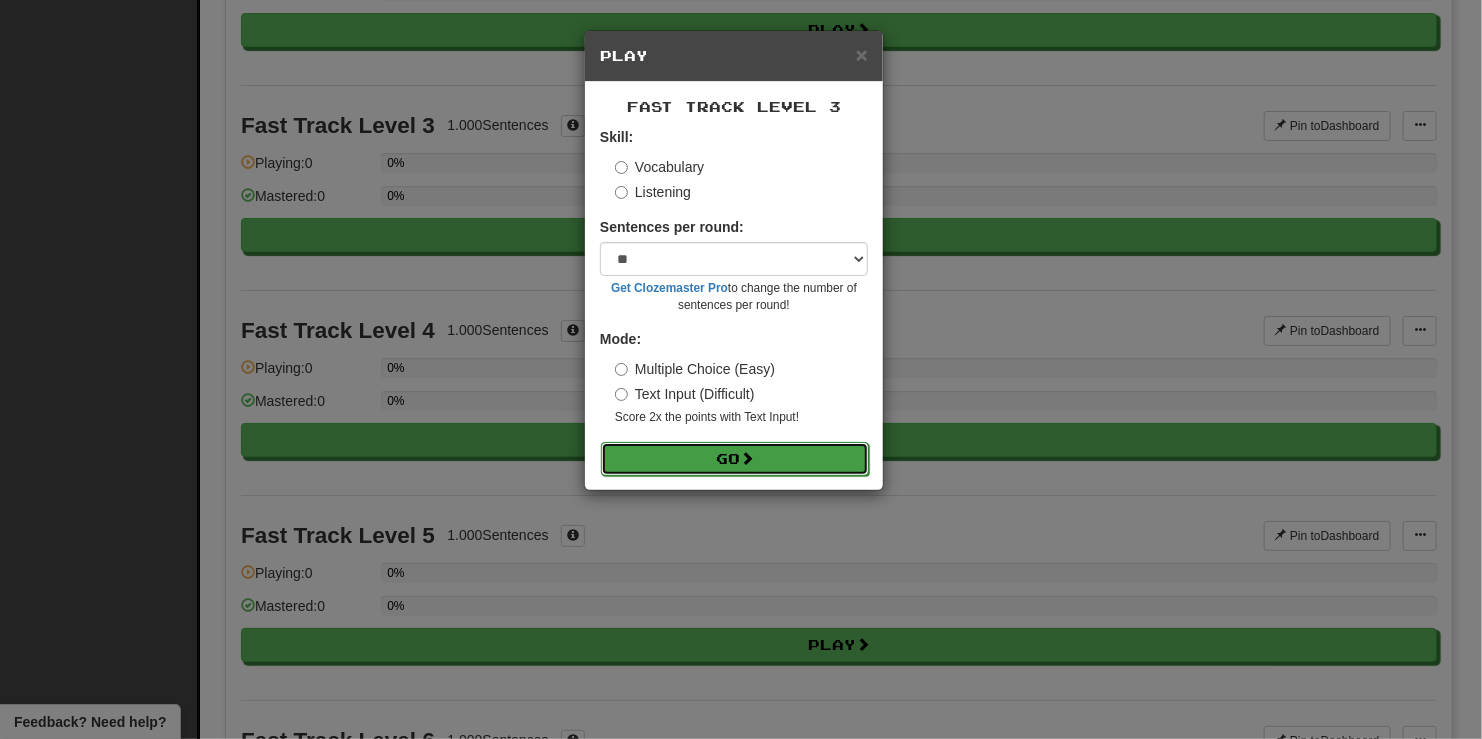 click on "Go" at bounding box center [735, 459] 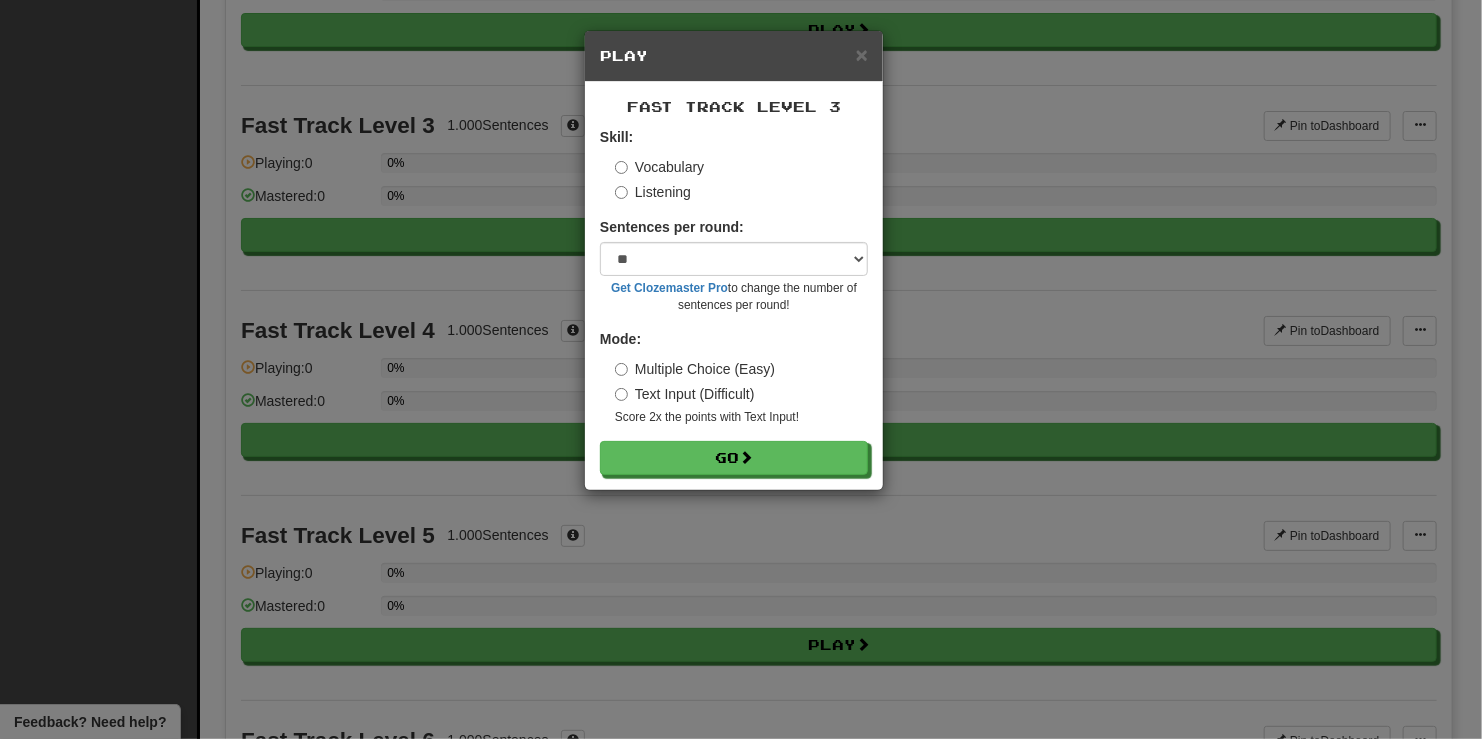 click on "× Play" at bounding box center (734, 56) 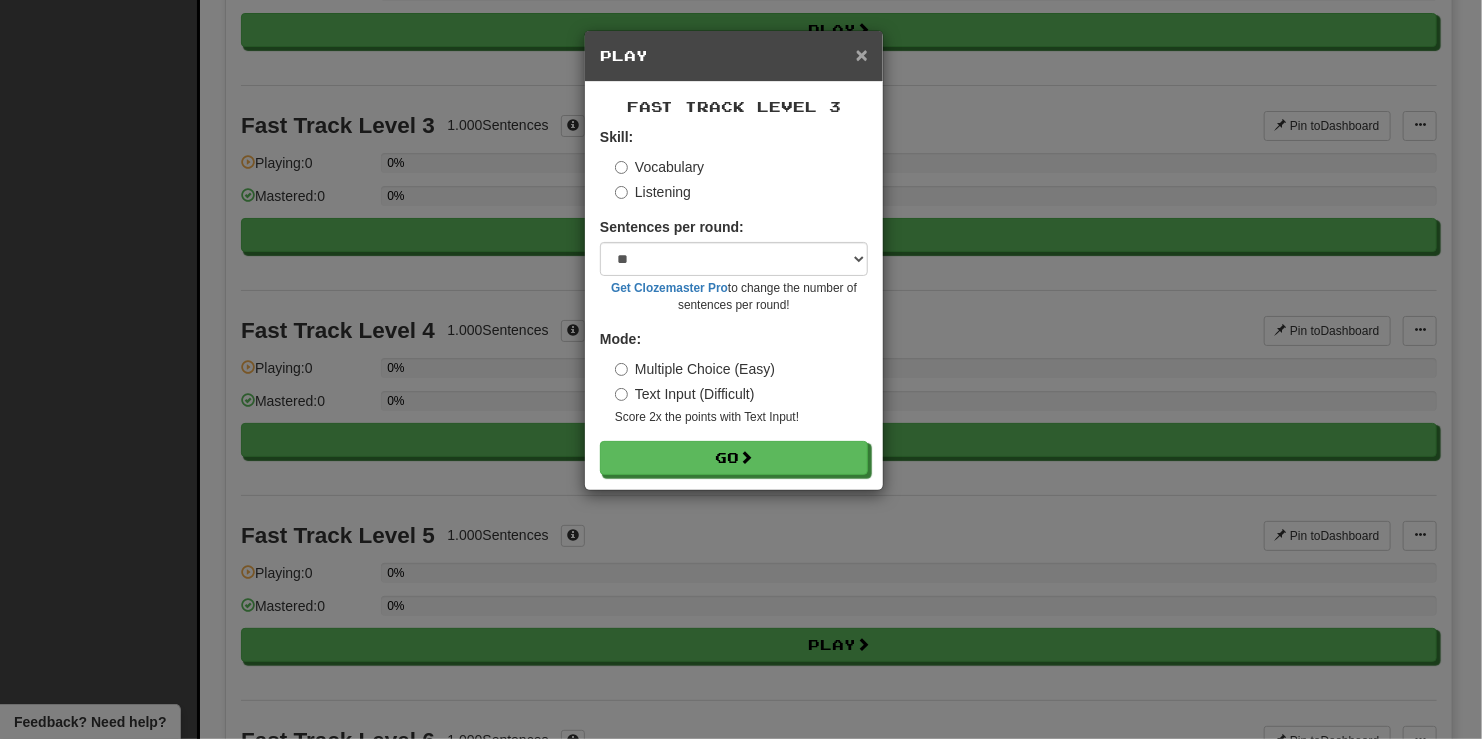 click on "×" at bounding box center [862, 54] 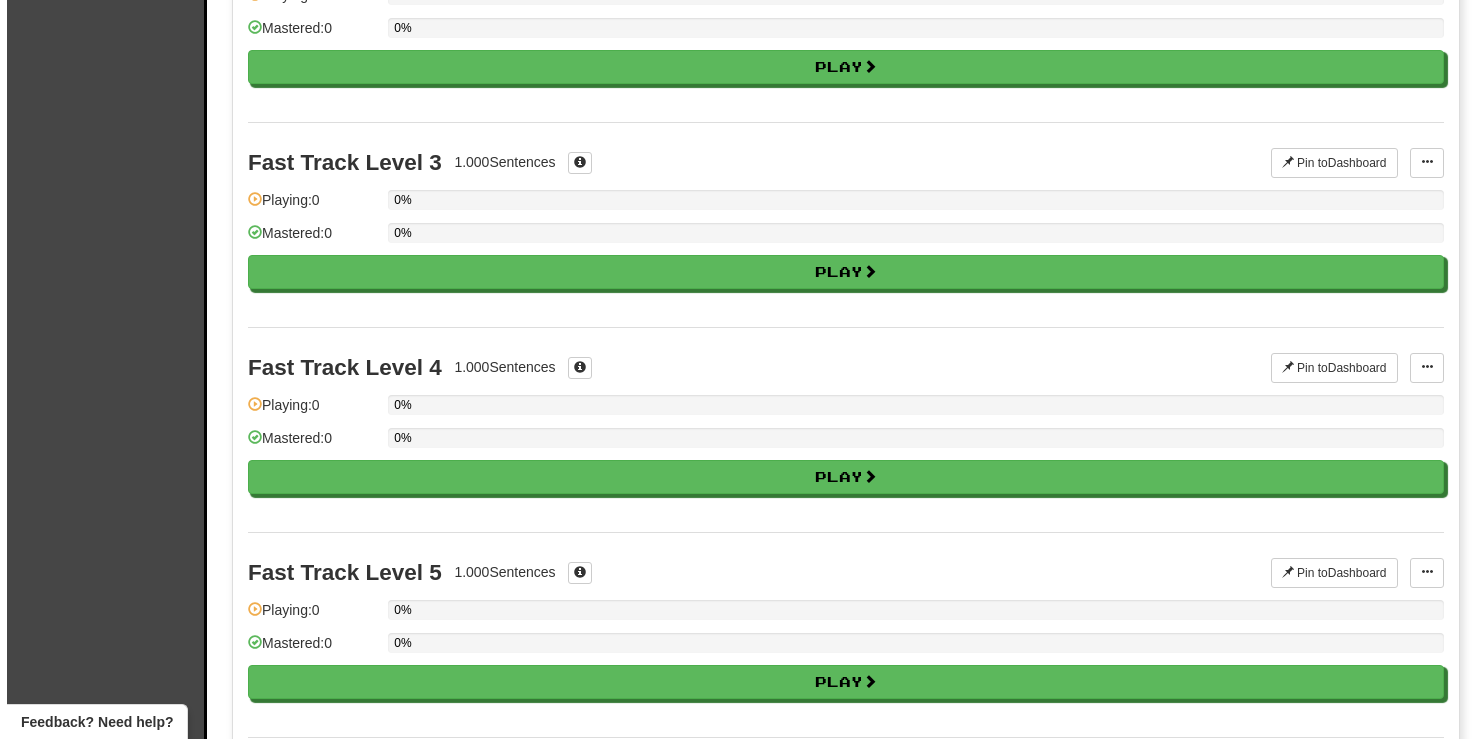 scroll, scrollTop: 400, scrollLeft: 0, axis: vertical 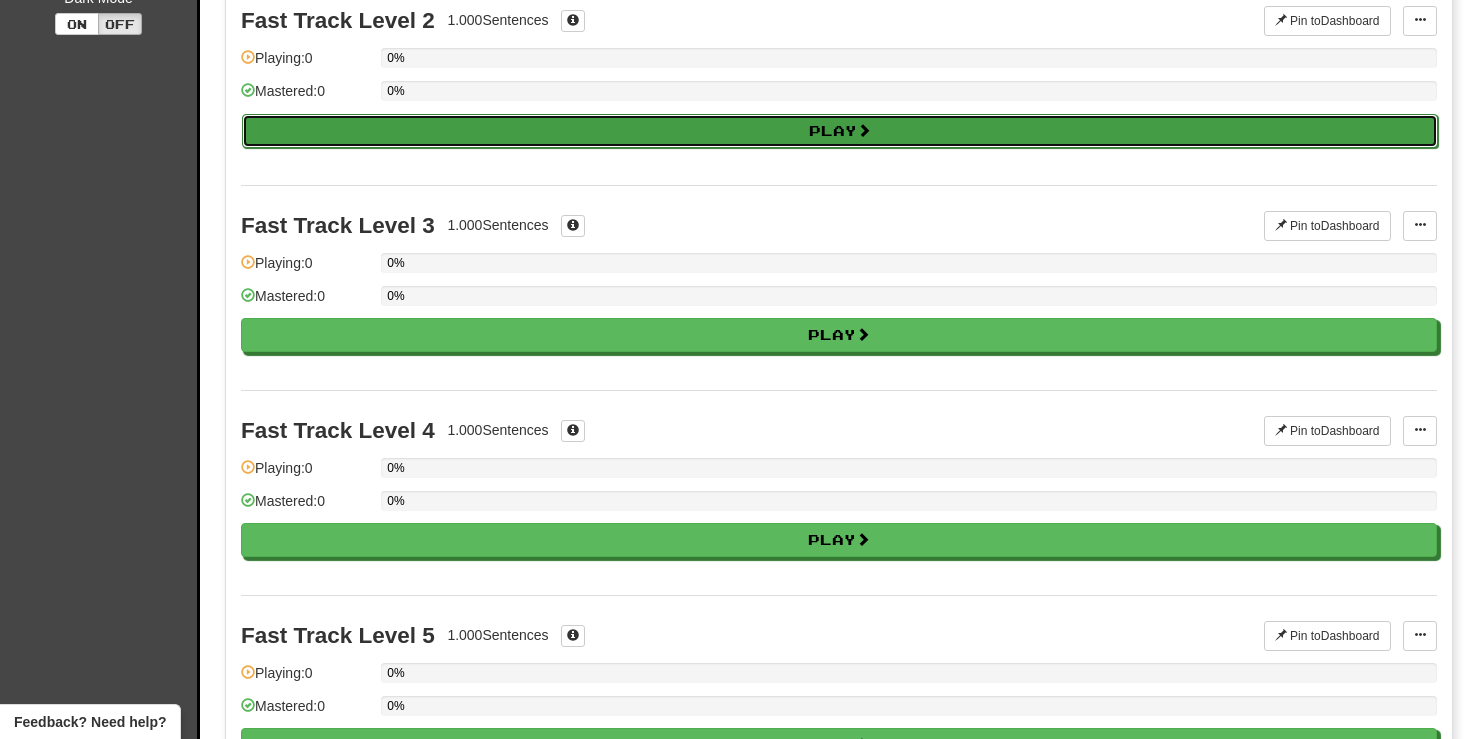 click on "Play" at bounding box center (840, 131) 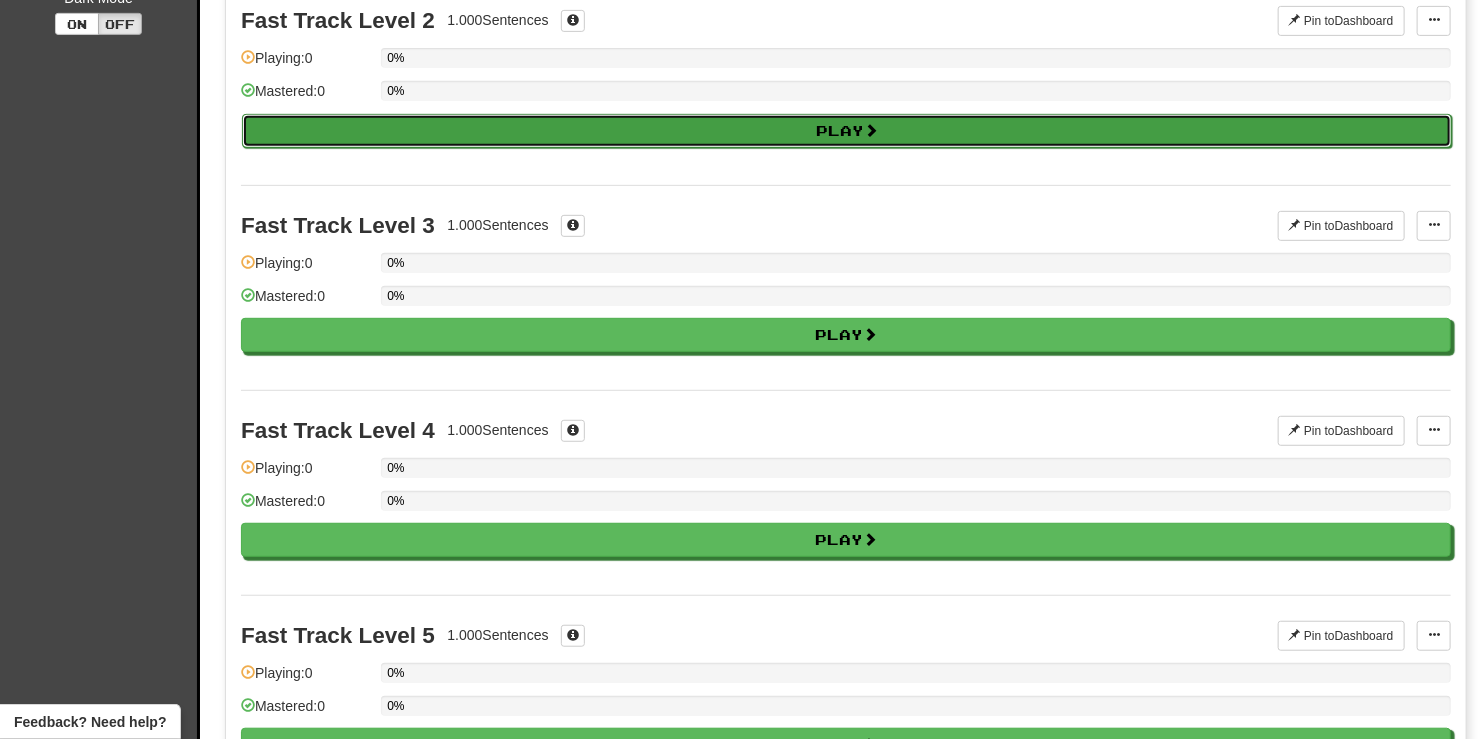 select on "**" 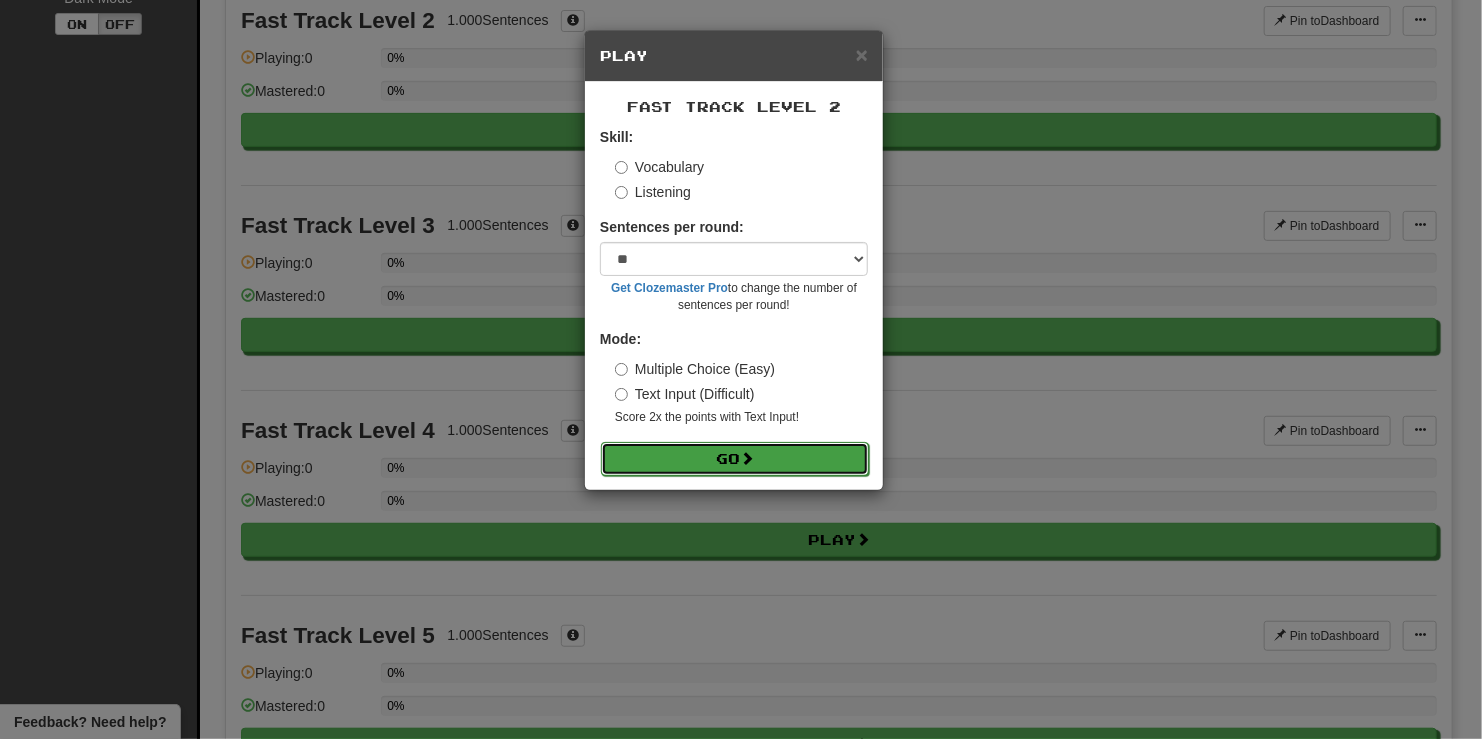 click on "Go" at bounding box center (735, 459) 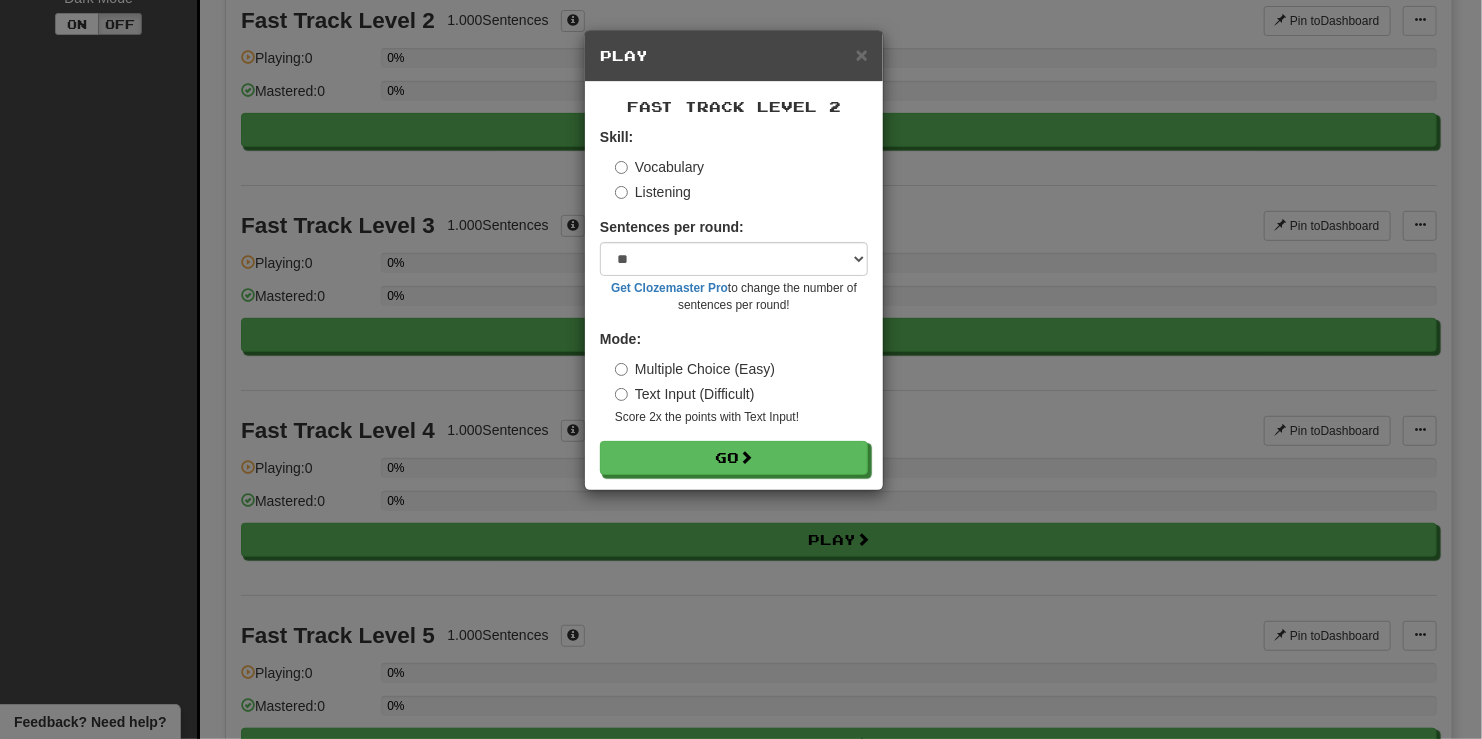 click on "Play" at bounding box center [734, 56] 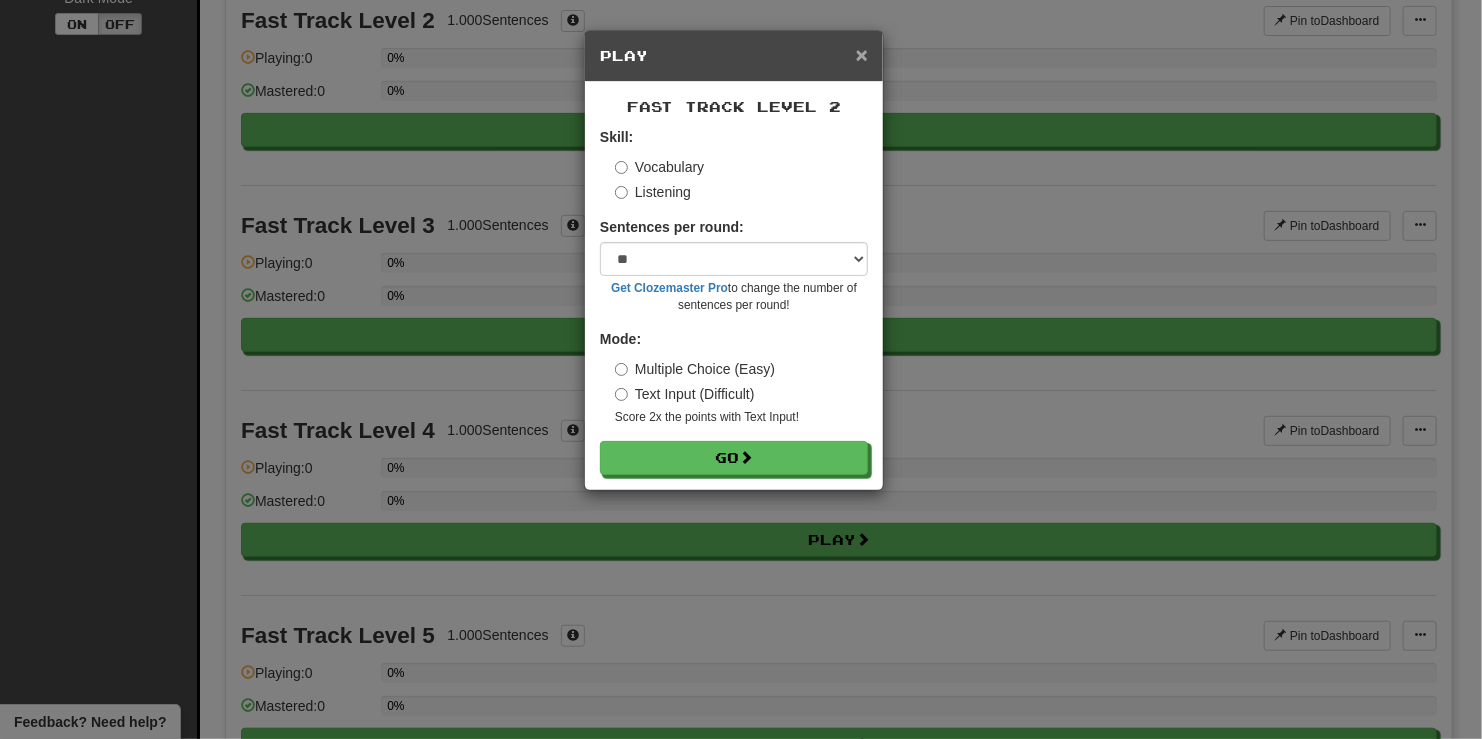 click on "×" at bounding box center (862, 54) 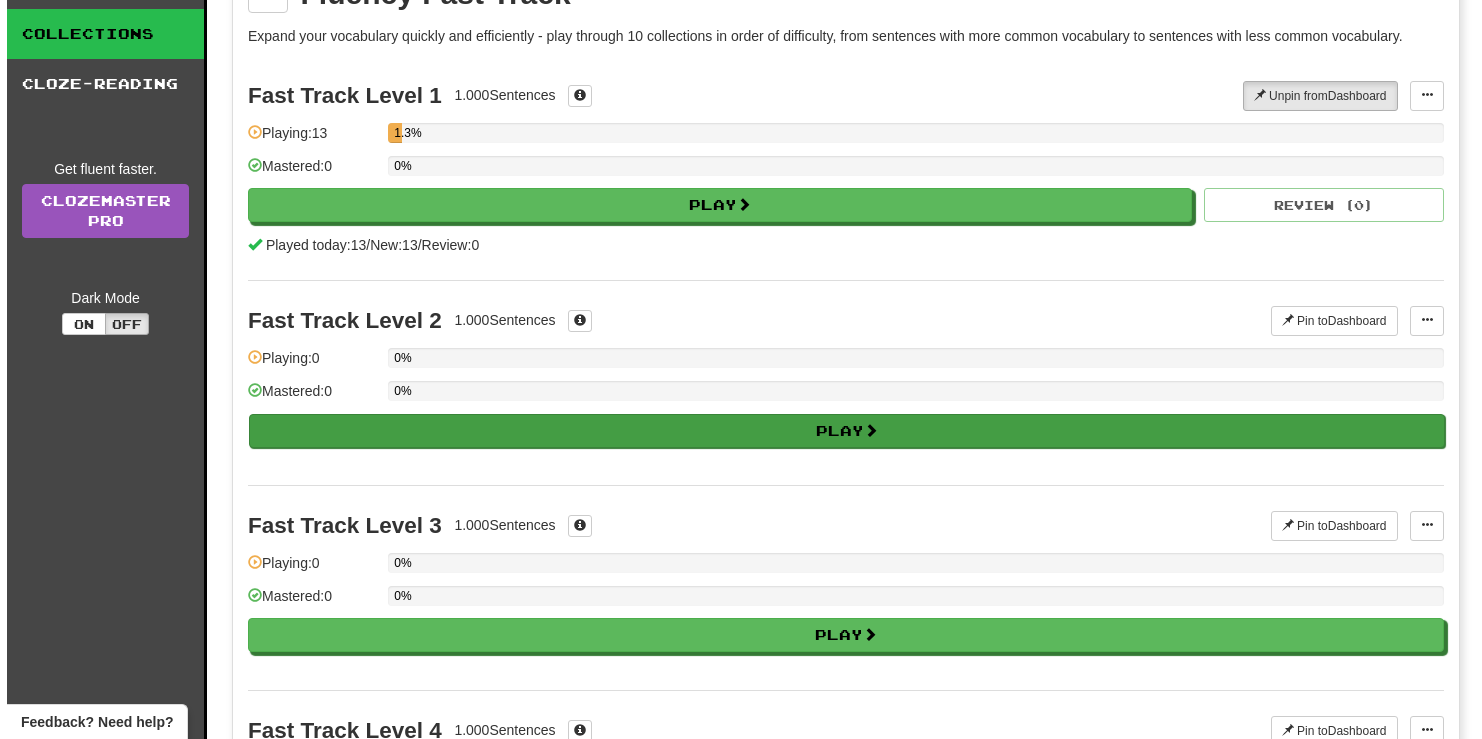 scroll, scrollTop: 0, scrollLeft: 0, axis: both 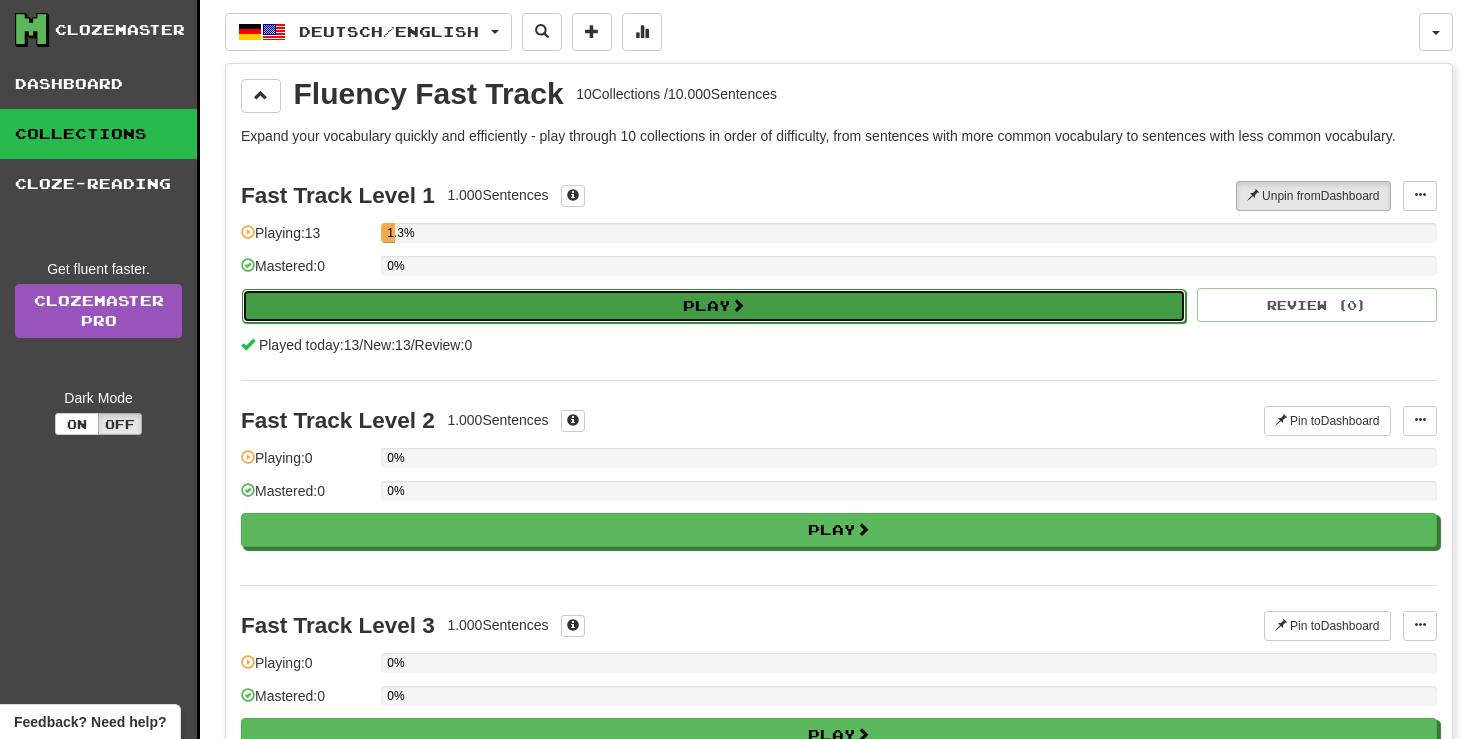 click on "Play" at bounding box center [714, 306] 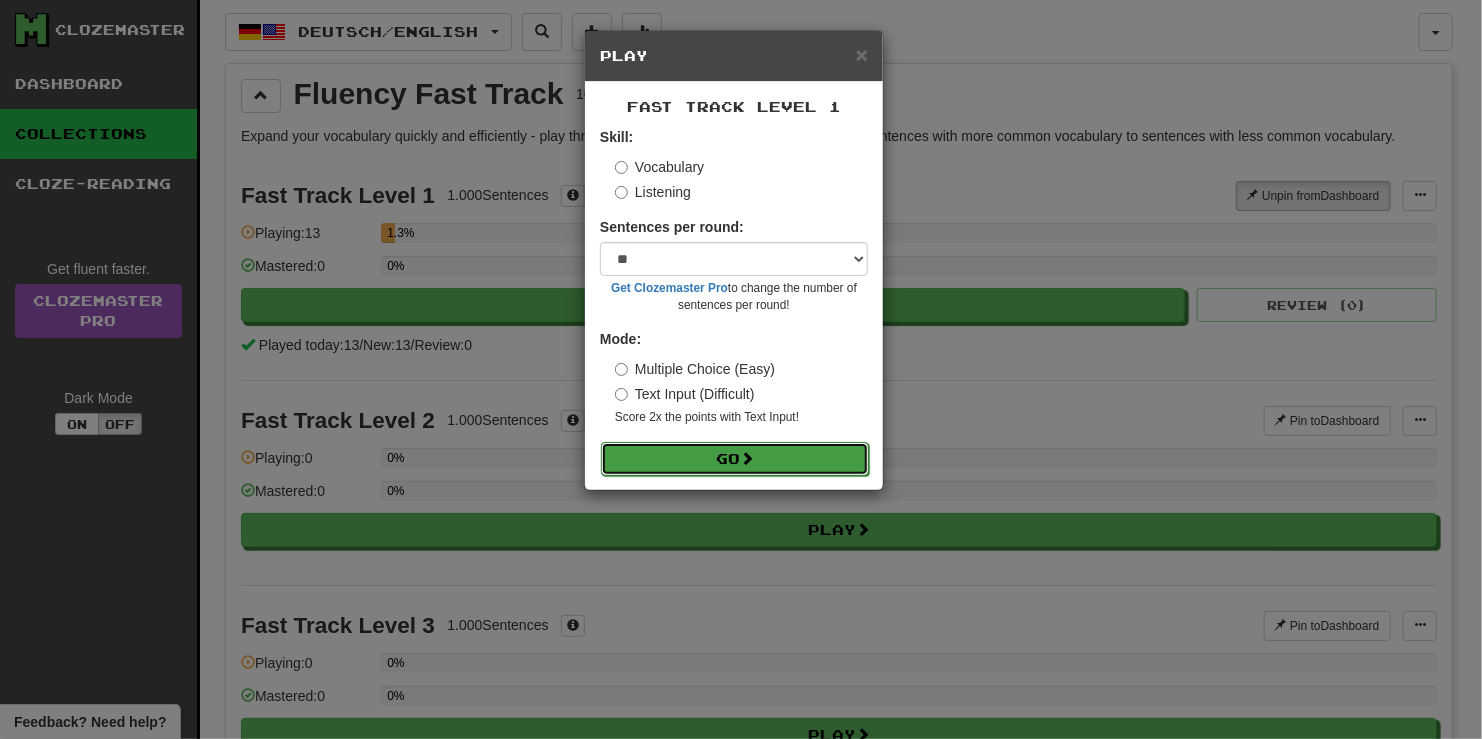 click at bounding box center (747, 458) 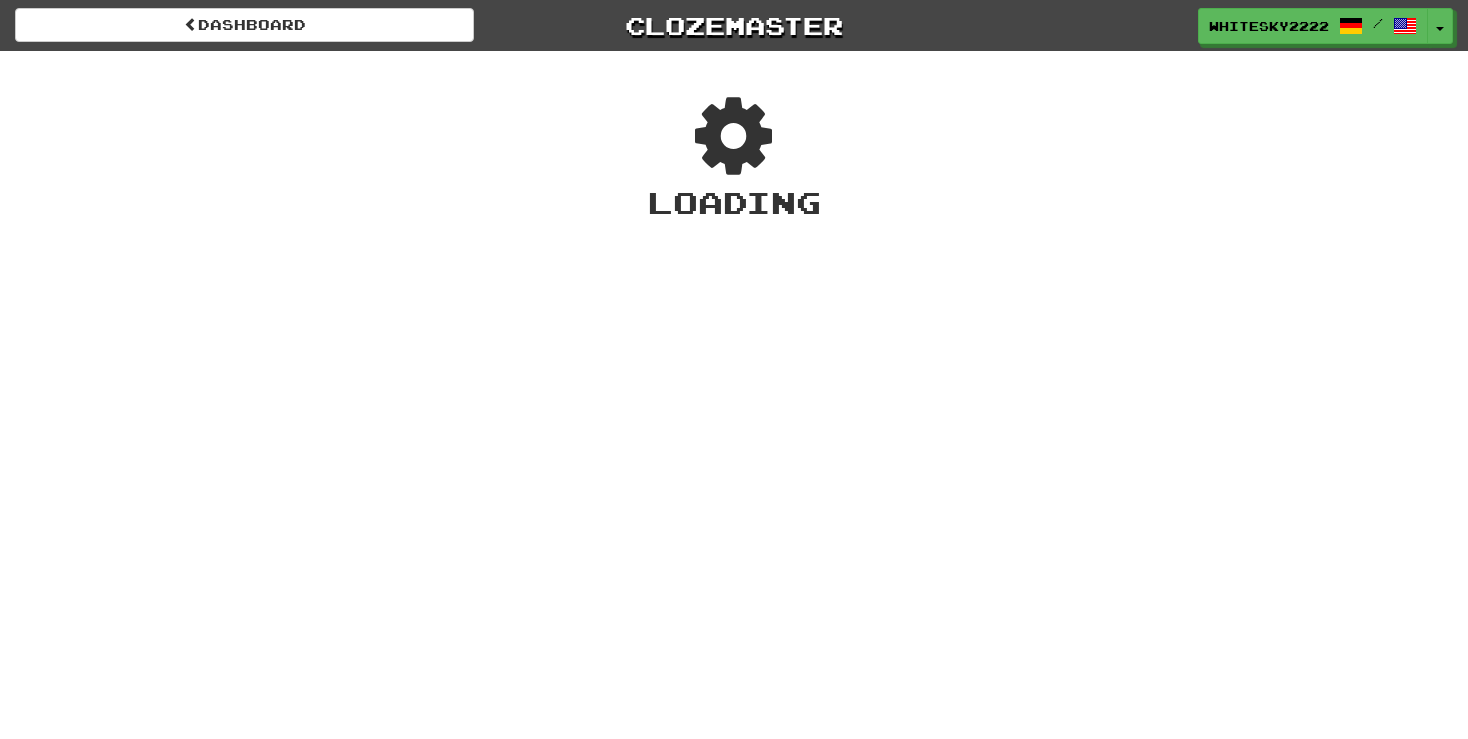 scroll, scrollTop: 0, scrollLeft: 0, axis: both 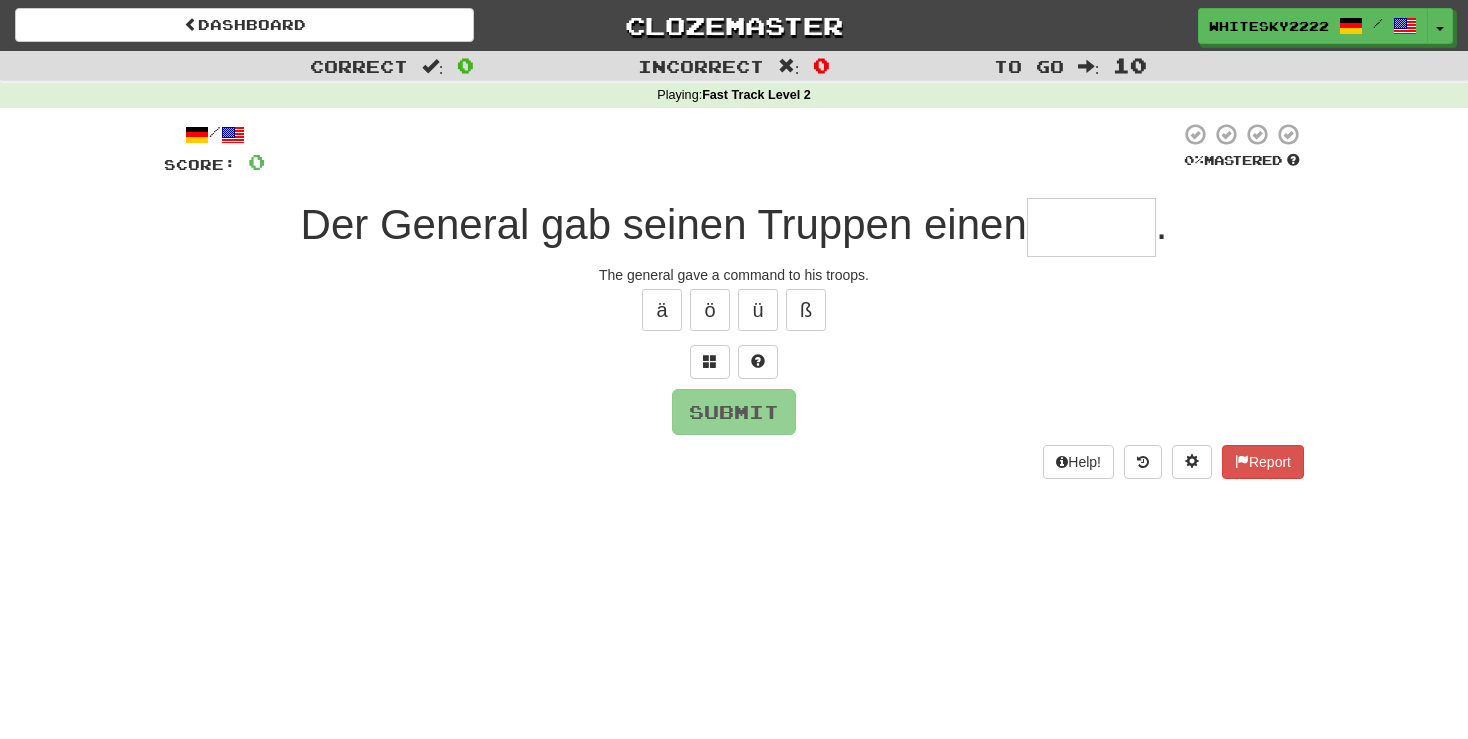 type on "*" 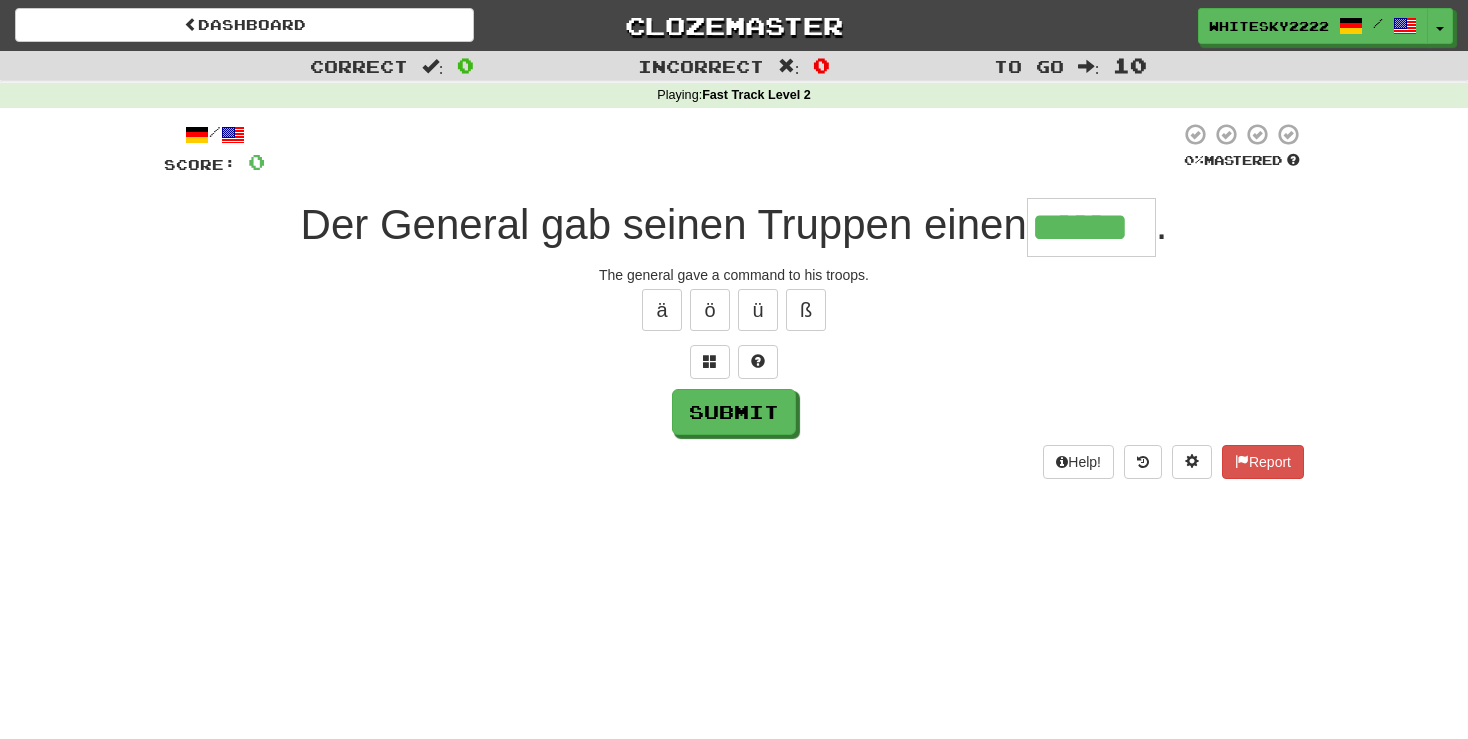 type on "******" 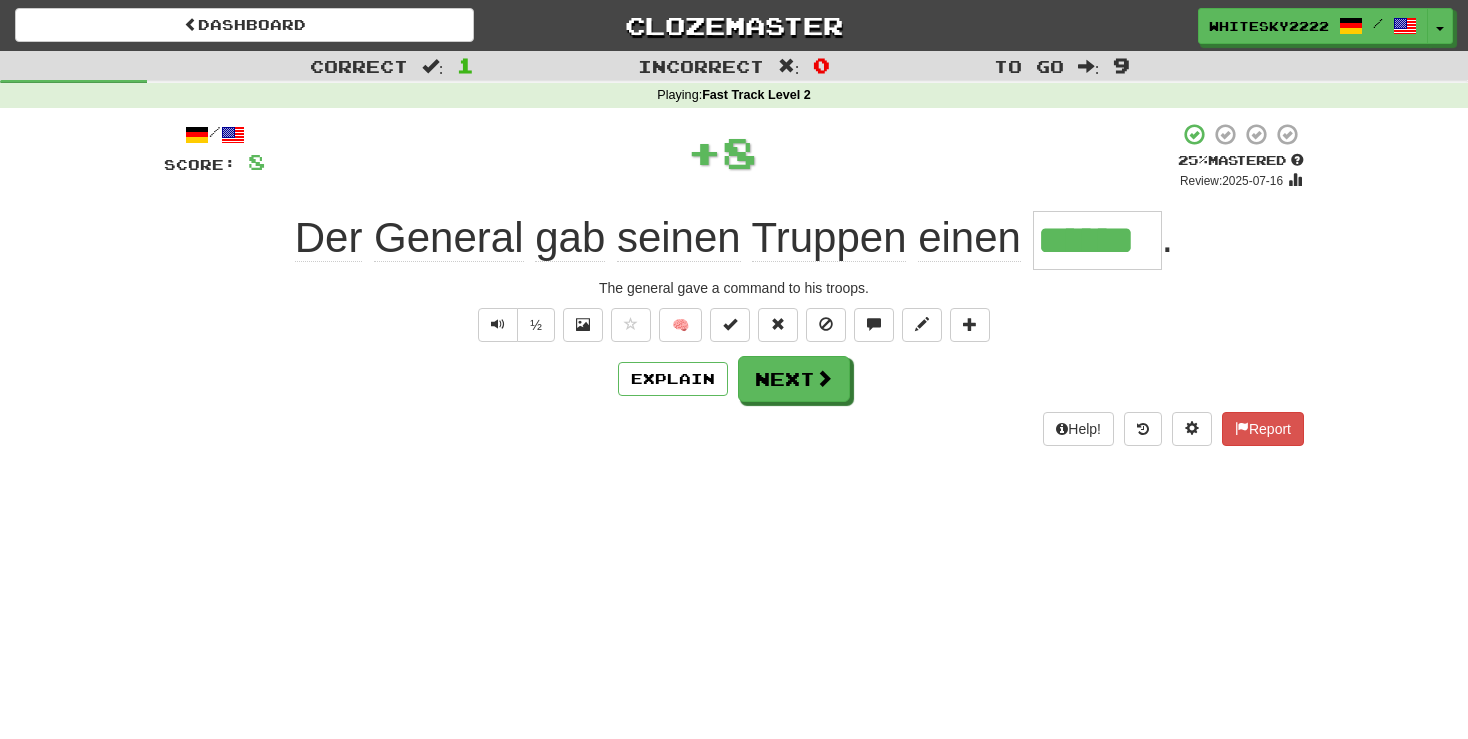 type 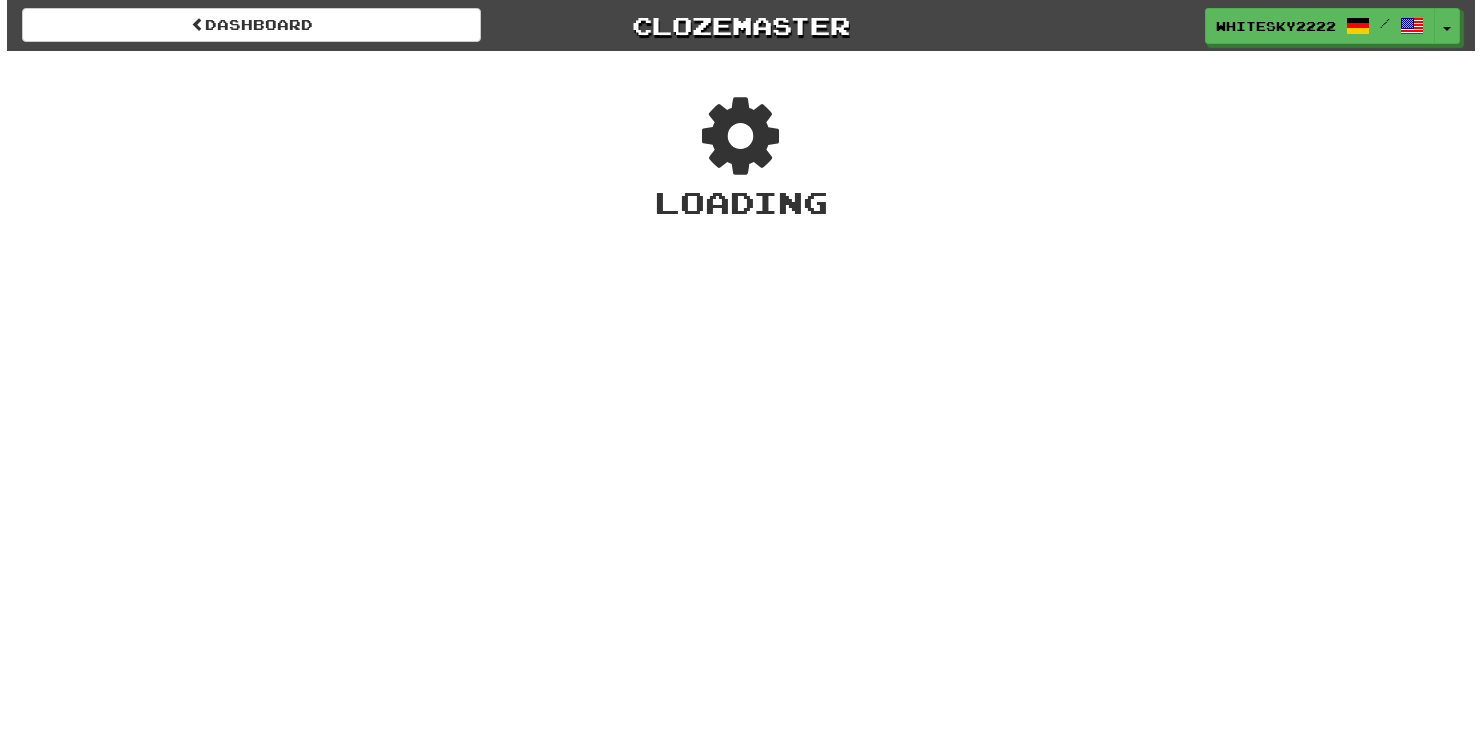 scroll, scrollTop: 0, scrollLeft: 0, axis: both 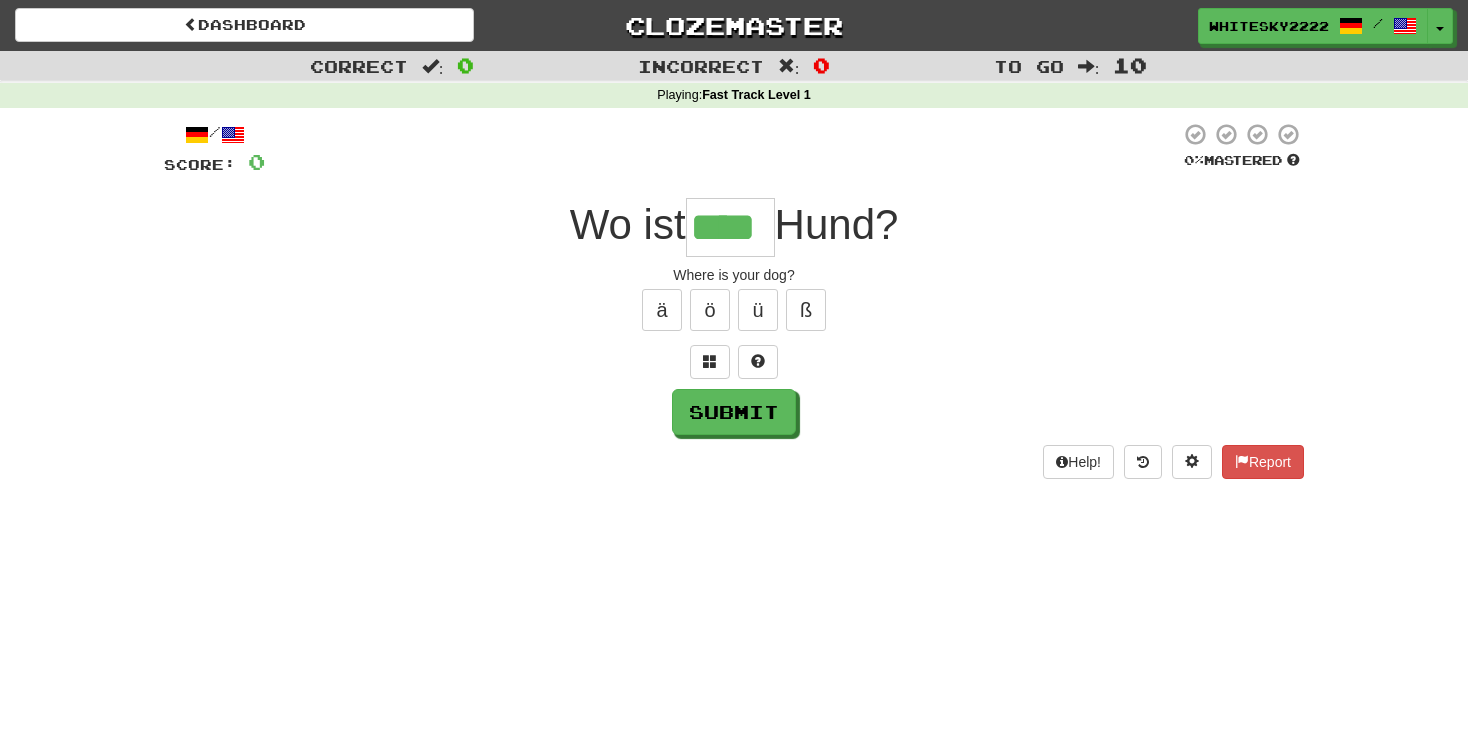 type on "****" 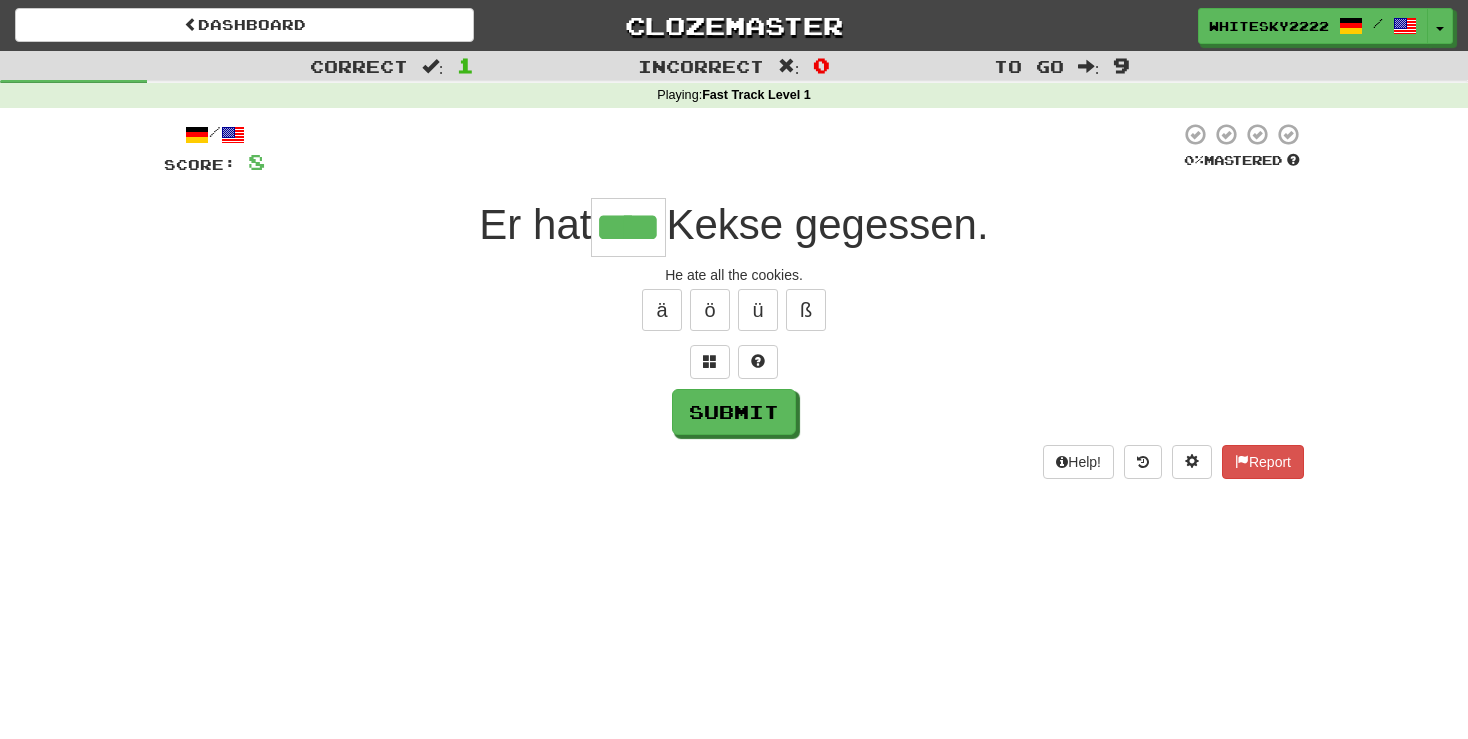 type on "****" 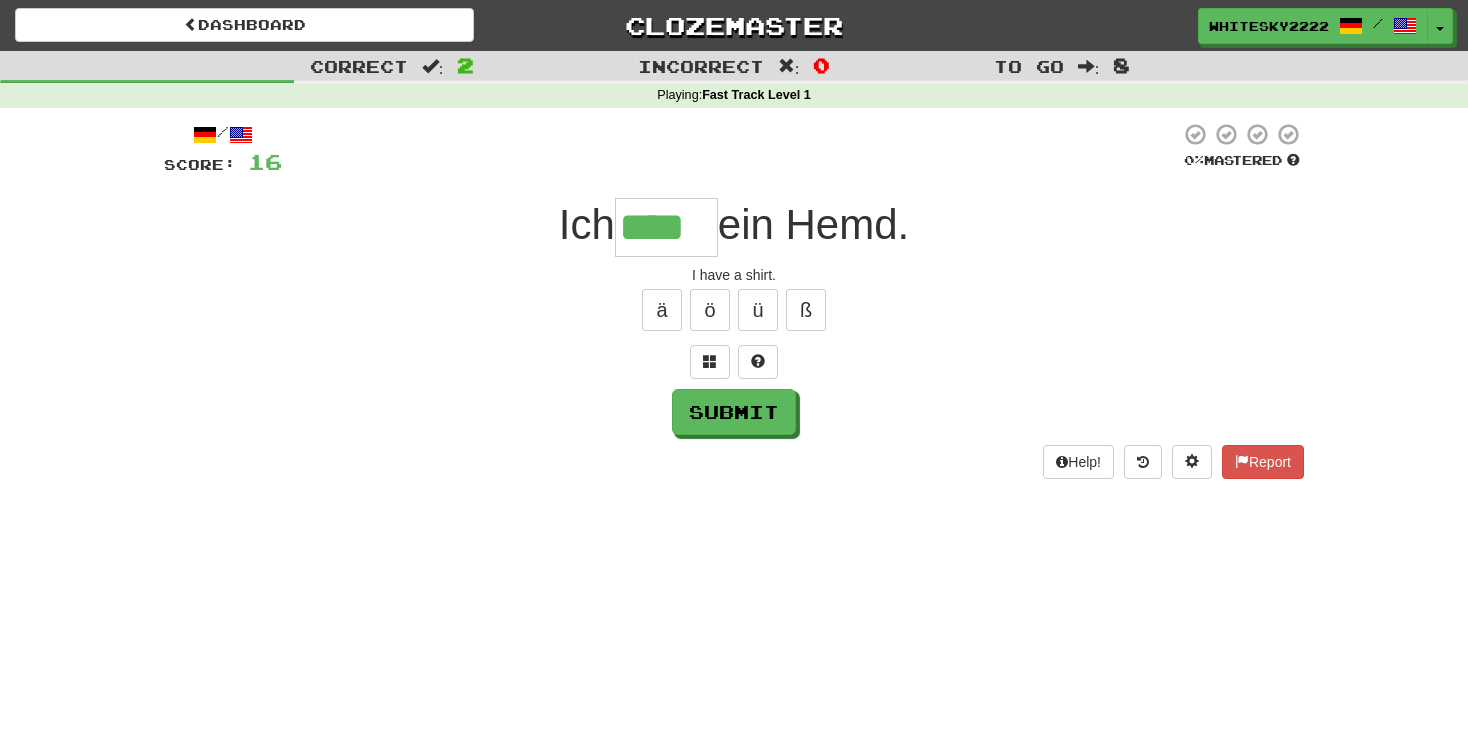 type on "****" 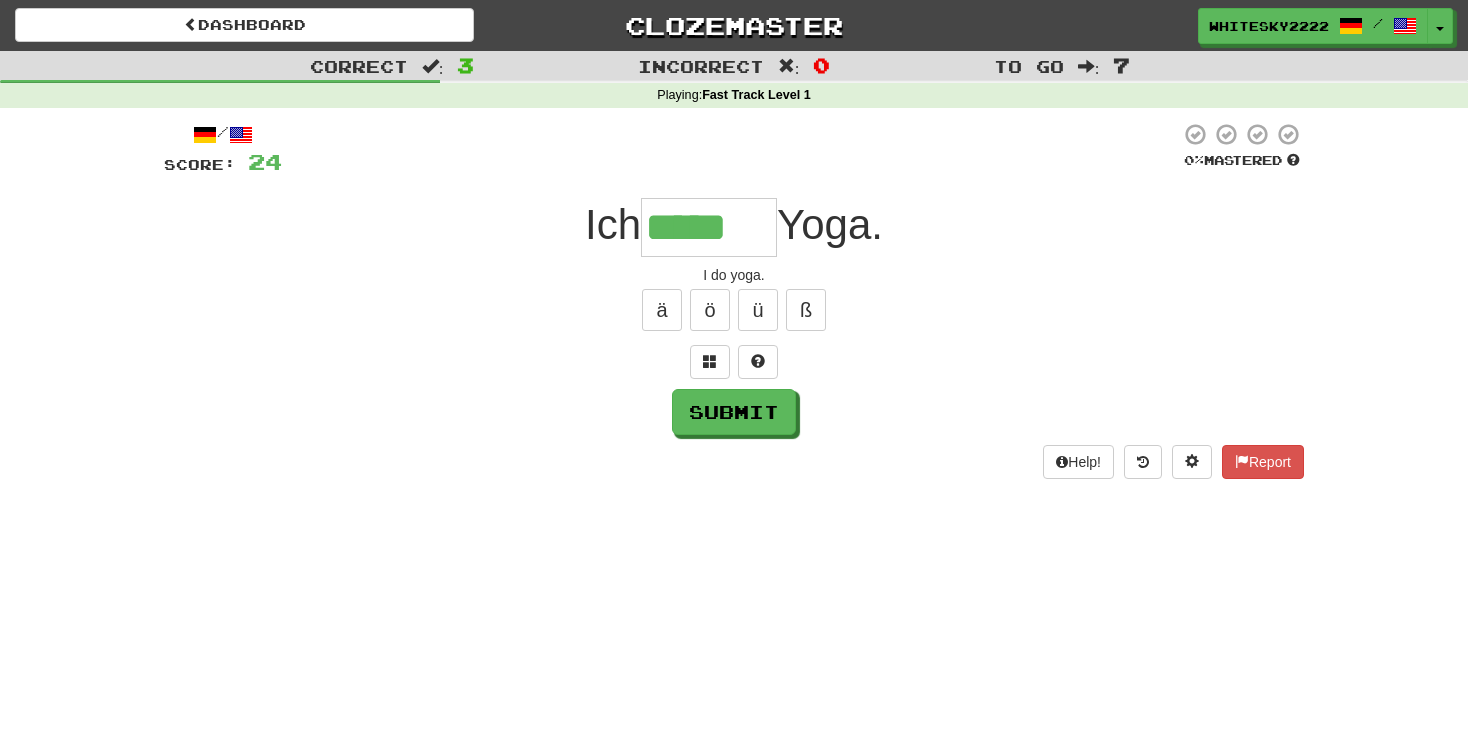 type on "*****" 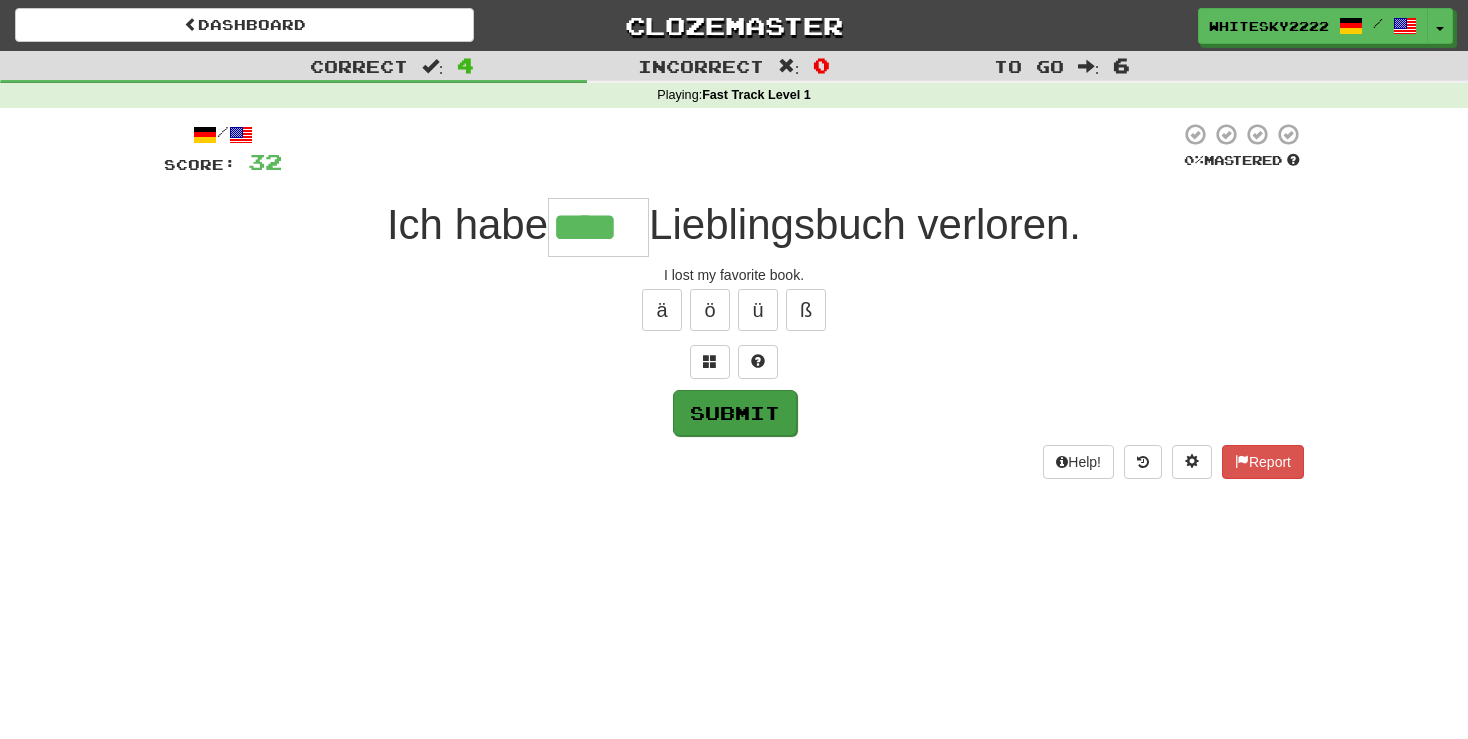 type on "****" 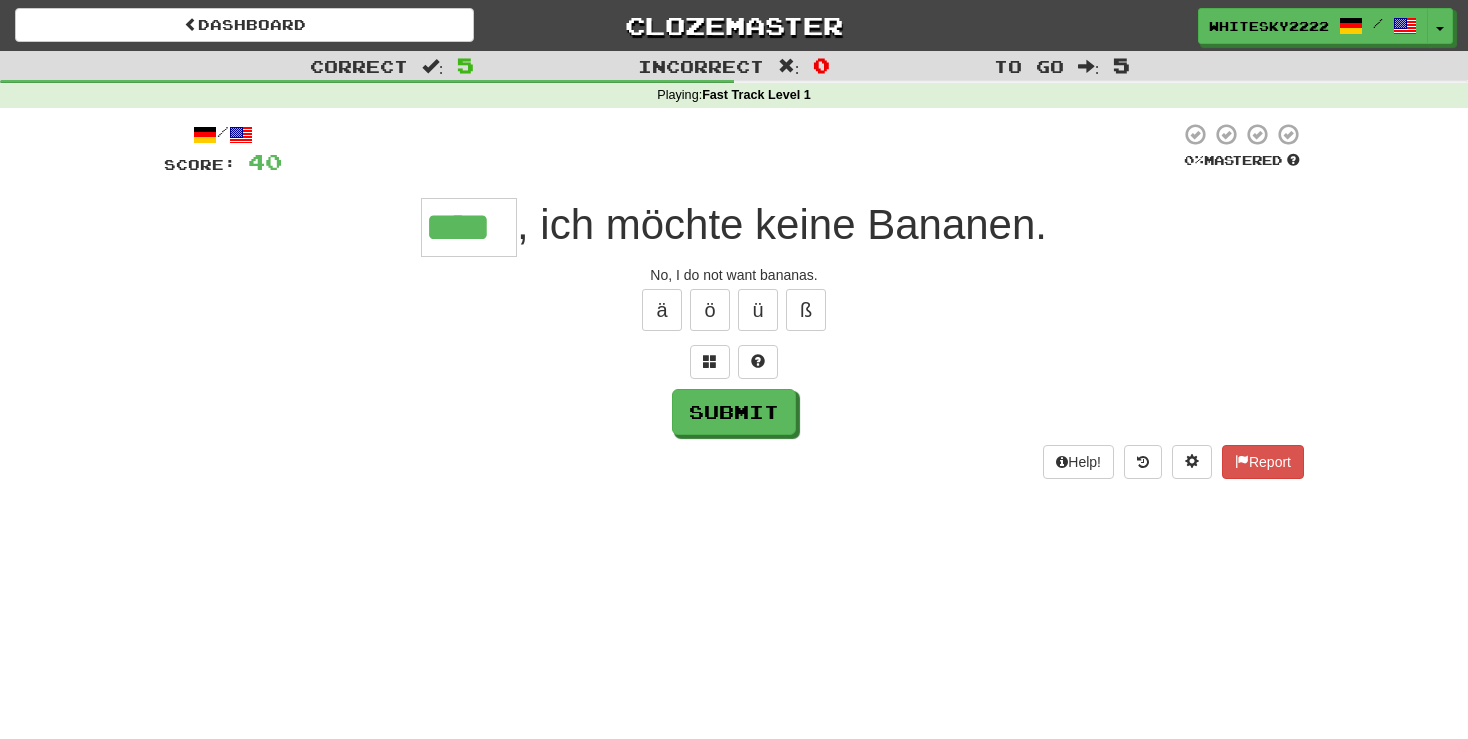 type on "****" 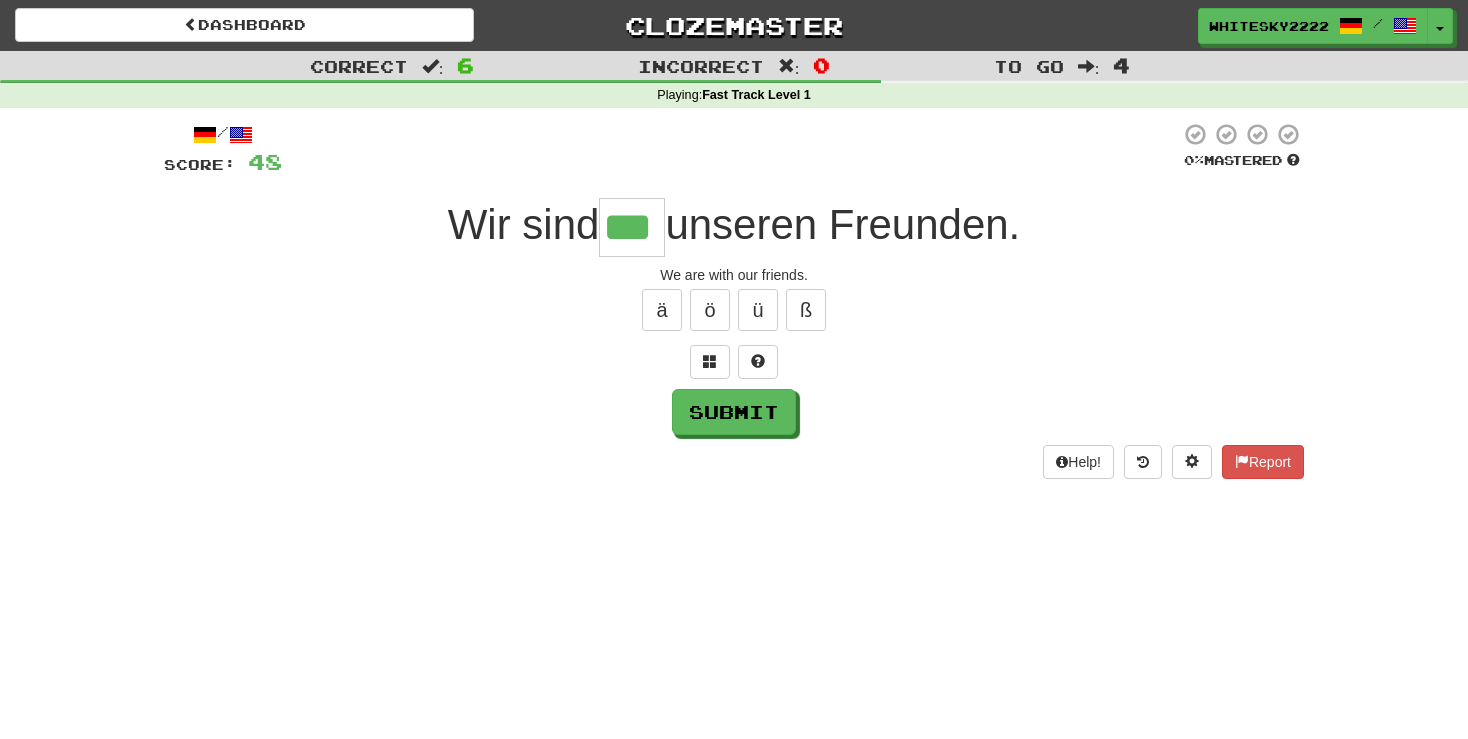 type on "***" 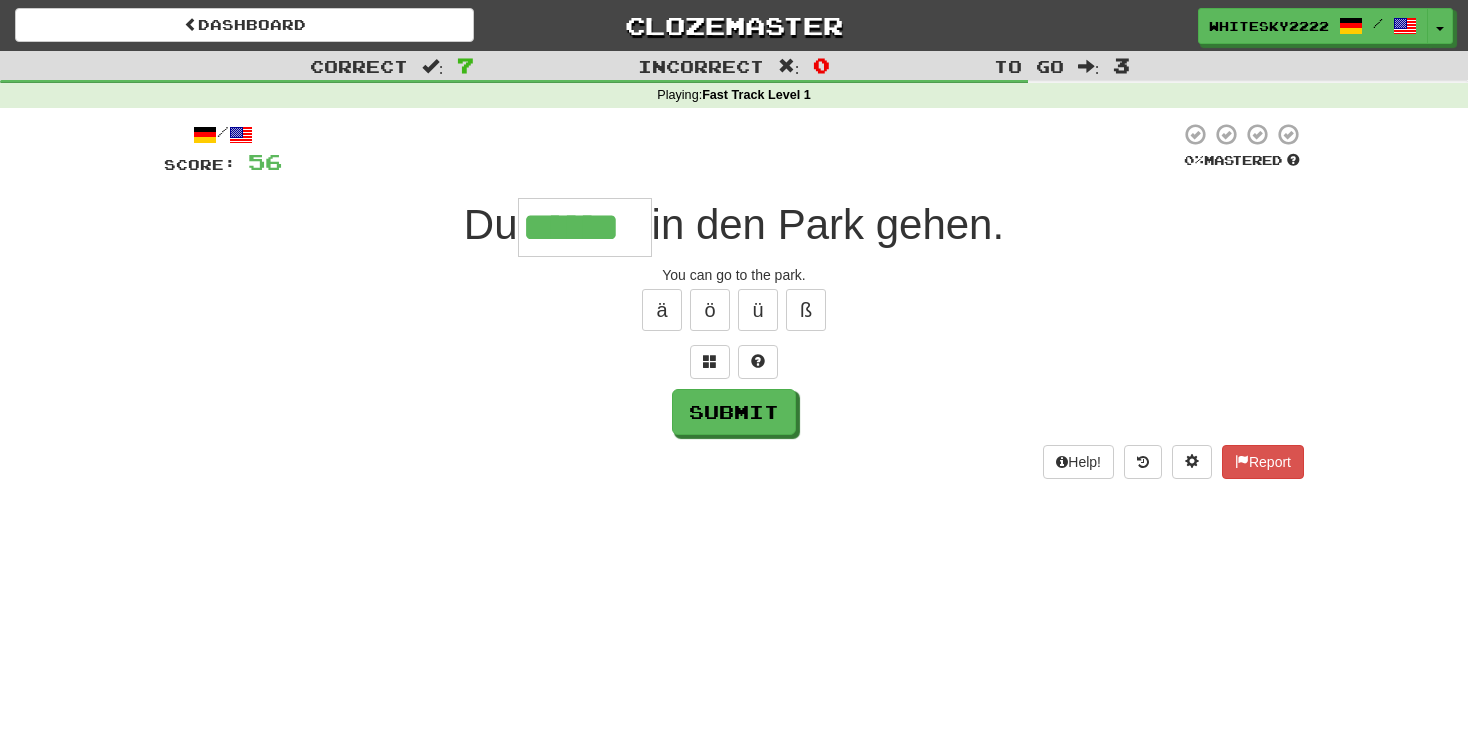type on "******" 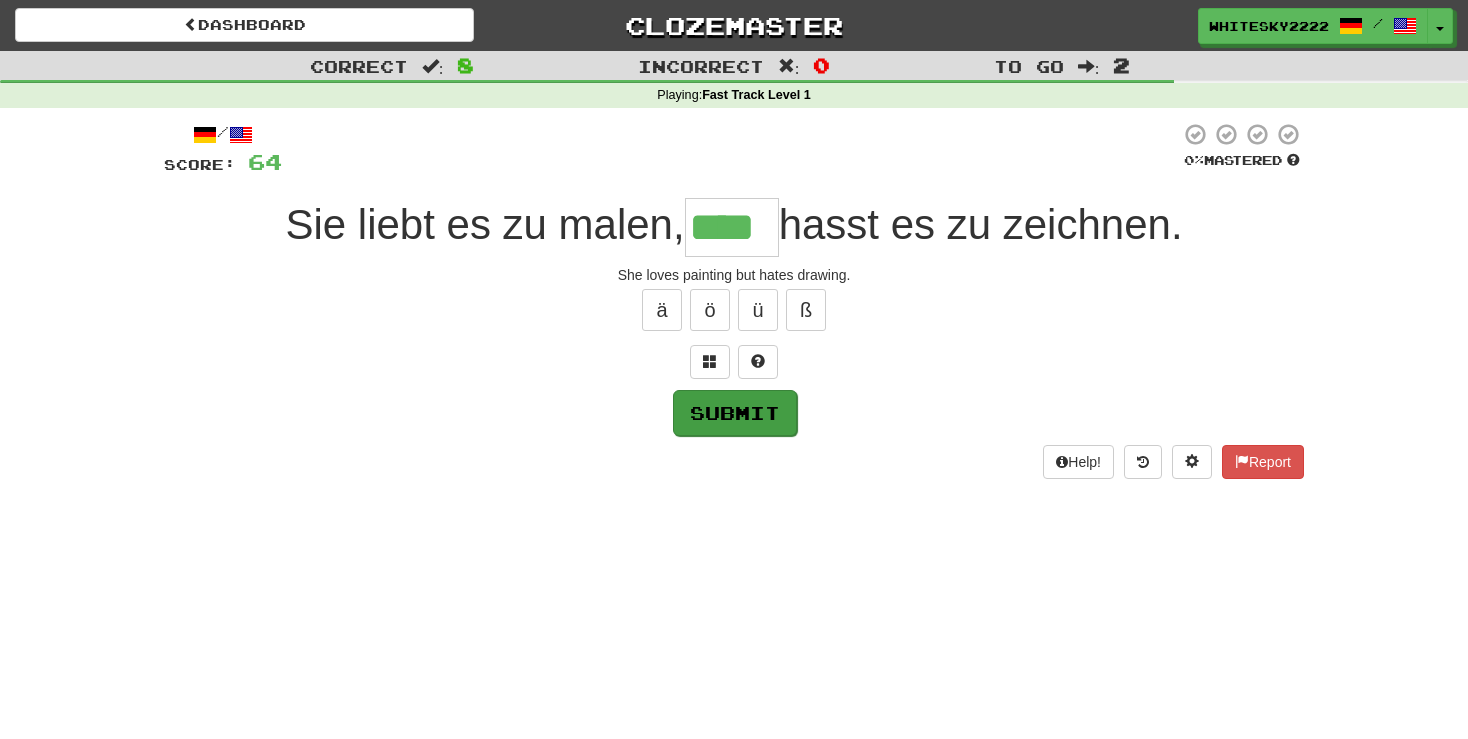 type on "****" 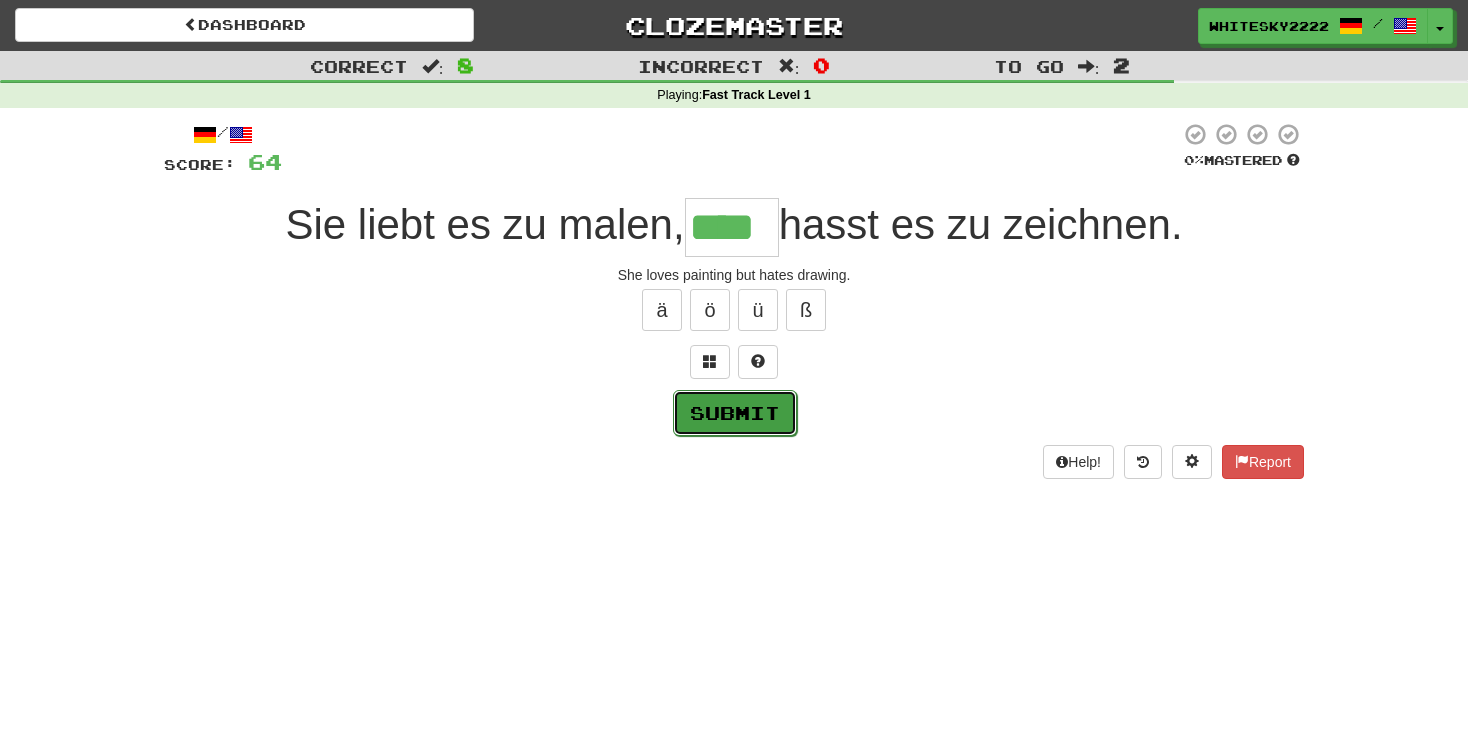 click on "Submit" at bounding box center [735, 413] 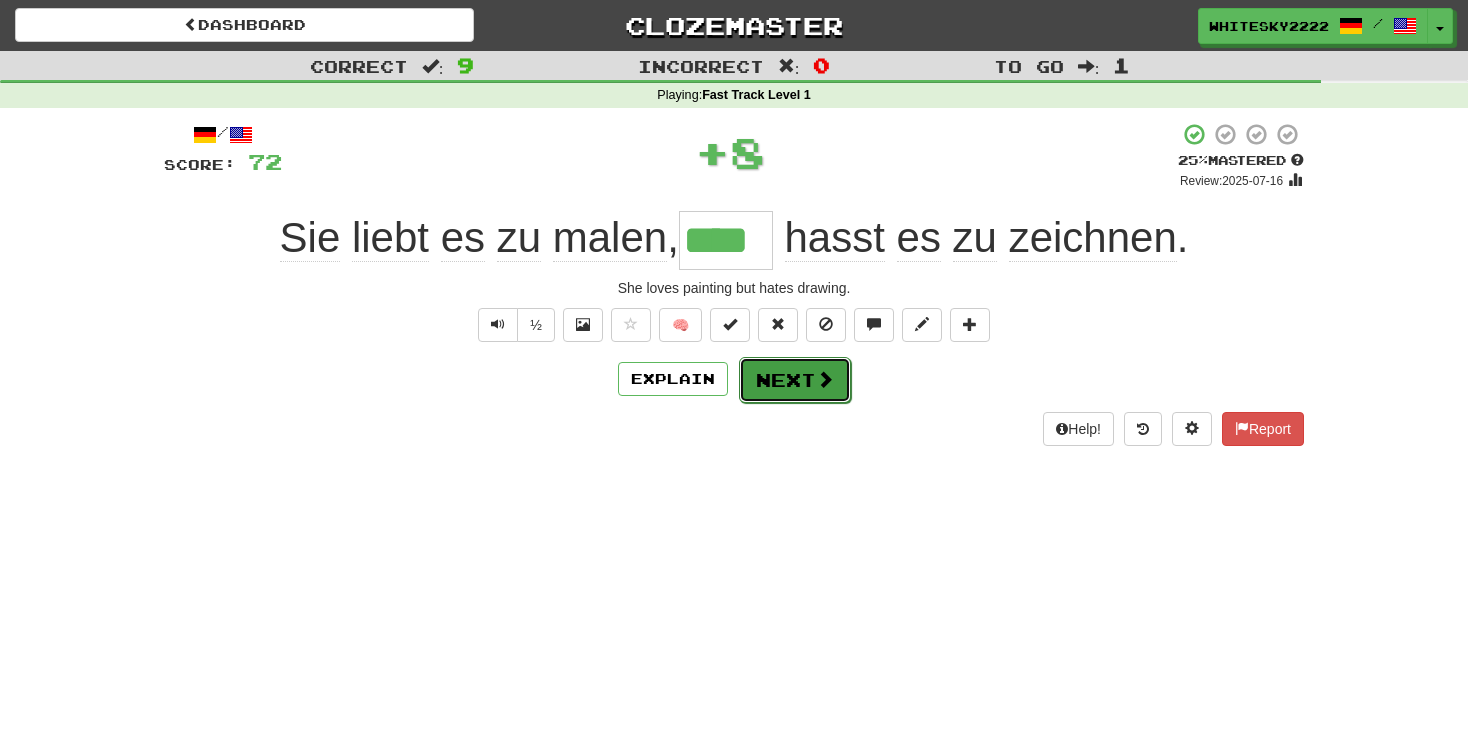 click on "Next" at bounding box center [795, 380] 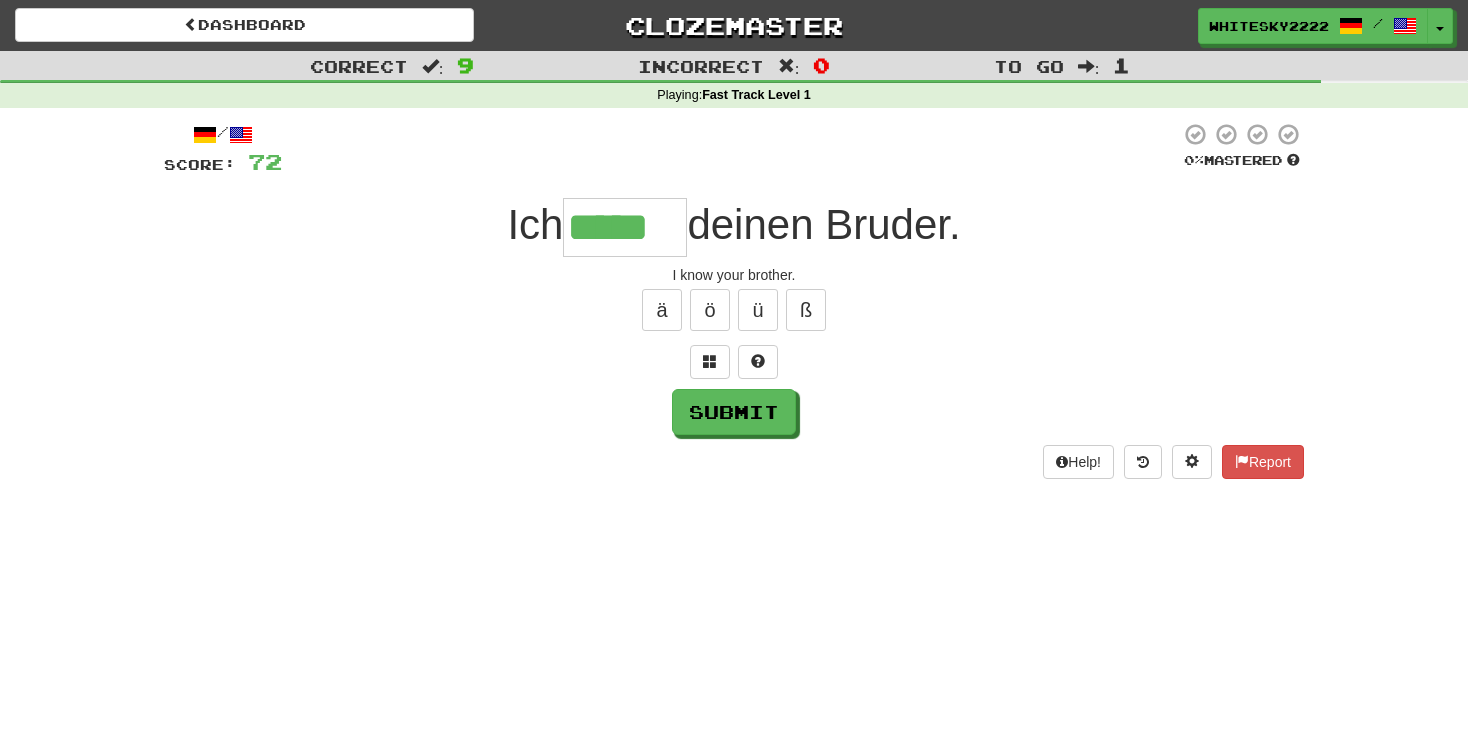 type on "*****" 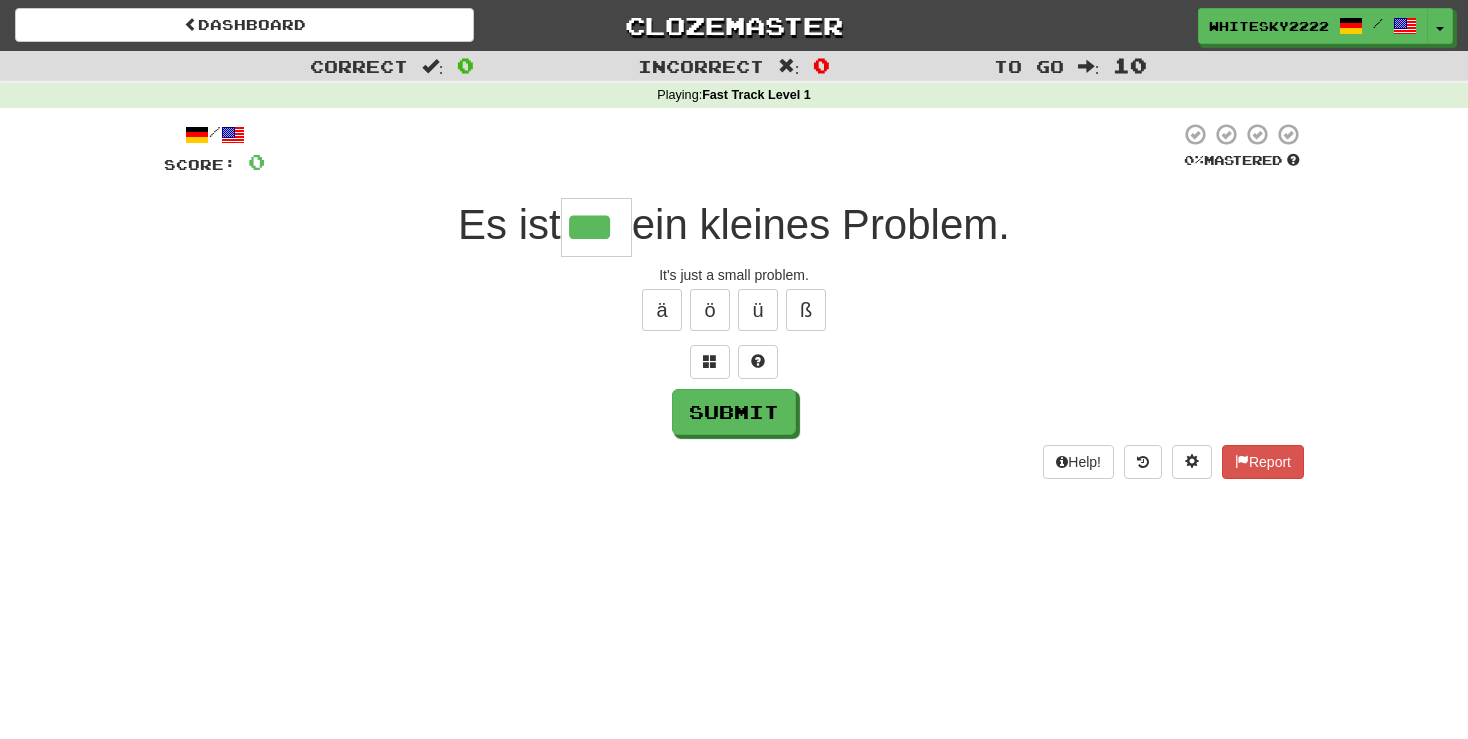 type on "***" 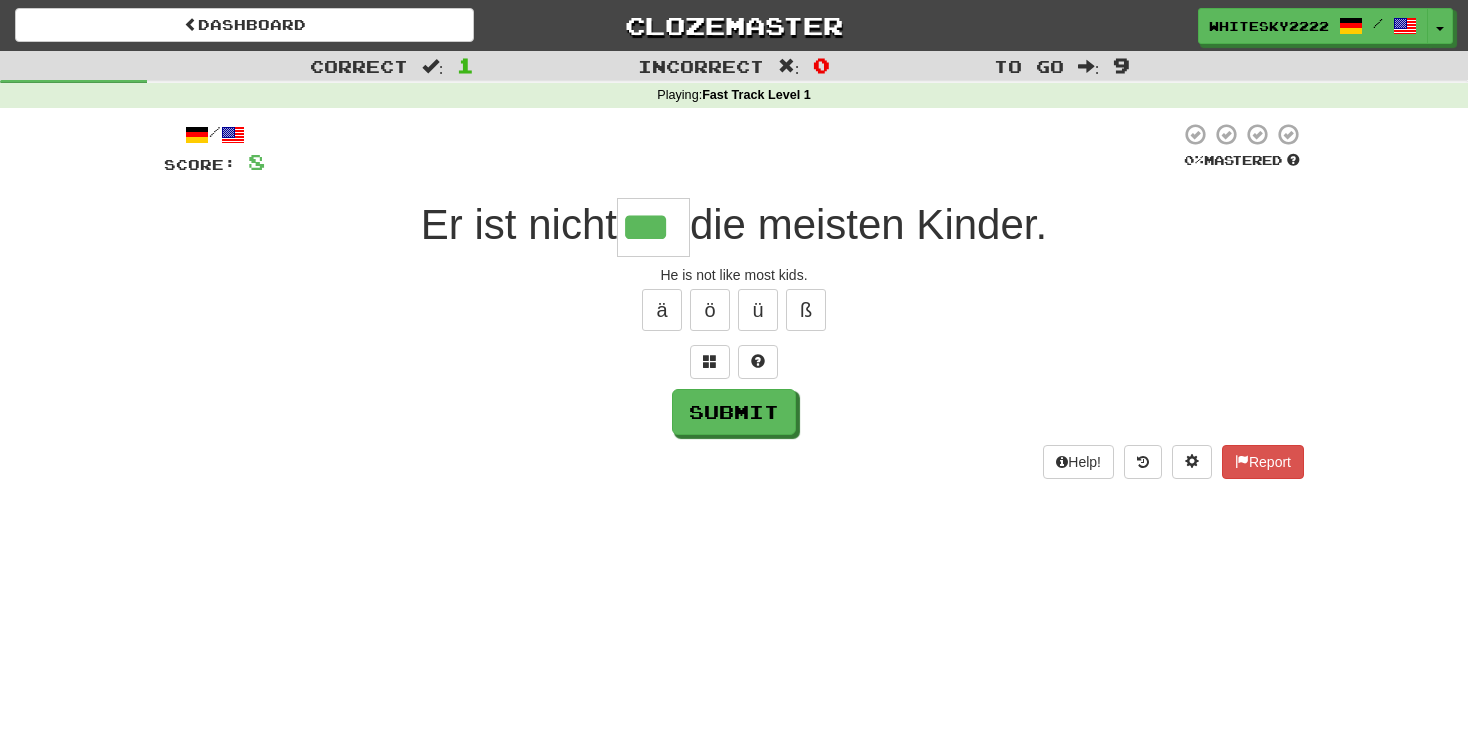 type on "***" 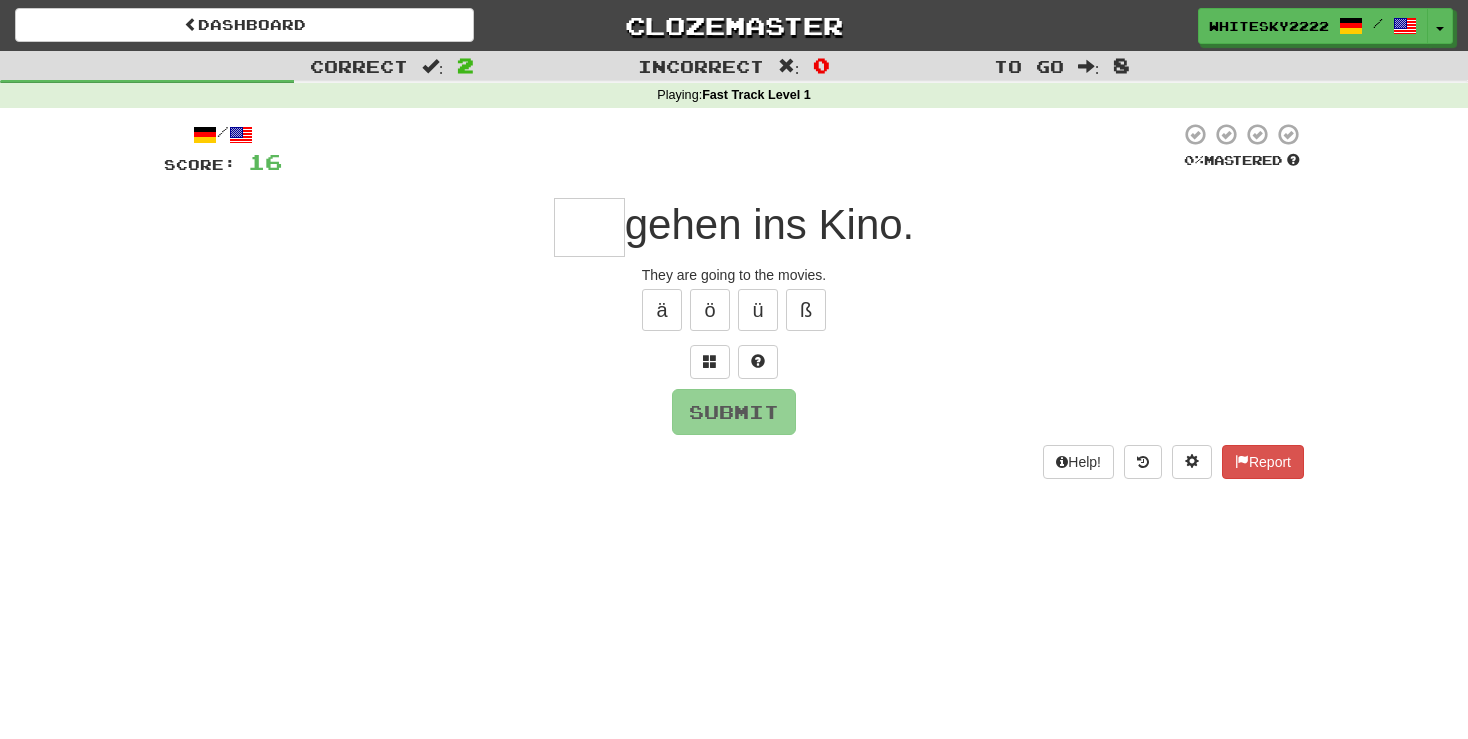 type on "*" 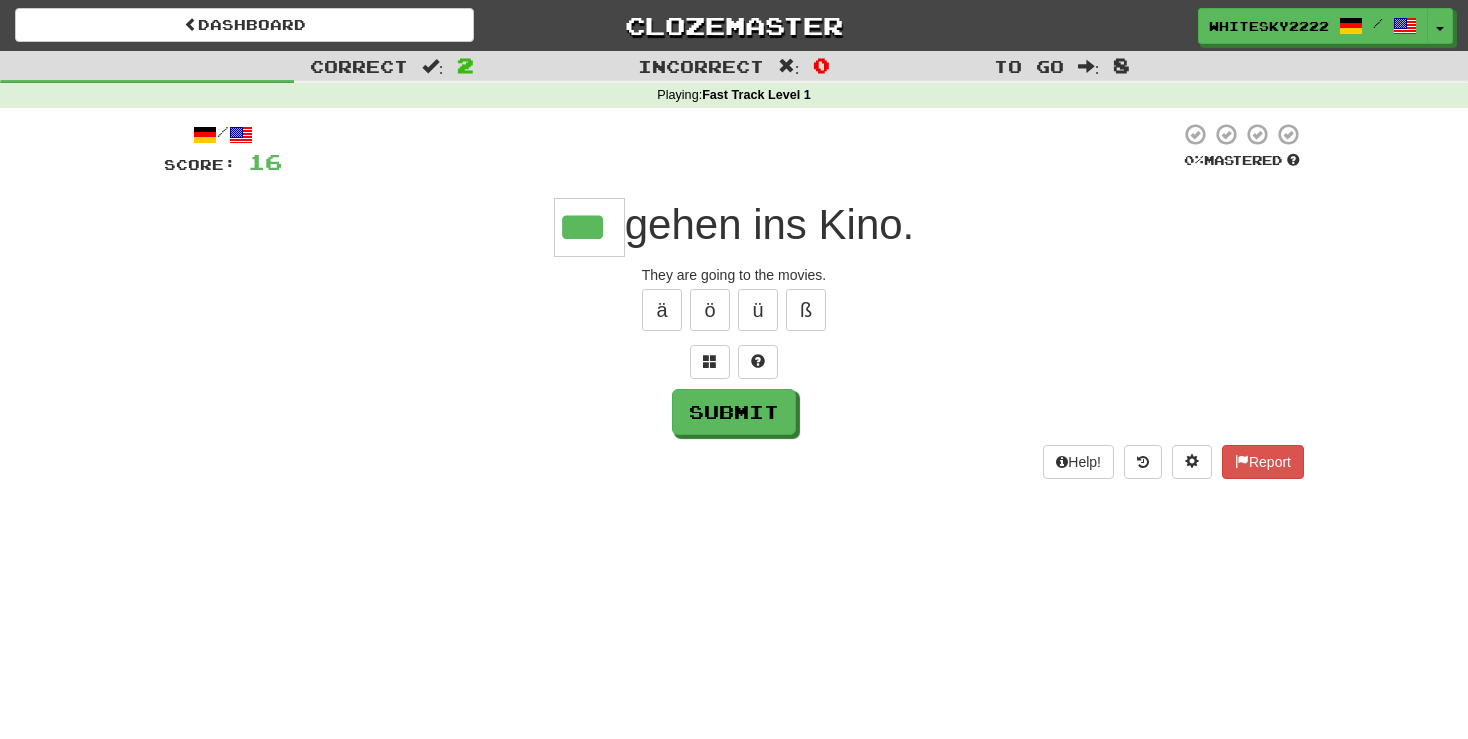 type on "***" 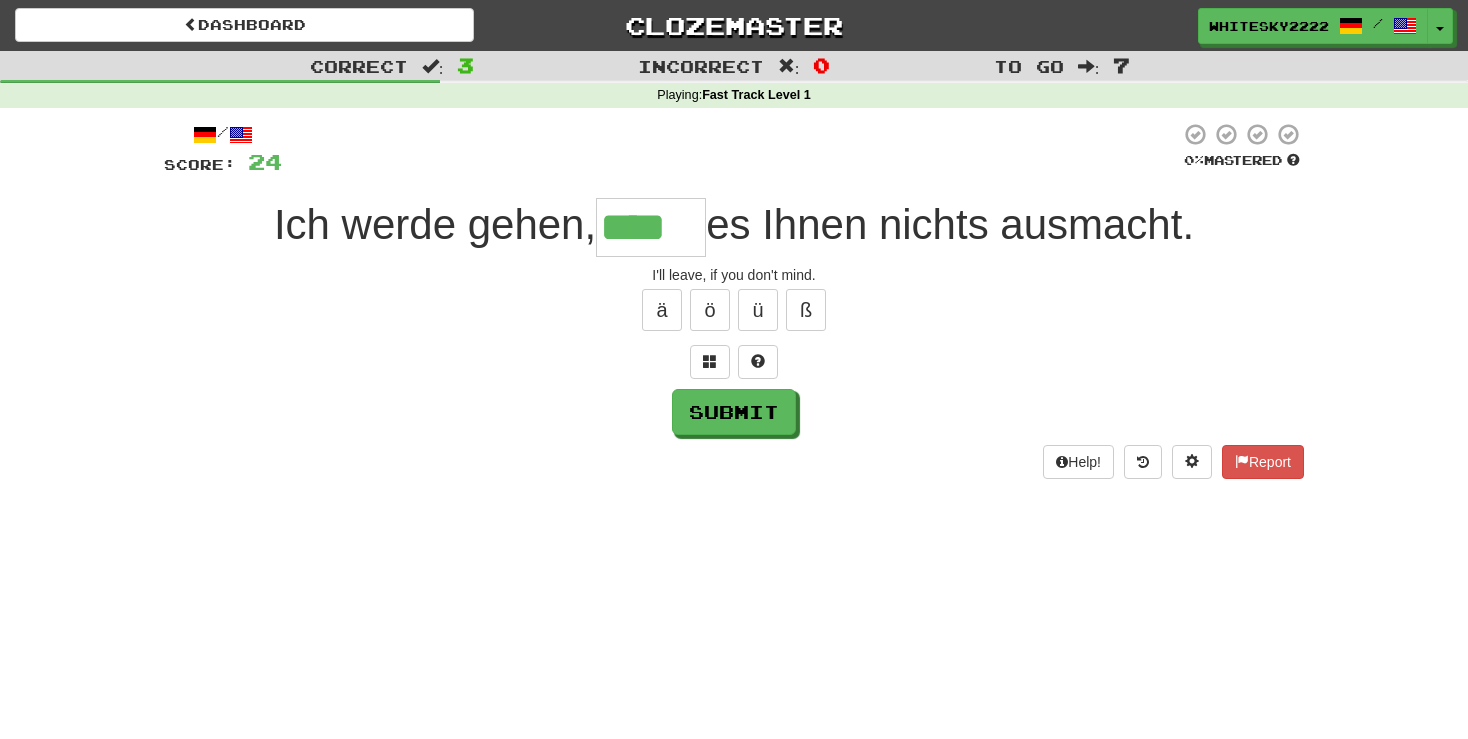 type on "****" 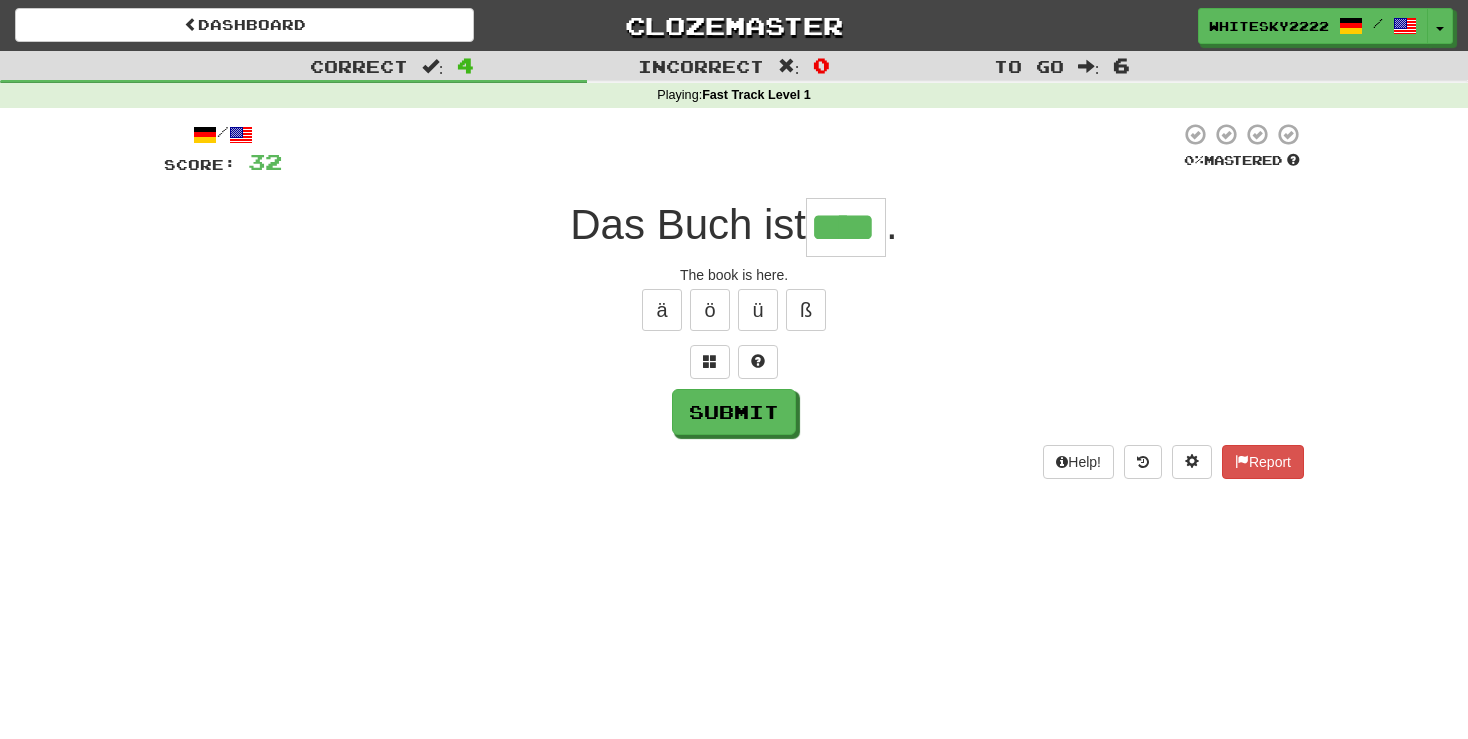 type on "****" 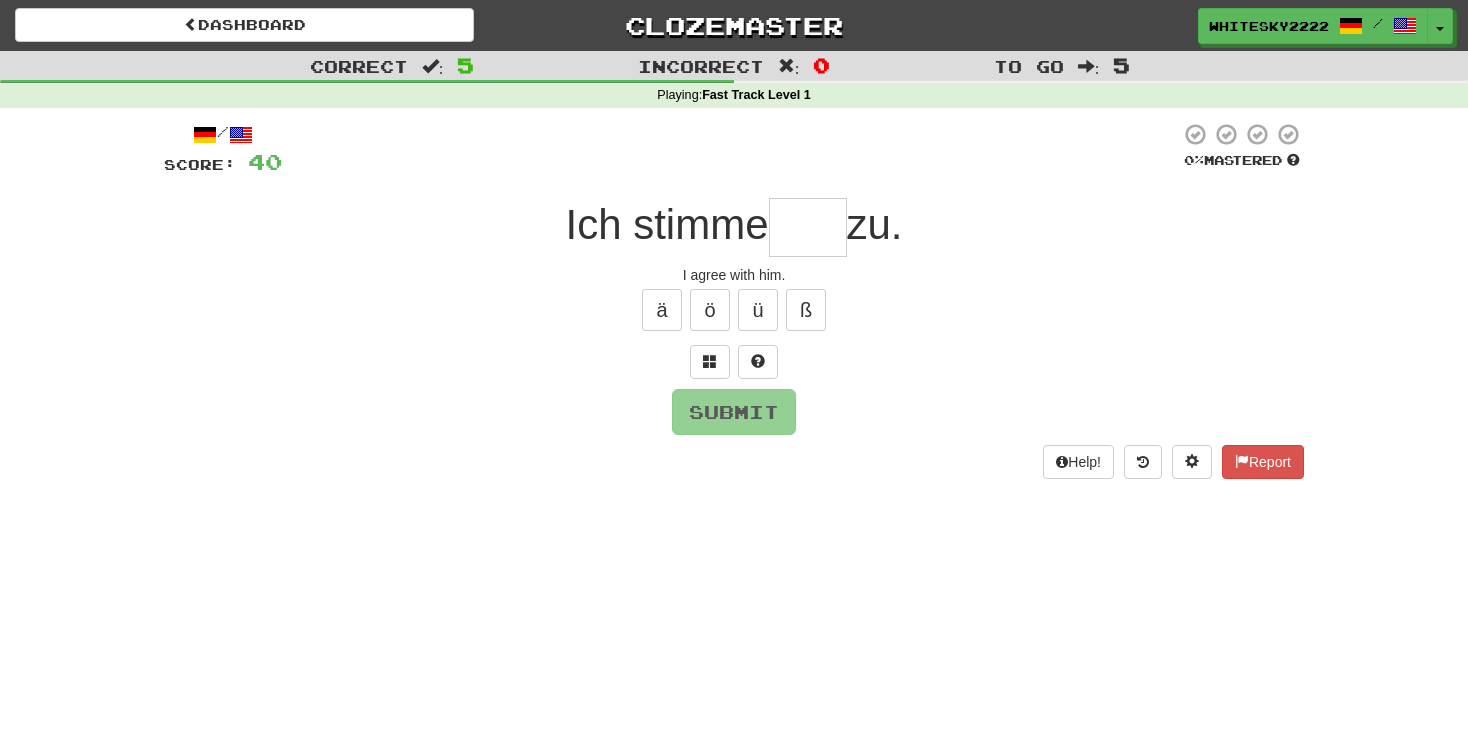 type on "*" 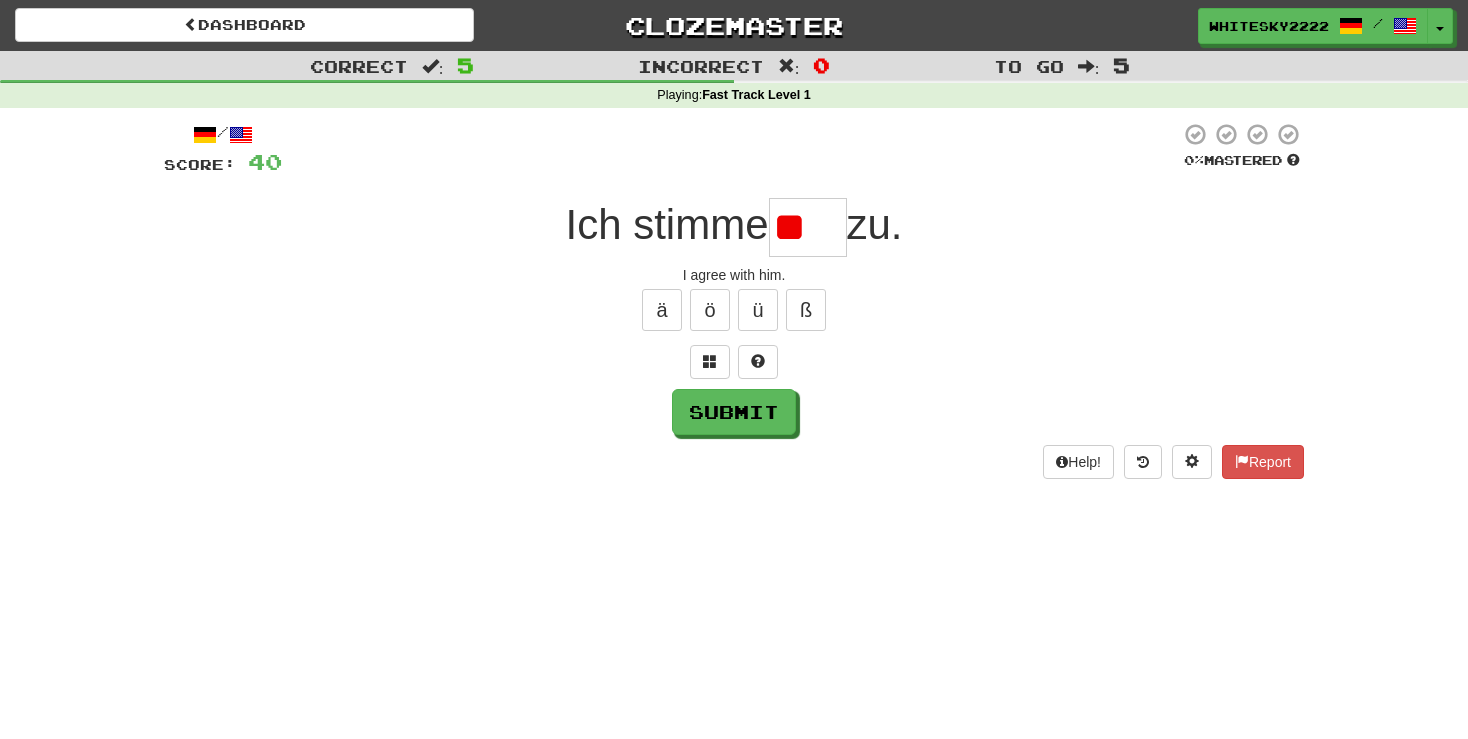 type on "*" 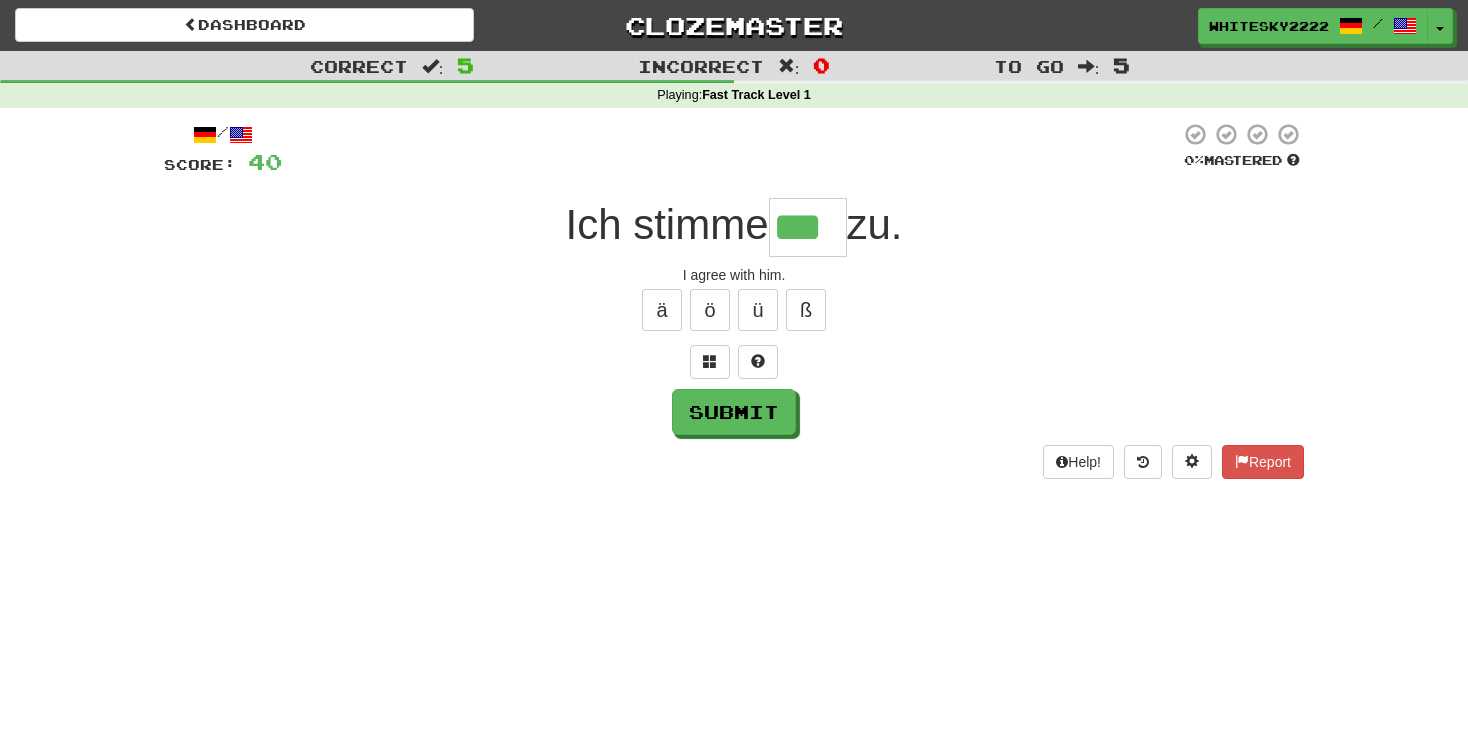 type on "***" 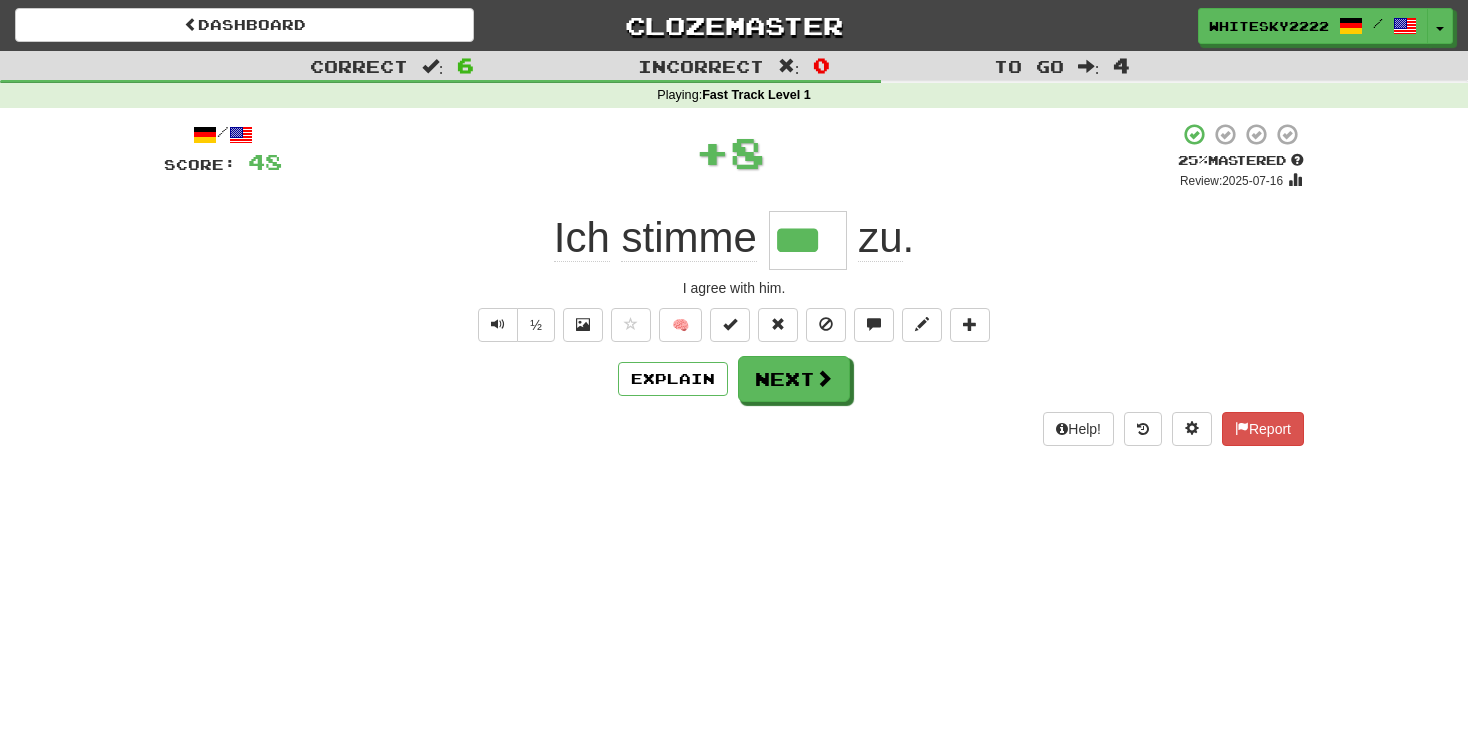 type 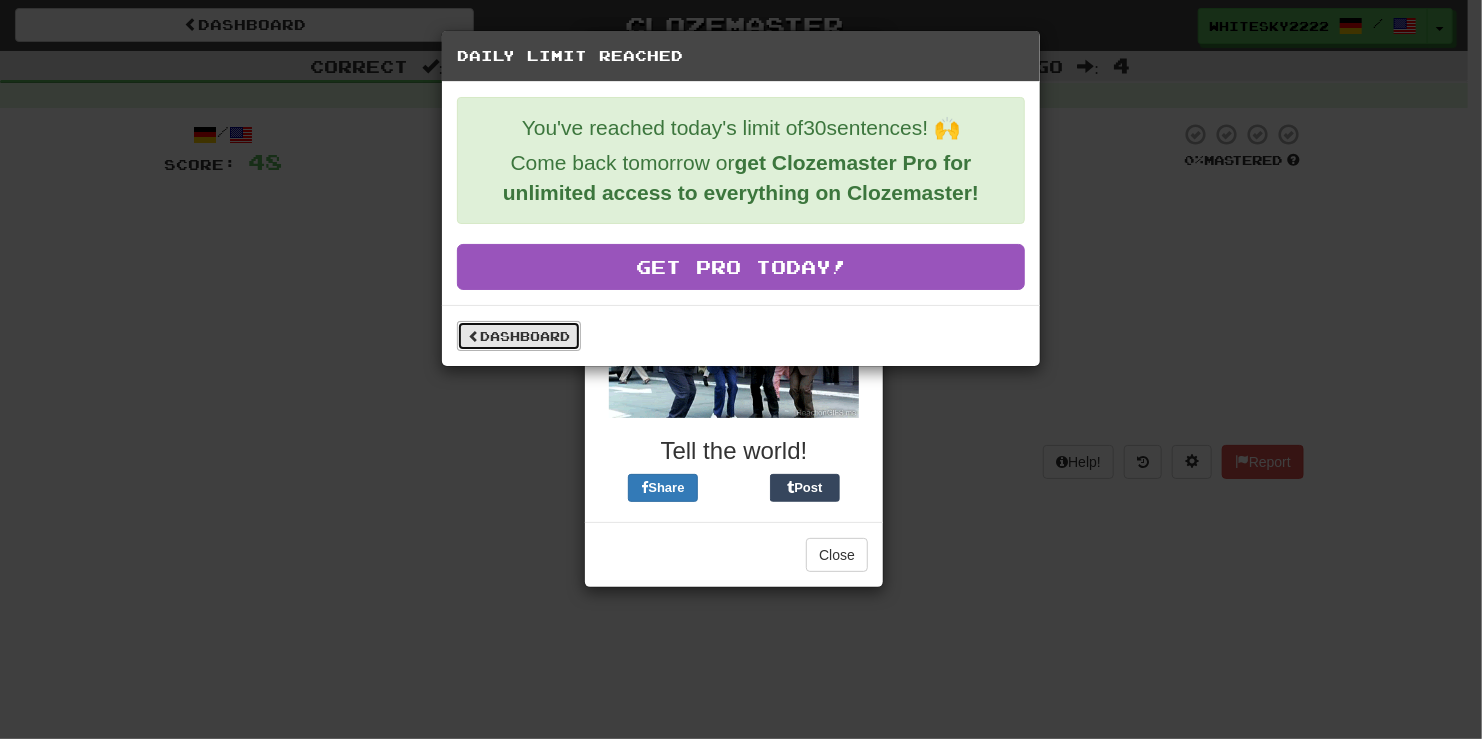 click on "Dashboard" at bounding box center (519, 336) 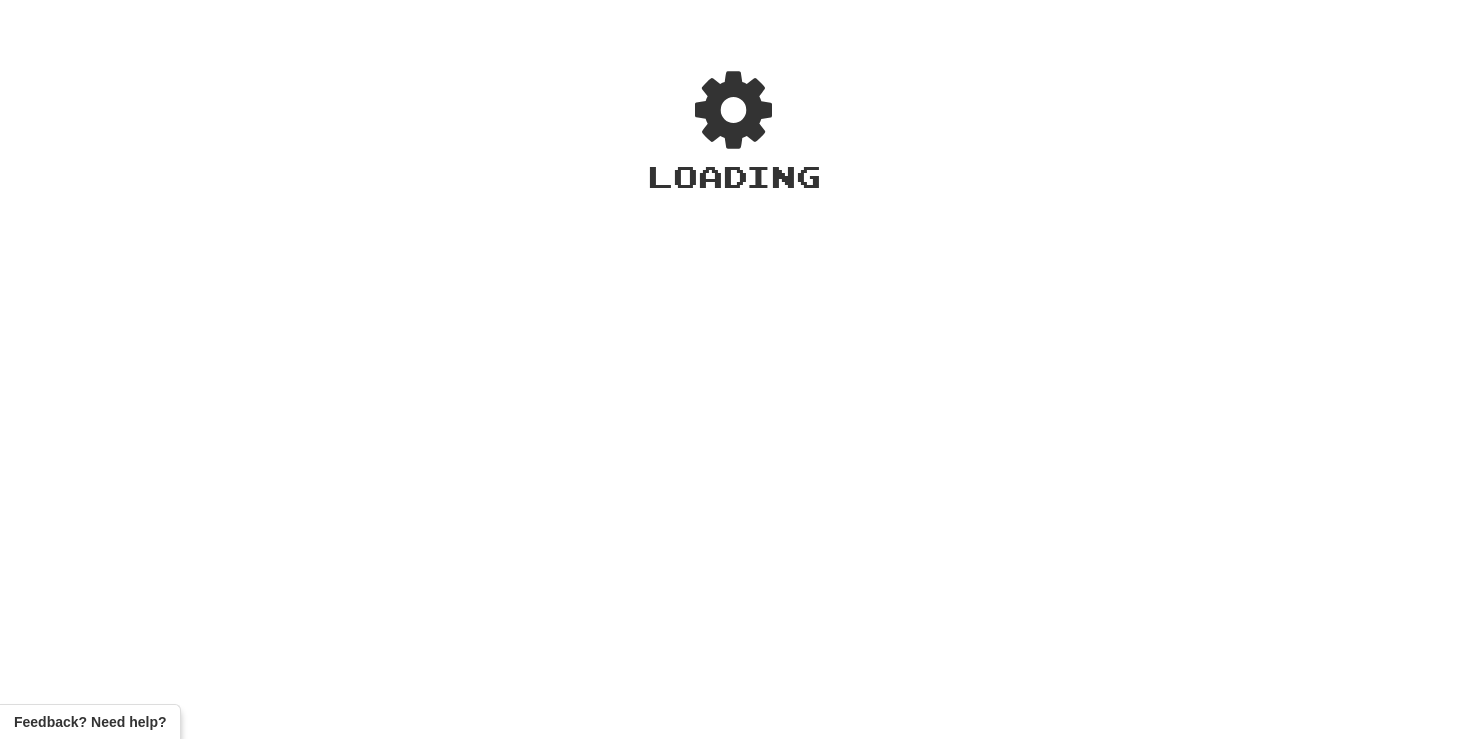 scroll, scrollTop: 0, scrollLeft: 0, axis: both 